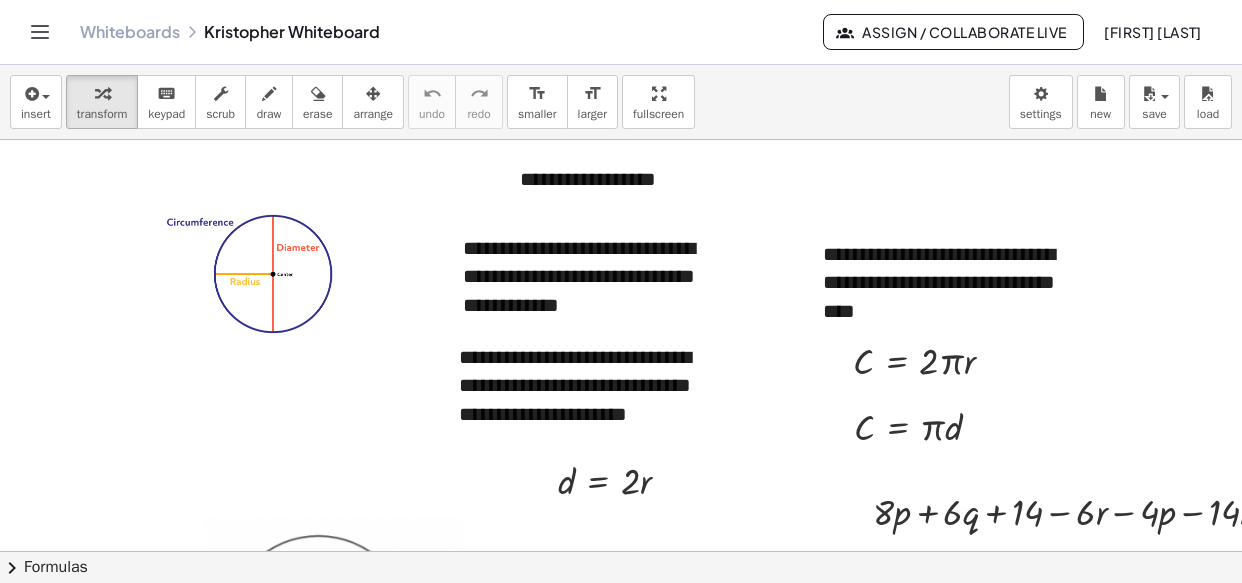 scroll, scrollTop: 0, scrollLeft: 0, axis: both 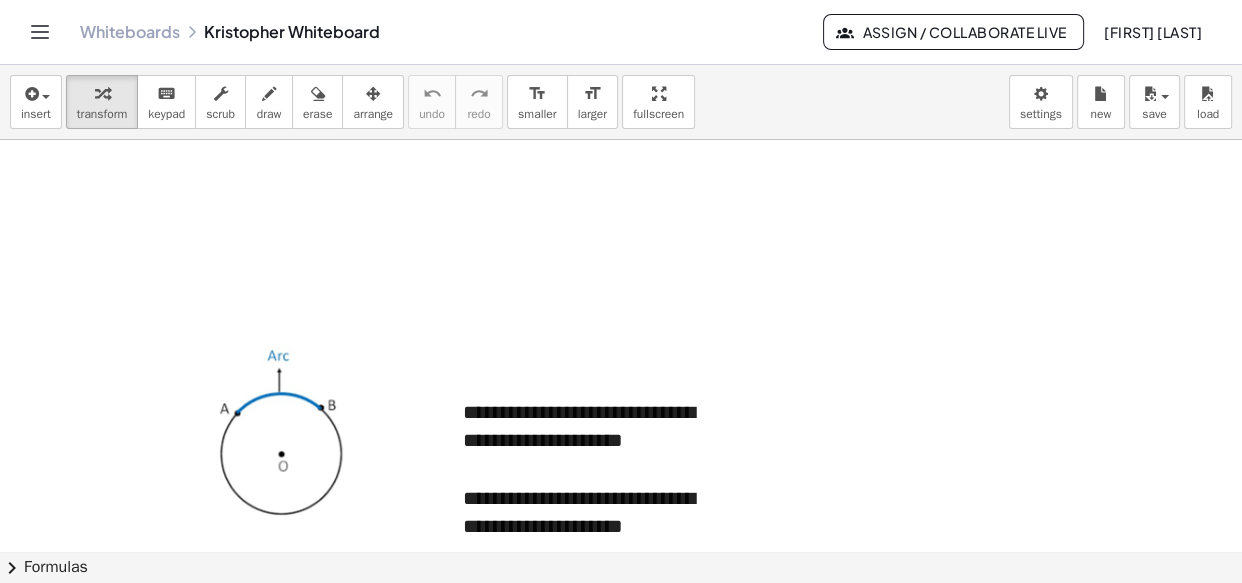 click on "Whiteboards" 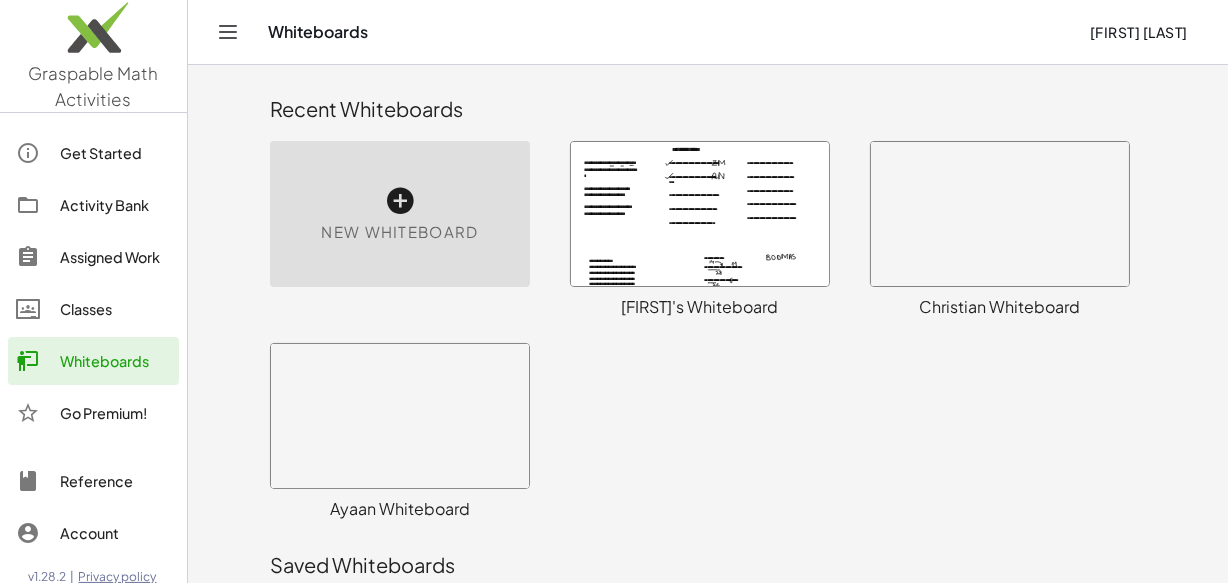 click on "× chevron_right  Formulas
Drag one side of a formula onto a highlighted expression on the canvas to apply it.
Quadratic Formula
+ · a · x 2 + · b · x + c = 0
⇔
x = · ( − b ± 2 √ ( + b 2 − · 4 · a · c ) ) · 2 · a
+ x 2 + · p · x + q = 0
⇔
x = − · p · 2 ± 2 √ ( + ( · p · 2 ) 2 − q )
Manually Factoring a Quadratic
+ x 2 + · b · x + c
⇒
· ( + x + ⬚ ) · ( + x + ⬚ )
Difference of Squares
+ a 2 − b 2
⇔
· ( + a + b )" 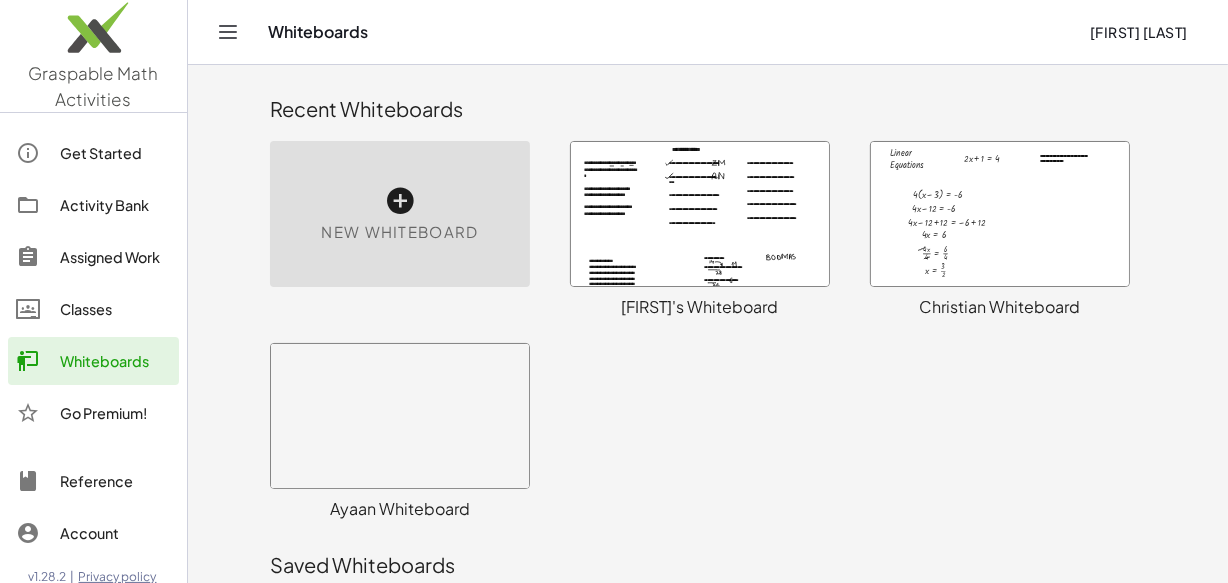 click on "× chevron_right  Formulas
Drag one side of a formula onto a highlighted expression on the canvas to apply it.
Quadratic Formula
+ · a · x 2 + · b · x + c = 0
⇔
x = · ( − b ± 2 √ ( + b 2 − · 4 · a · c ) ) · 2 · a
+ x 2 + · p · x + q = 0
⇔
x = − · p · 2 ± 2 √ ( + ( · p · 2 ) 2 − q )
Manually Factoring a Quadratic
+ x 2 + · b · x + c
⇒
· ( + x + ⬚ ) · ( + x + ⬚ )
Difference of Squares
+ a 2 − b 2
⇔
· ( + a + b )" 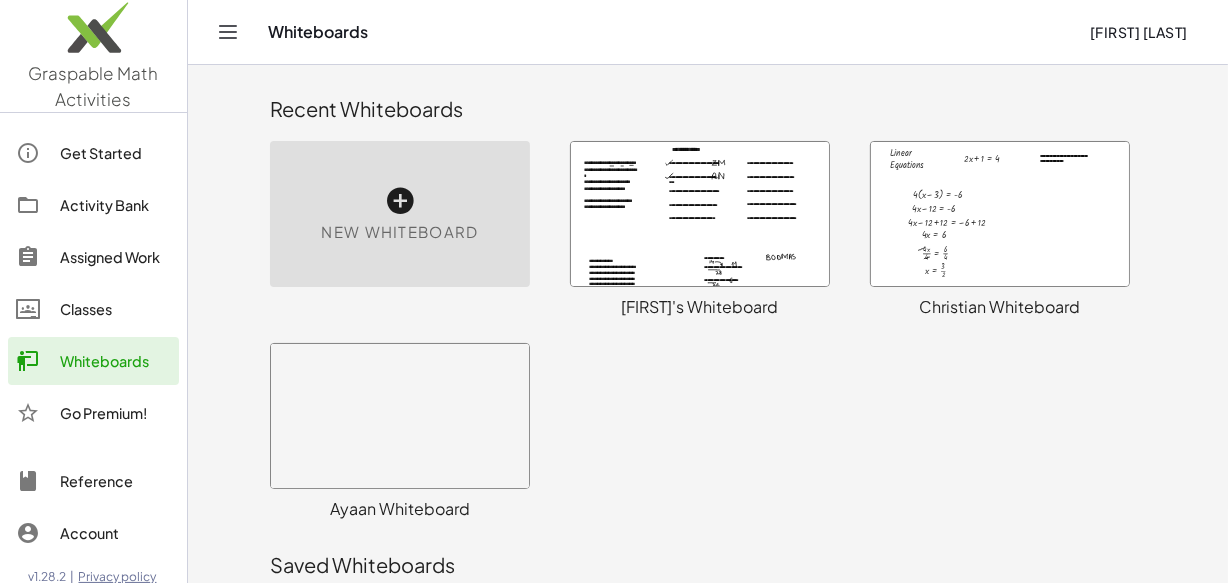 scroll, scrollTop: 40, scrollLeft: 0, axis: vertical 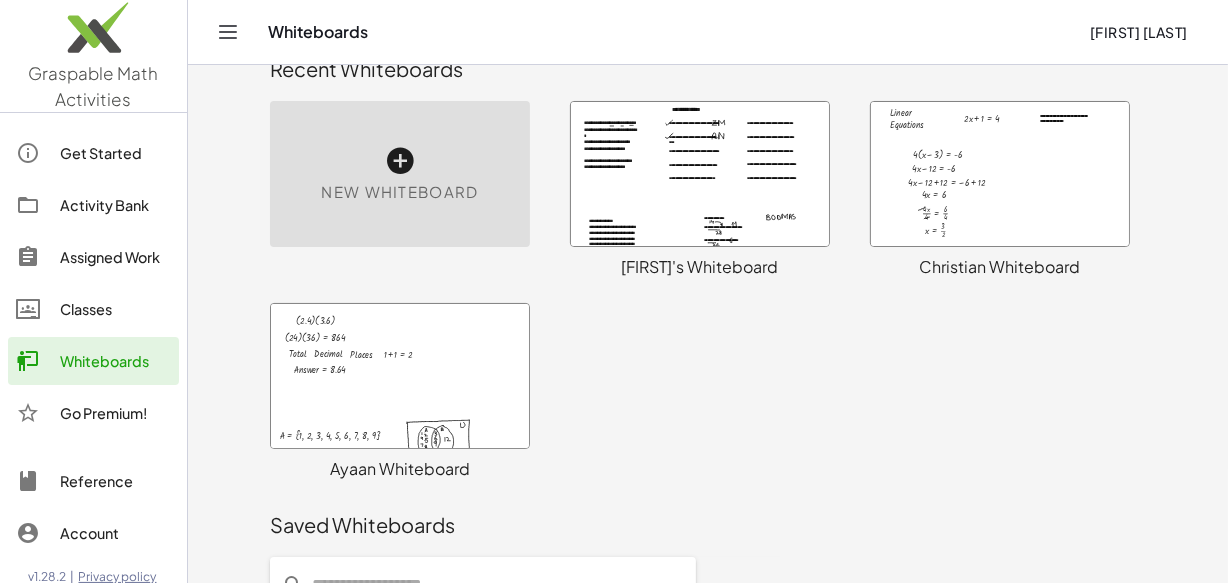 click at bounding box center [700, 174] 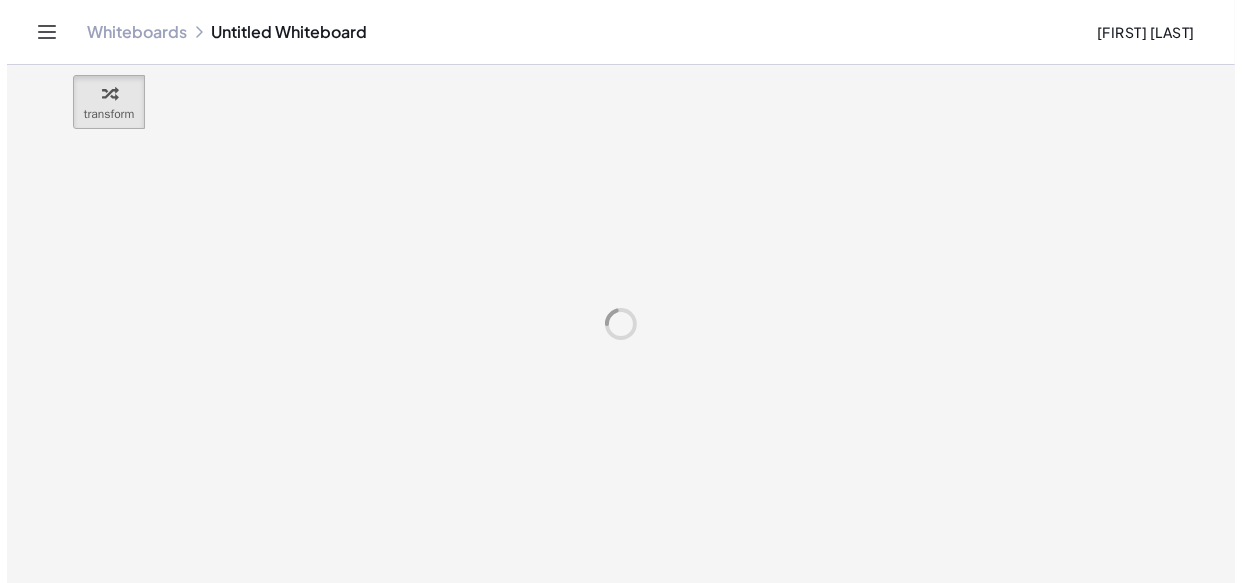scroll, scrollTop: 0, scrollLeft: 0, axis: both 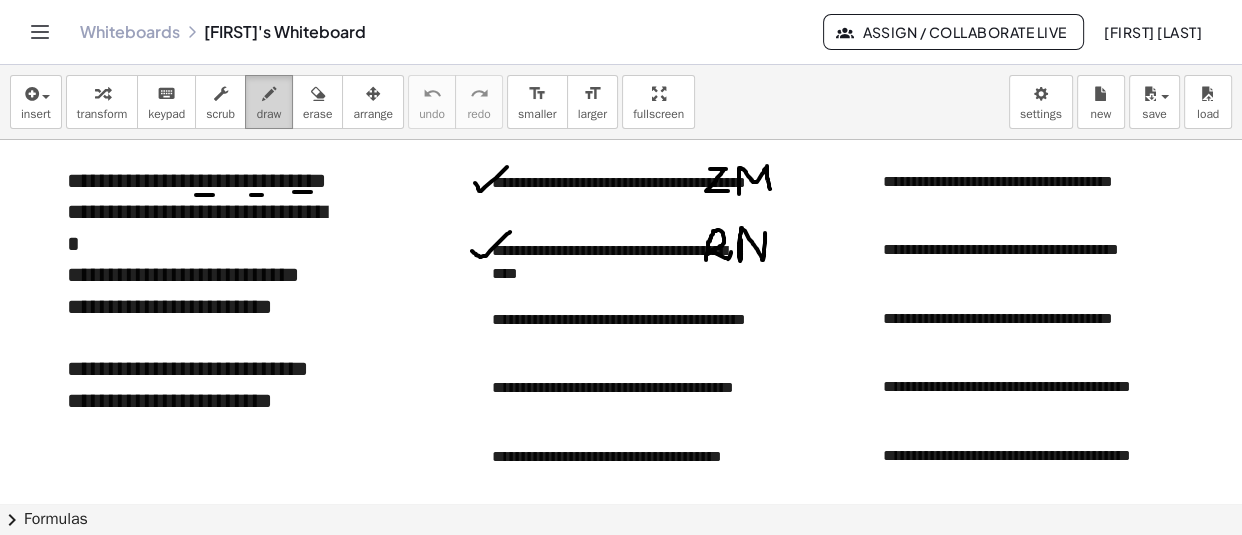 click on "draw" at bounding box center (269, 114) 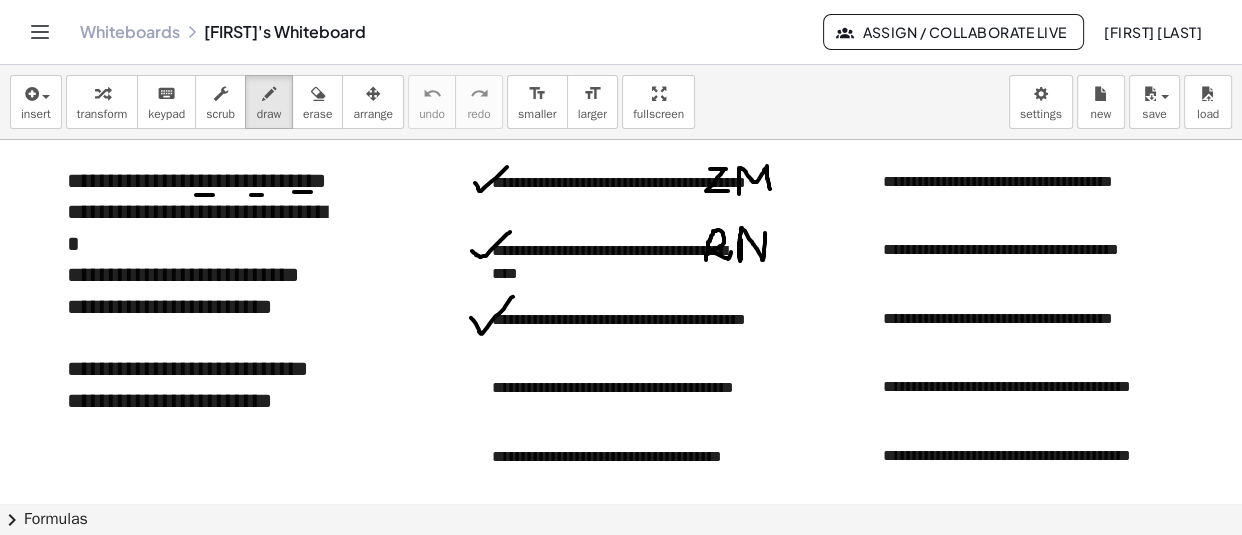 drag, startPoint x: 471, startPoint y: 317, endPoint x: 513, endPoint y: 296, distance: 46.957428 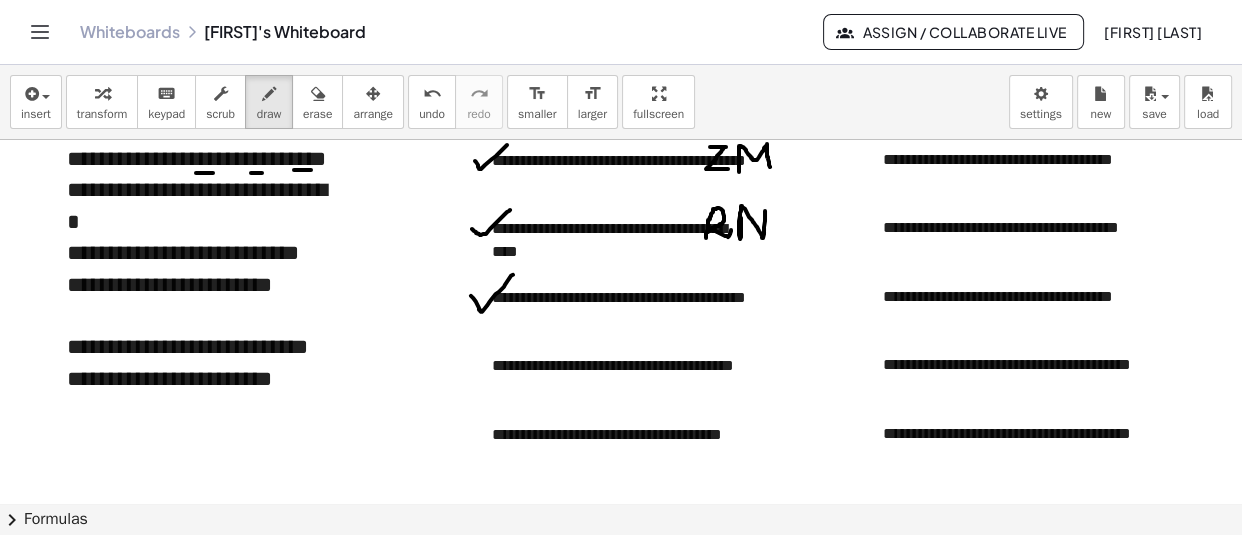 scroll, scrollTop: 86, scrollLeft: 0, axis: vertical 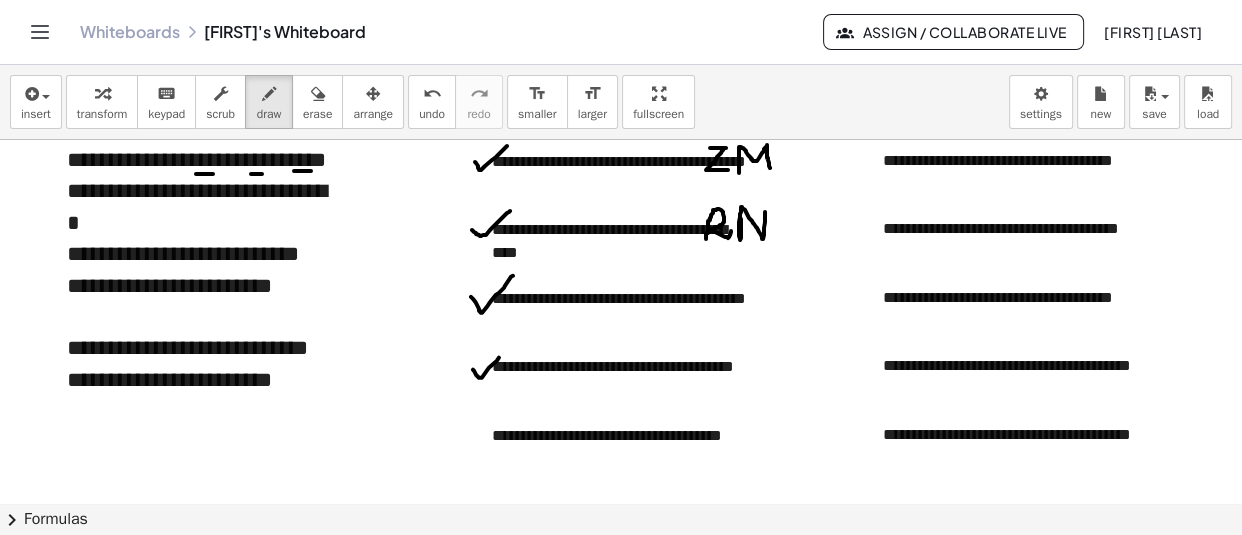 drag, startPoint x: 473, startPoint y: 369, endPoint x: 505, endPoint y: 354, distance: 35.341194 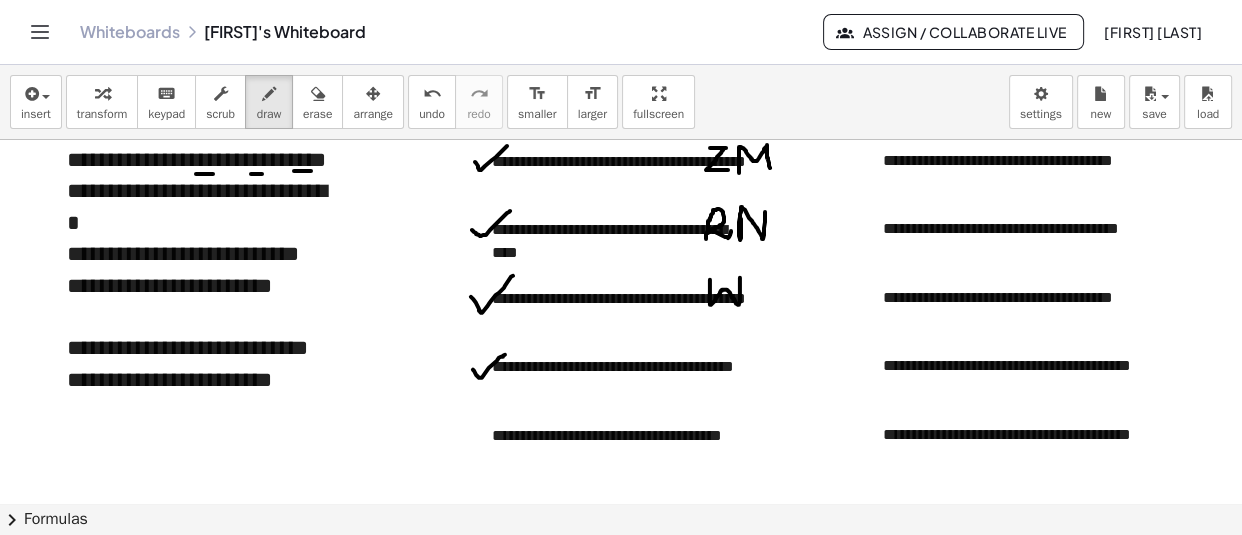 drag, startPoint x: 710, startPoint y: 279, endPoint x: 740, endPoint y: 277, distance: 30.066593 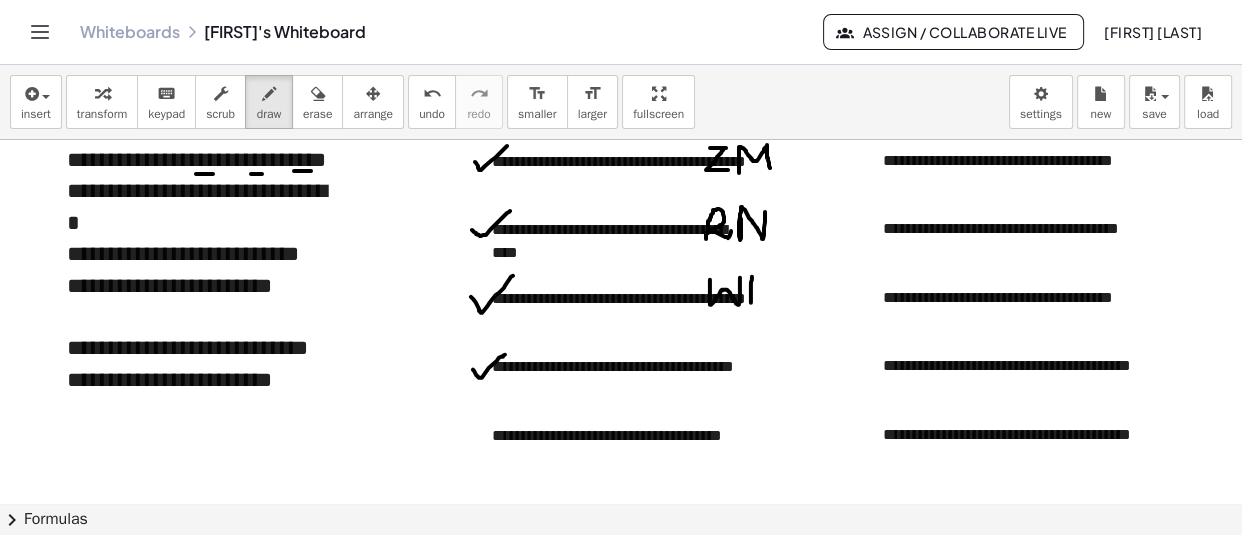 drag, startPoint x: 752, startPoint y: 276, endPoint x: 751, endPoint y: 306, distance: 30.016663 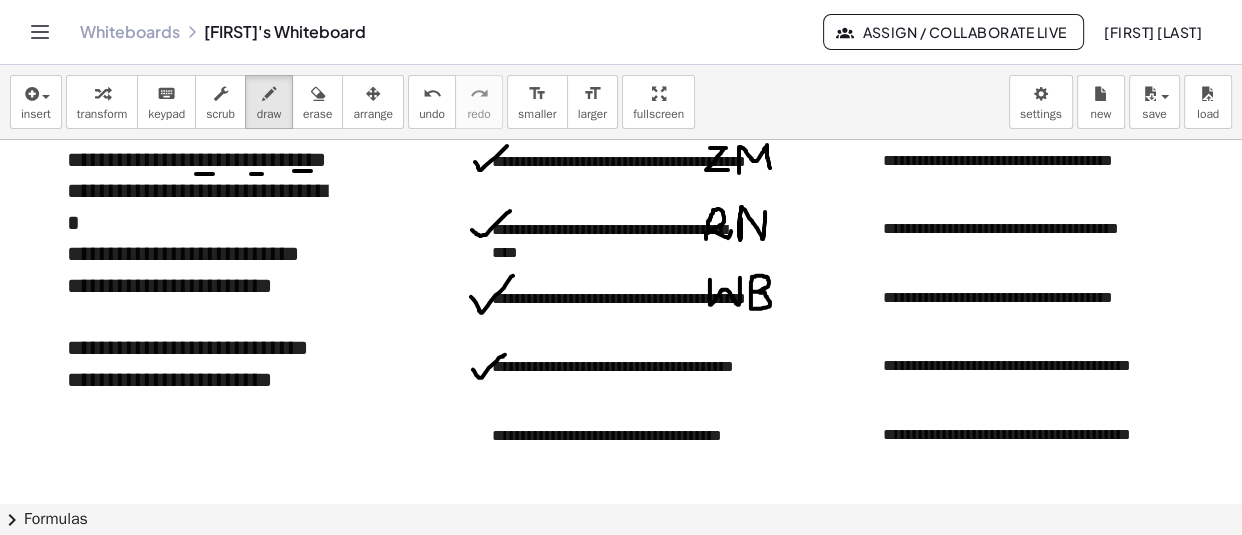 drag, startPoint x: 753, startPoint y: 276, endPoint x: 751, endPoint y: 308, distance: 32.06244 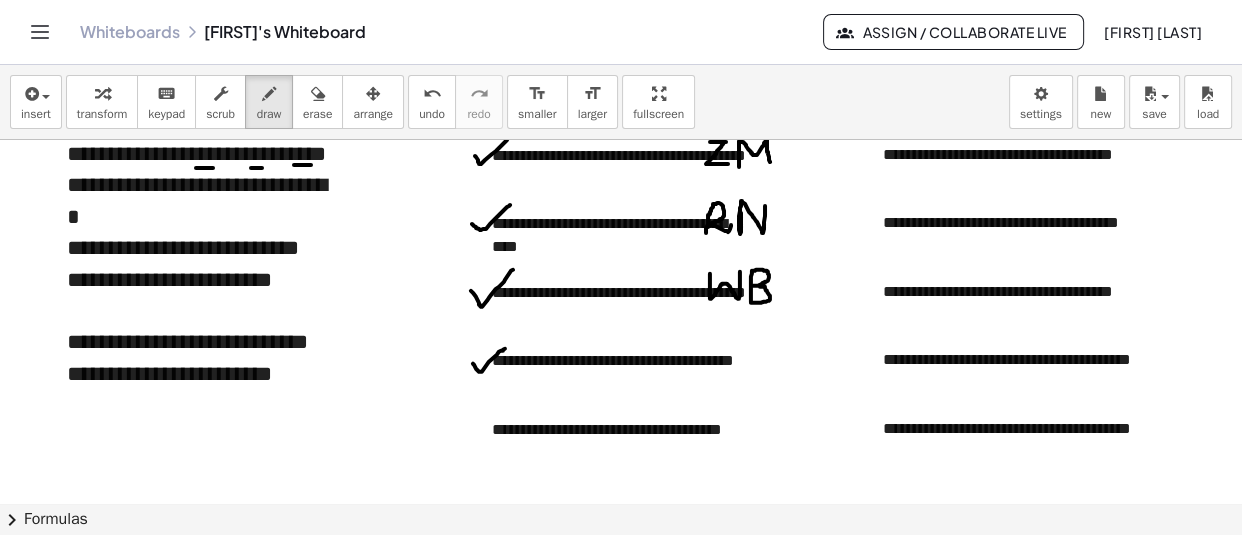 scroll, scrollTop: 74, scrollLeft: 0, axis: vertical 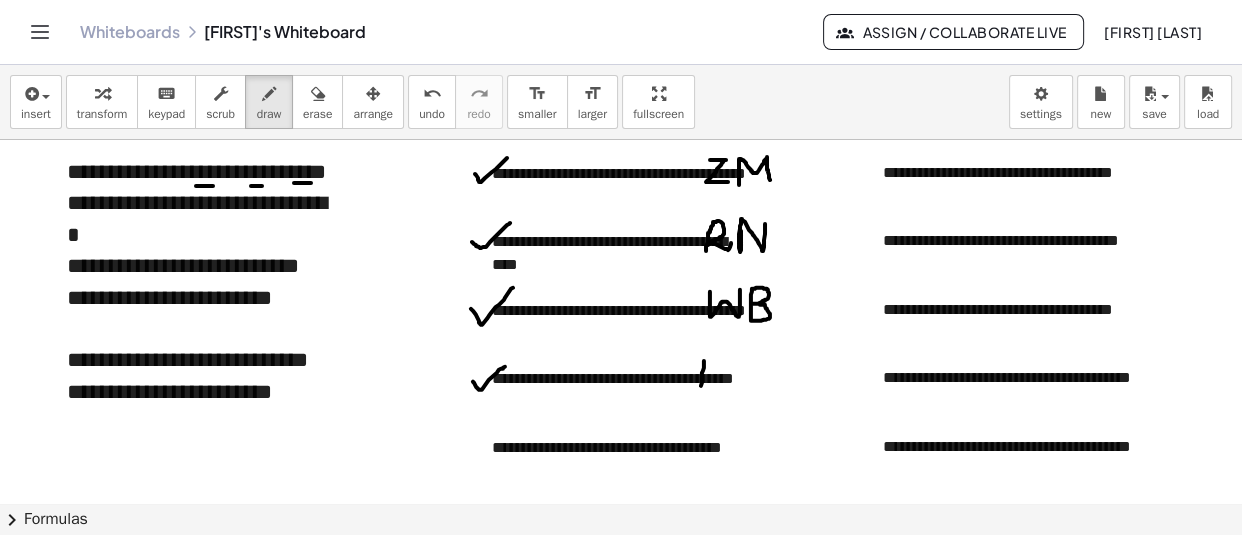 drag, startPoint x: 704, startPoint y: 360, endPoint x: 701, endPoint y: 385, distance: 25.179358 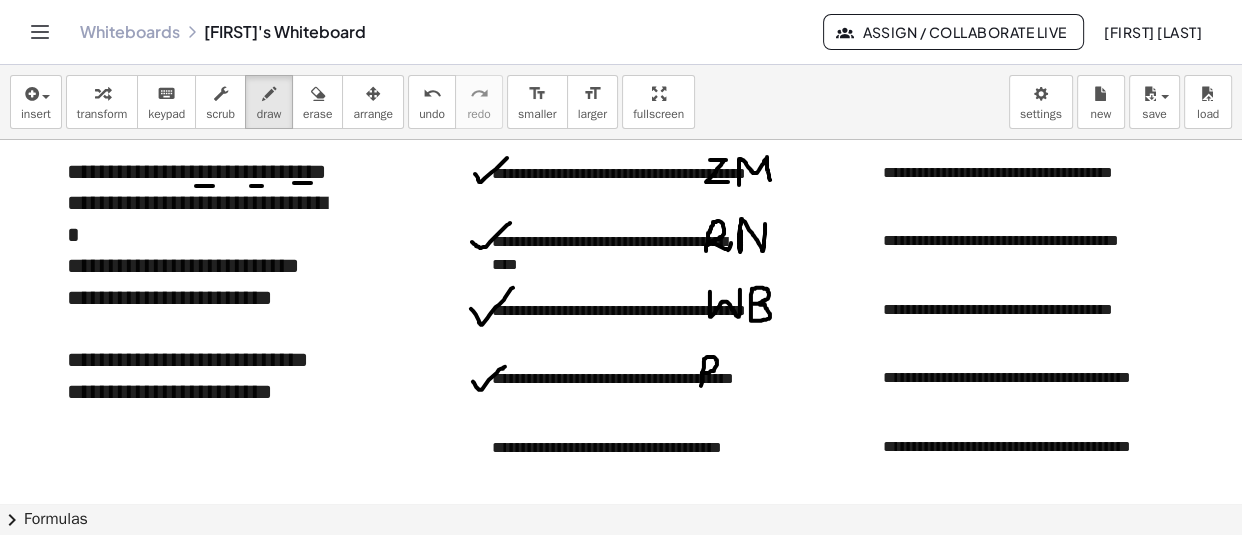 drag, startPoint x: 704, startPoint y: 358, endPoint x: 702, endPoint y: 372, distance: 14.142136 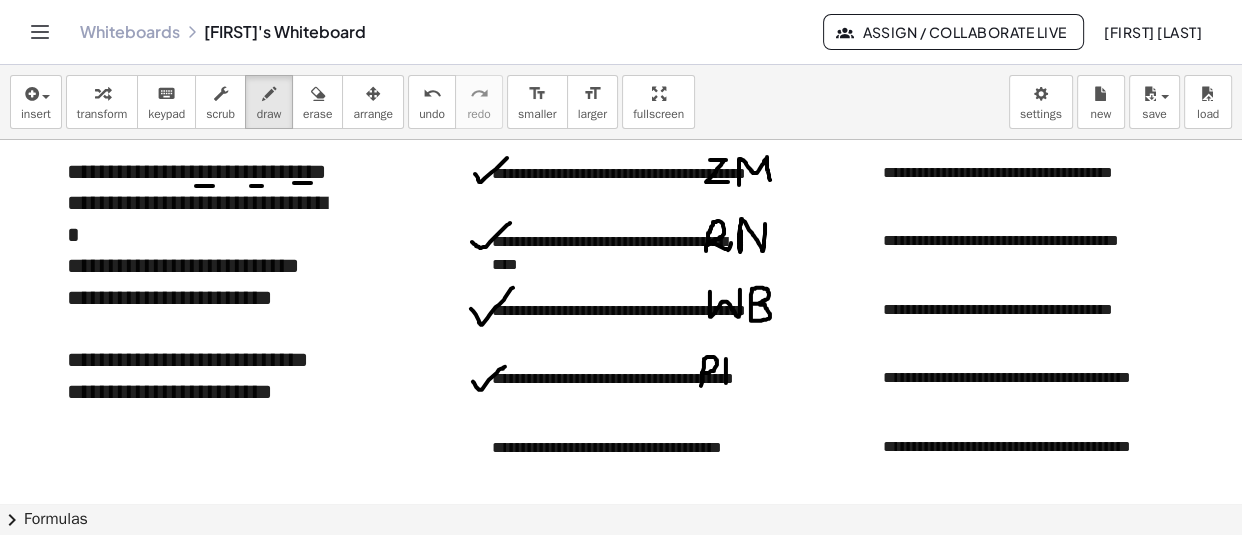 drag, startPoint x: 726, startPoint y: 358, endPoint x: 726, endPoint y: 383, distance: 25 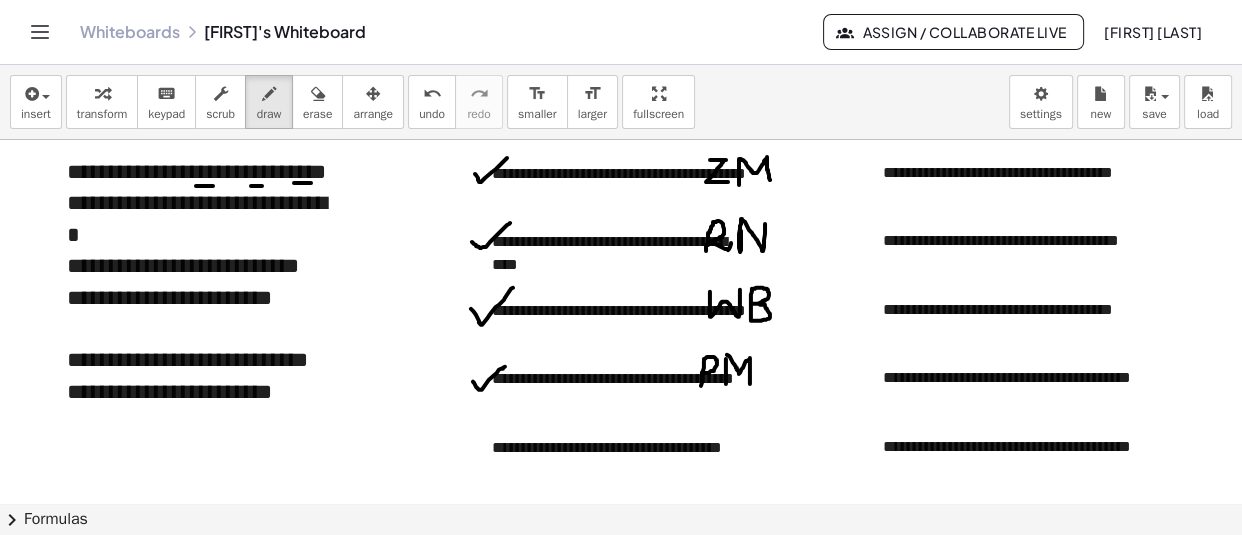 drag, startPoint x: 727, startPoint y: 354, endPoint x: 750, endPoint y: 383, distance: 37.01351 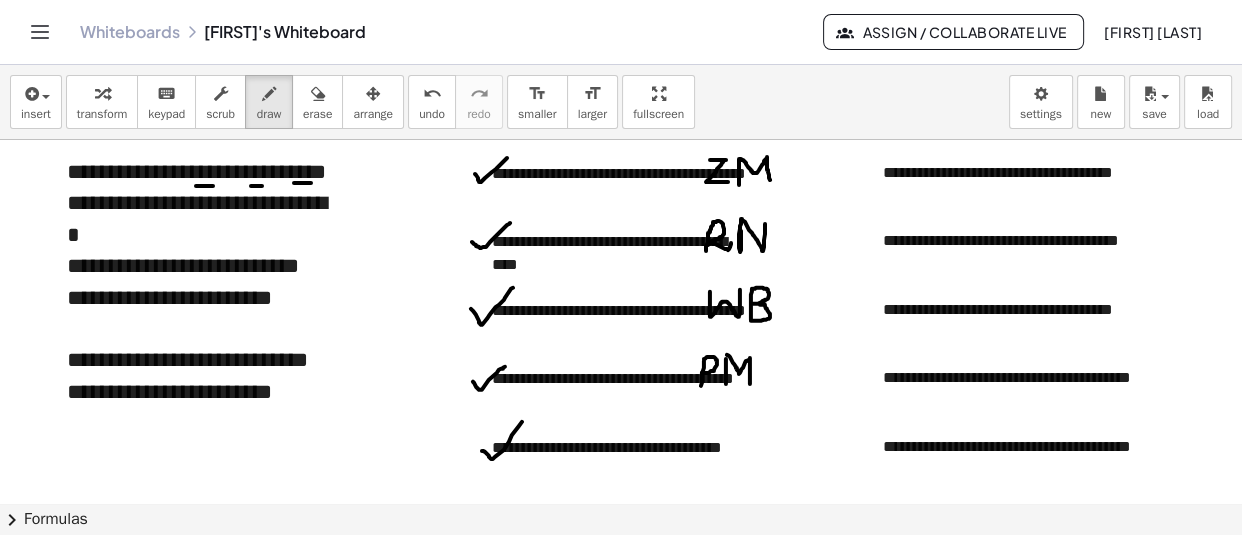 drag, startPoint x: 482, startPoint y: 450, endPoint x: 524, endPoint y: 420, distance: 51.613953 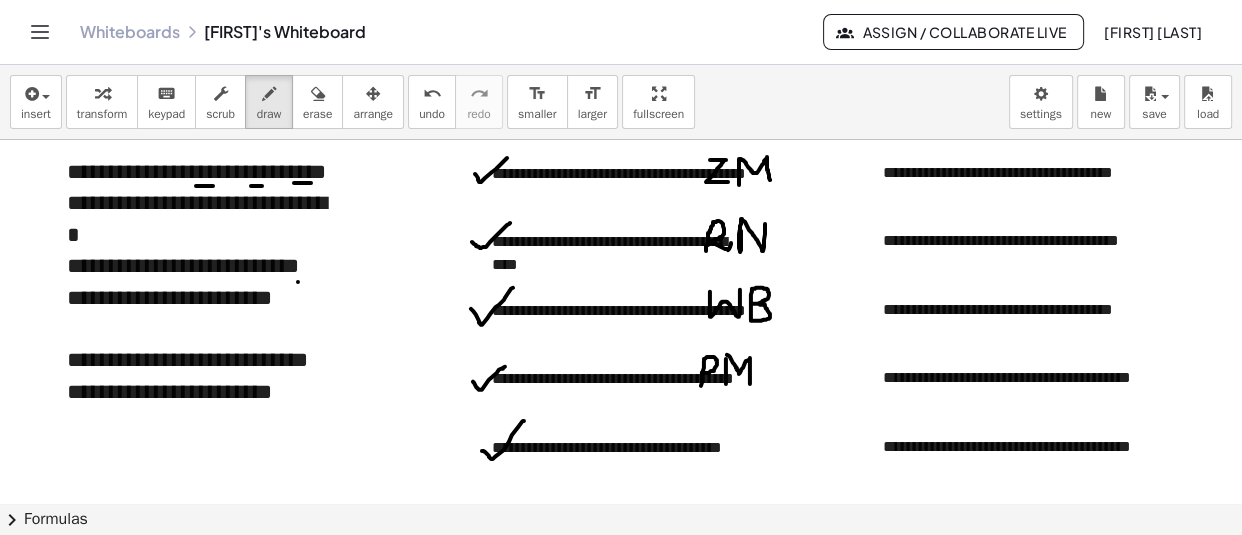 drag, startPoint x: 298, startPoint y: 281, endPoint x: 280, endPoint y: 280, distance: 18.027756 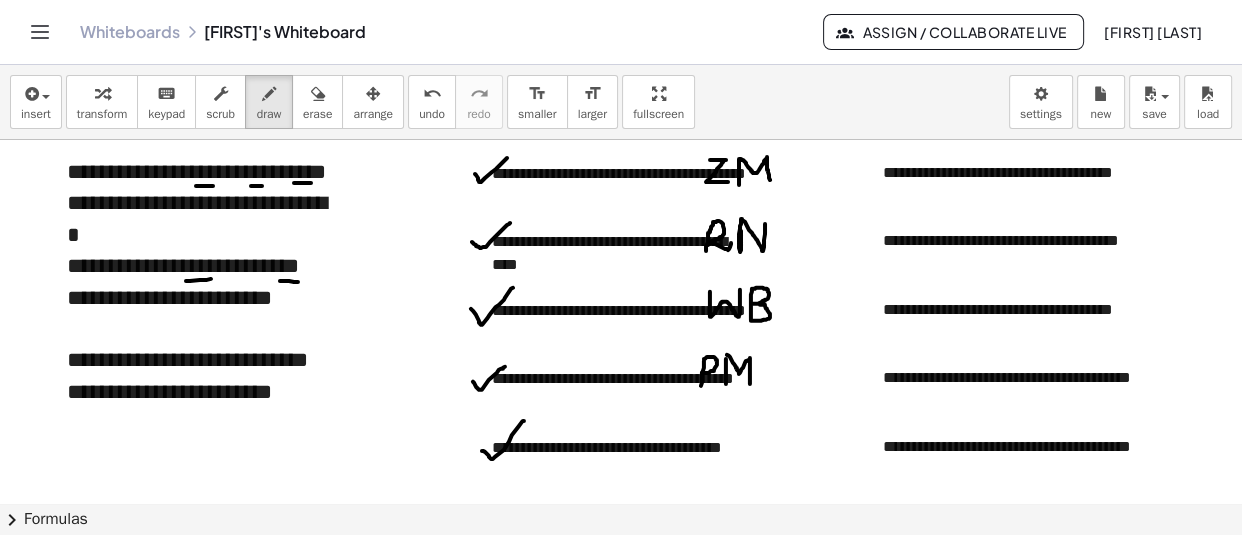drag, startPoint x: 211, startPoint y: 278, endPoint x: 186, endPoint y: 280, distance: 25.079872 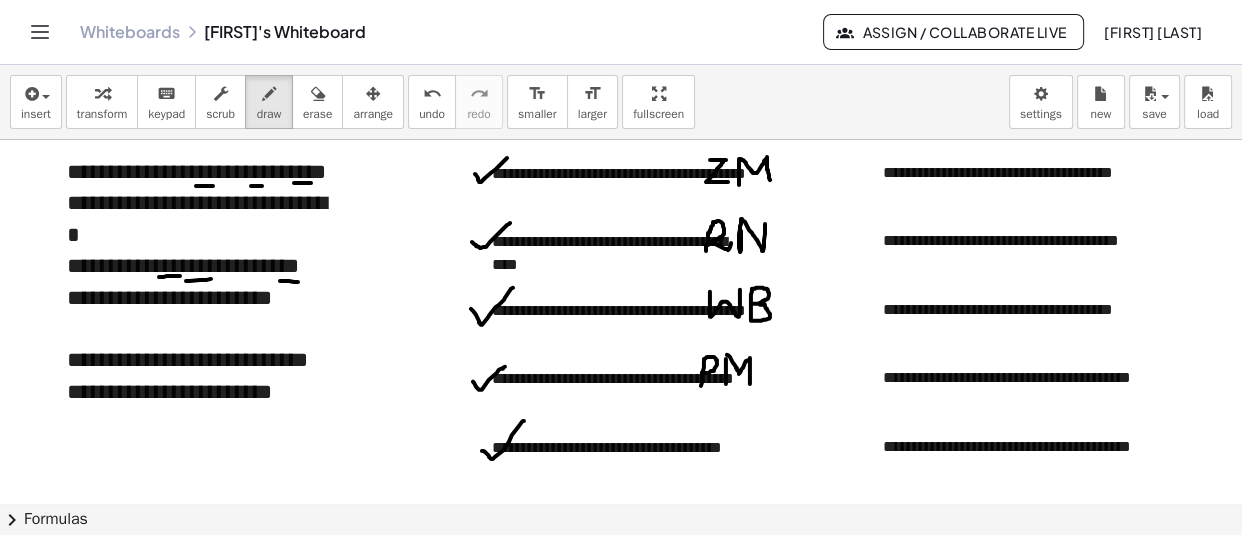 drag, startPoint x: 180, startPoint y: 275, endPoint x: 159, endPoint y: 276, distance: 21.023796 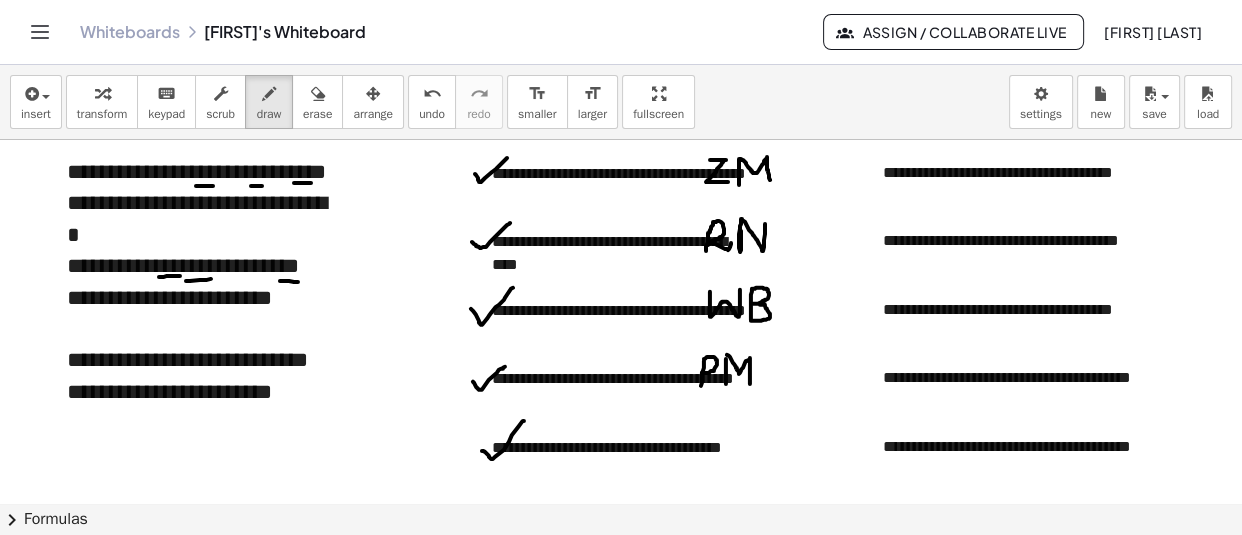 click at bounding box center (621, 2327) 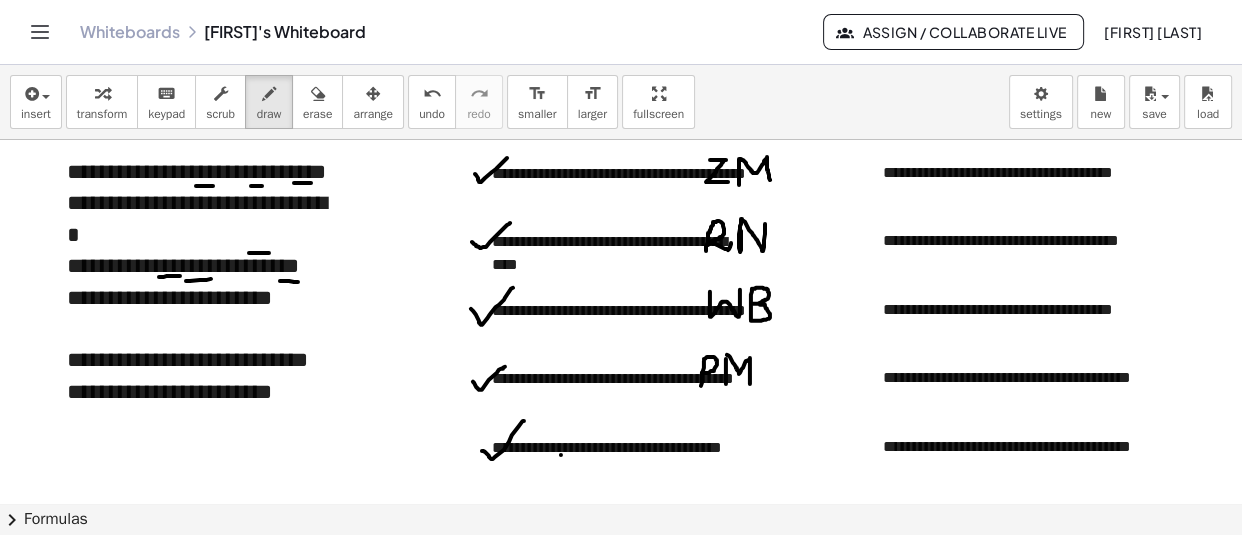 drag, startPoint x: 249, startPoint y: 252, endPoint x: 269, endPoint y: 252, distance: 20 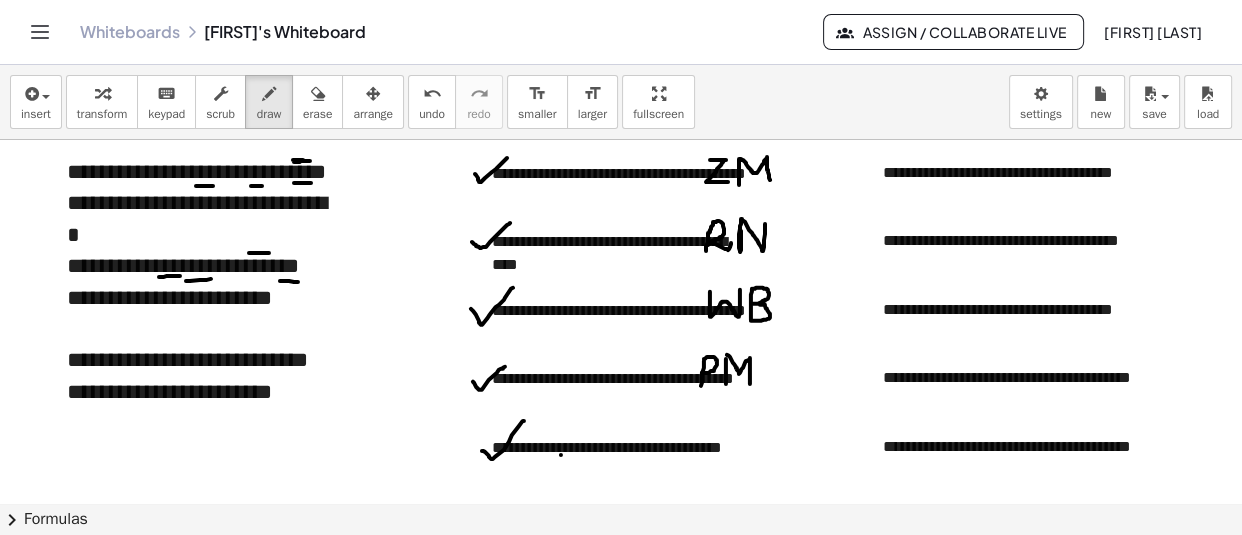 click at bounding box center [621, 2327] 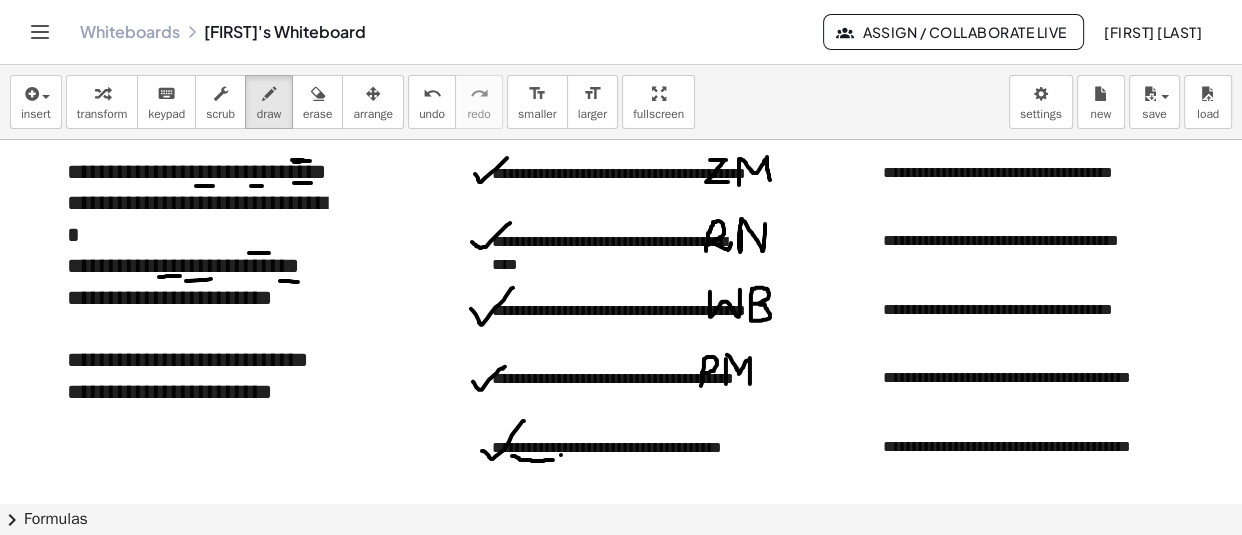 drag, startPoint x: 512, startPoint y: 455, endPoint x: 553, endPoint y: 459, distance: 41.19466 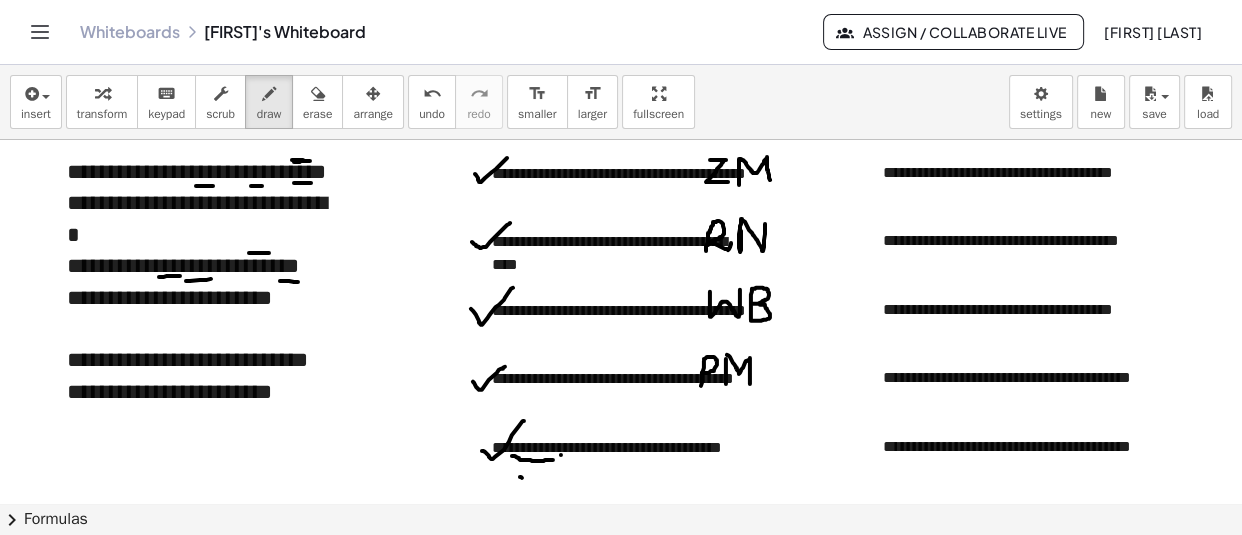 click at bounding box center (621, 2327) 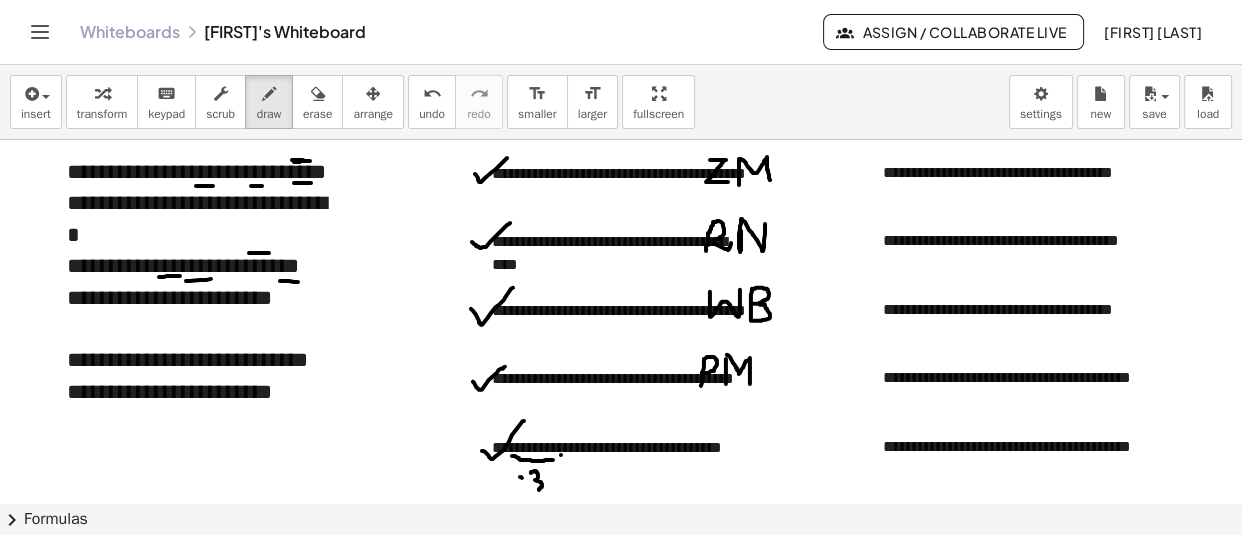 drag, startPoint x: 531, startPoint y: 472, endPoint x: 535, endPoint y: 489, distance: 17.464249 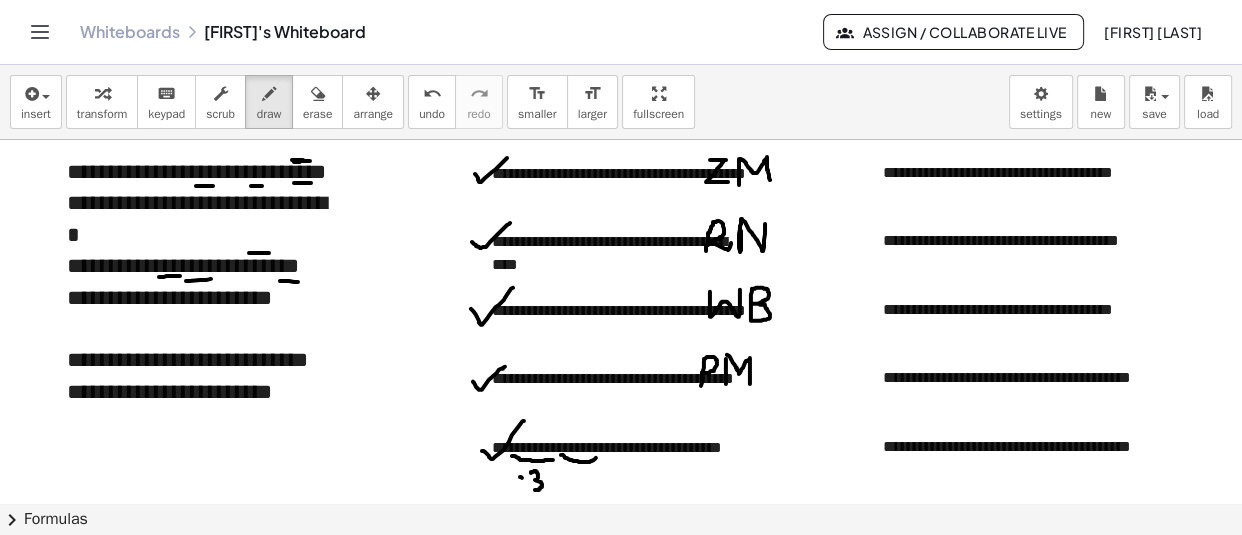 drag, startPoint x: 563, startPoint y: 454, endPoint x: 599, endPoint y: 456, distance: 36.05551 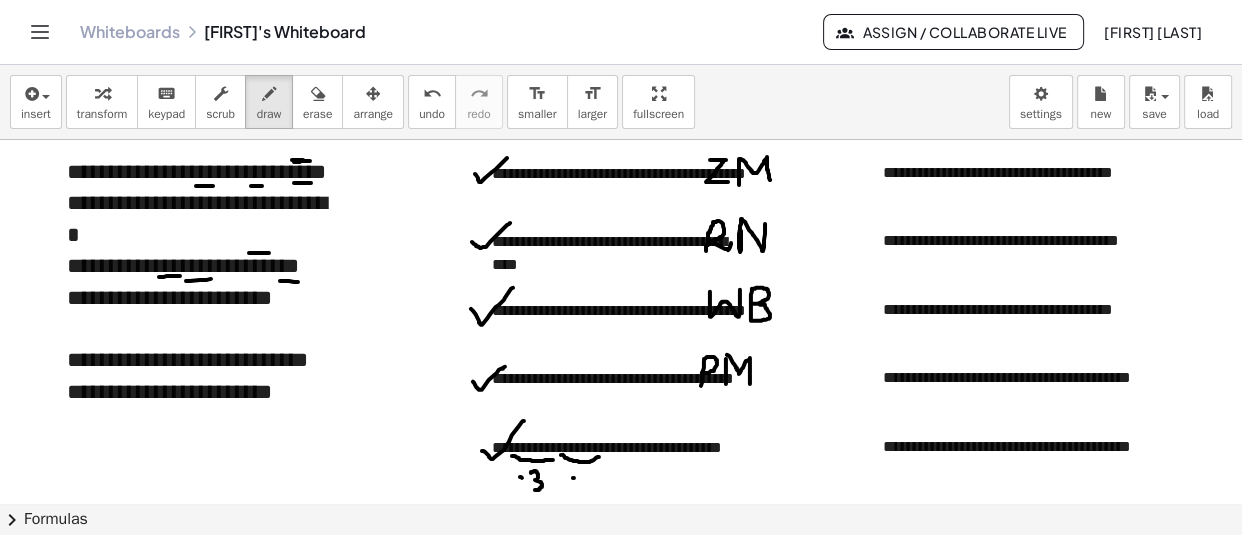 click at bounding box center (621, 2327) 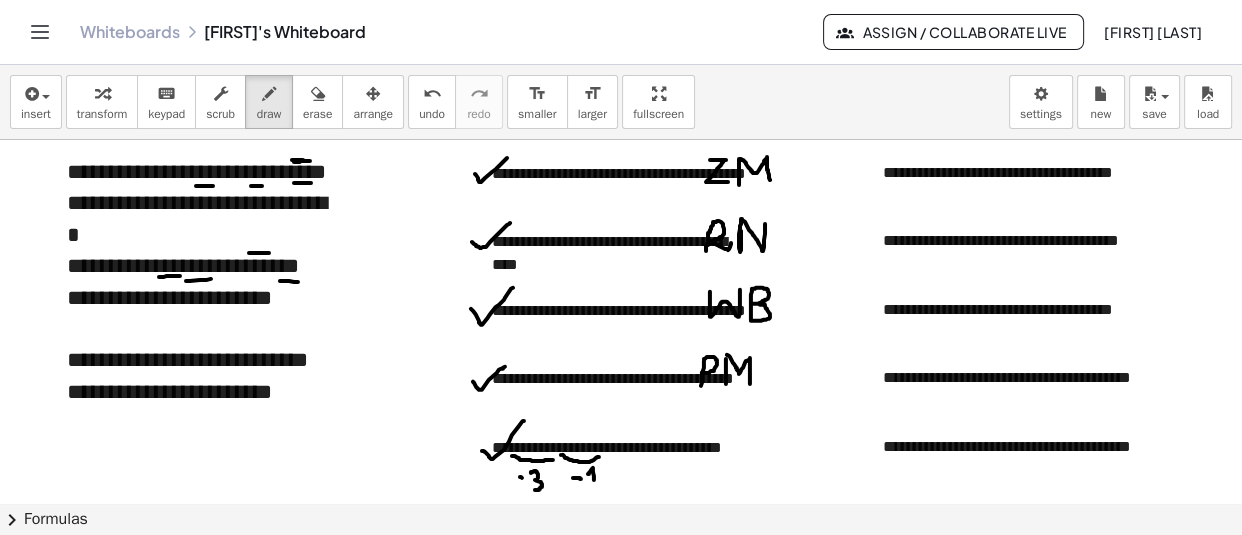 drag, startPoint x: 588, startPoint y: 473, endPoint x: 594, endPoint y: 482, distance: 10.816654 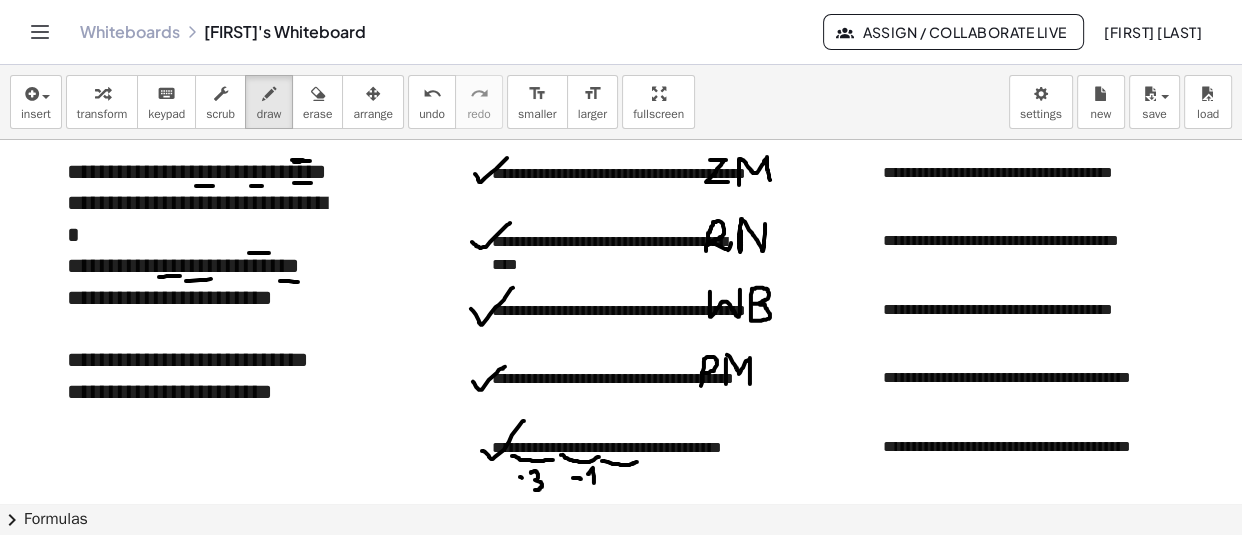 drag, startPoint x: 602, startPoint y: 460, endPoint x: 637, endPoint y: 461, distance: 35.014282 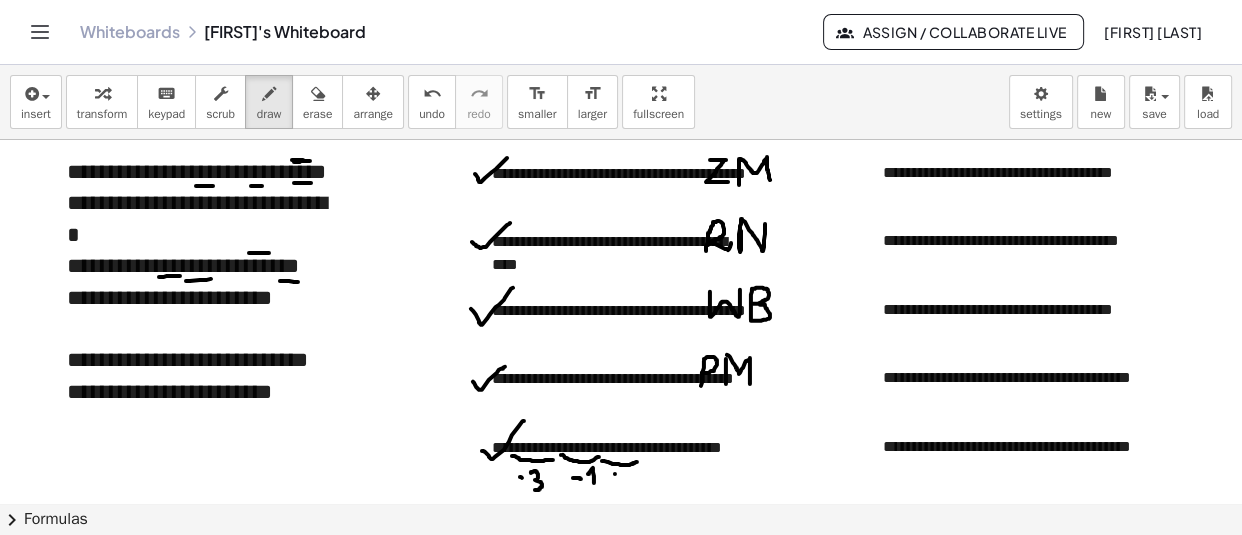 drag, startPoint x: 615, startPoint y: 473, endPoint x: 628, endPoint y: 474, distance: 13.038404 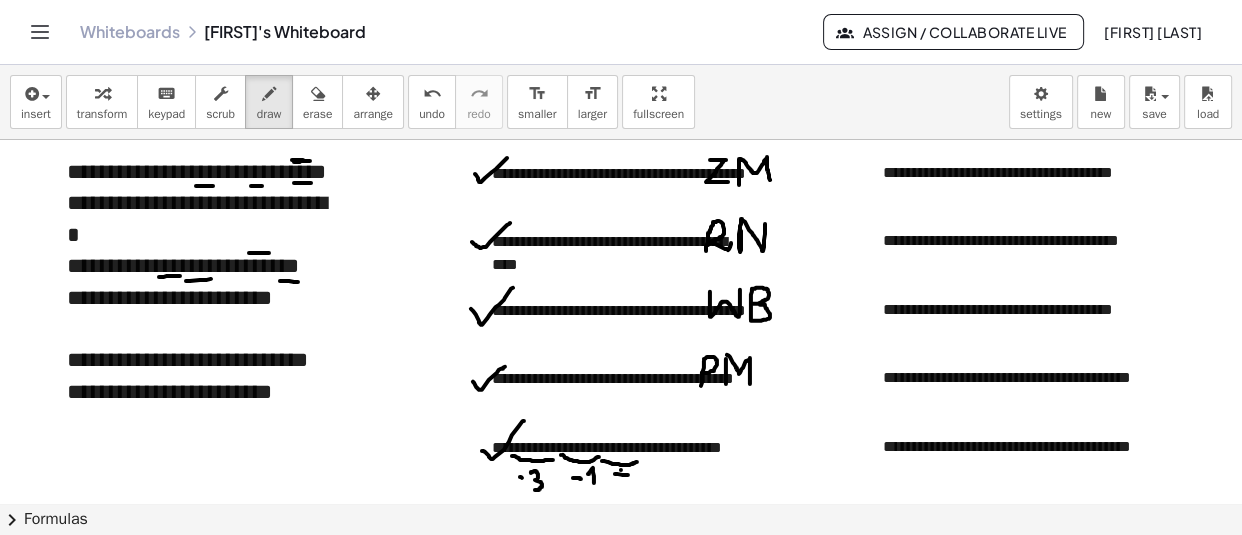 click at bounding box center [621, 2327] 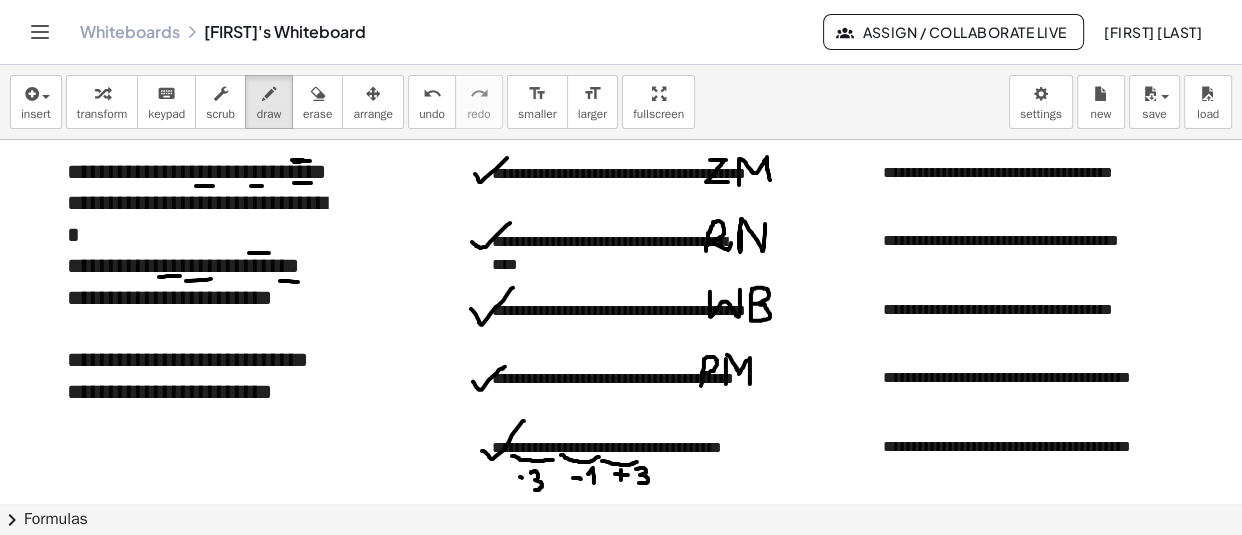 drag, startPoint x: 636, startPoint y: 468, endPoint x: 639, endPoint y: 482, distance: 14.3178215 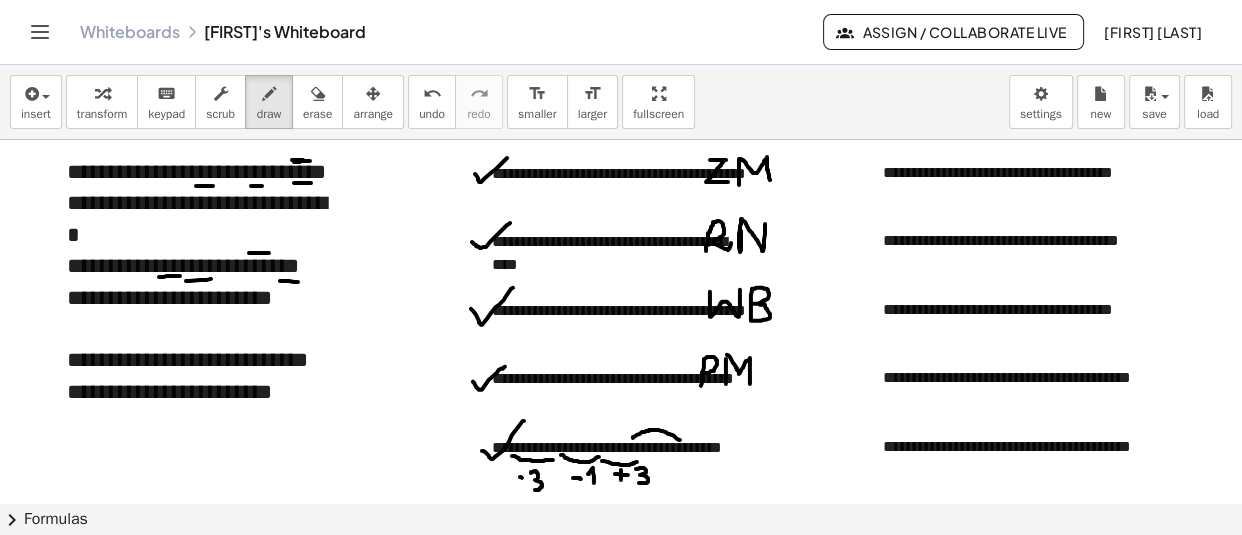 drag, startPoint x: 633, startPoint y: 437, endPoint x: 680, endPoint y: 439, distance: 47.042534 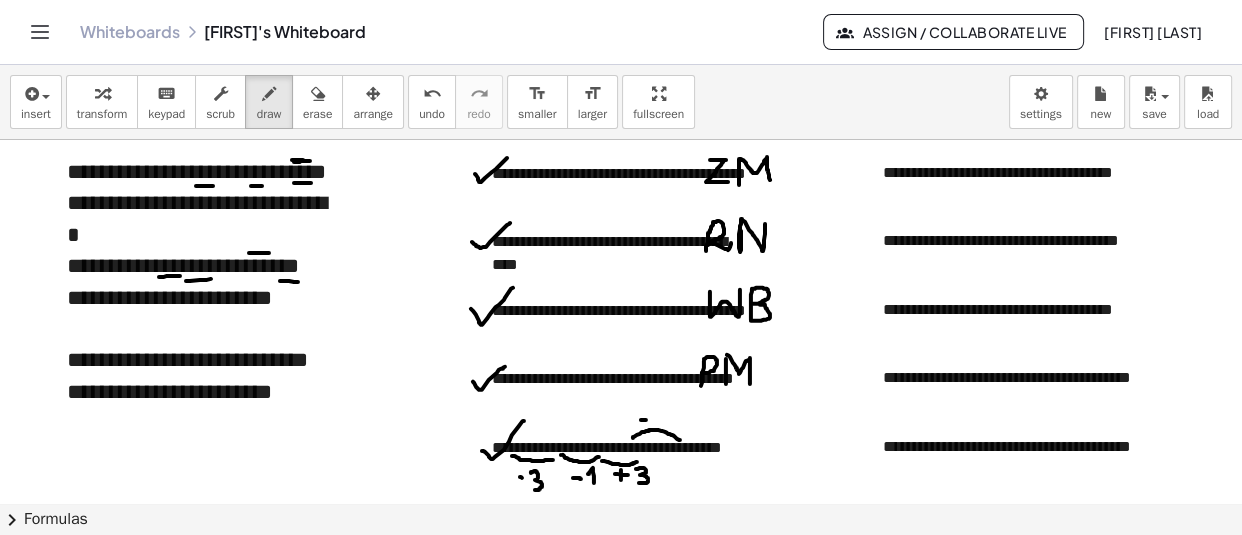 click at bounding box center [621, 2327] 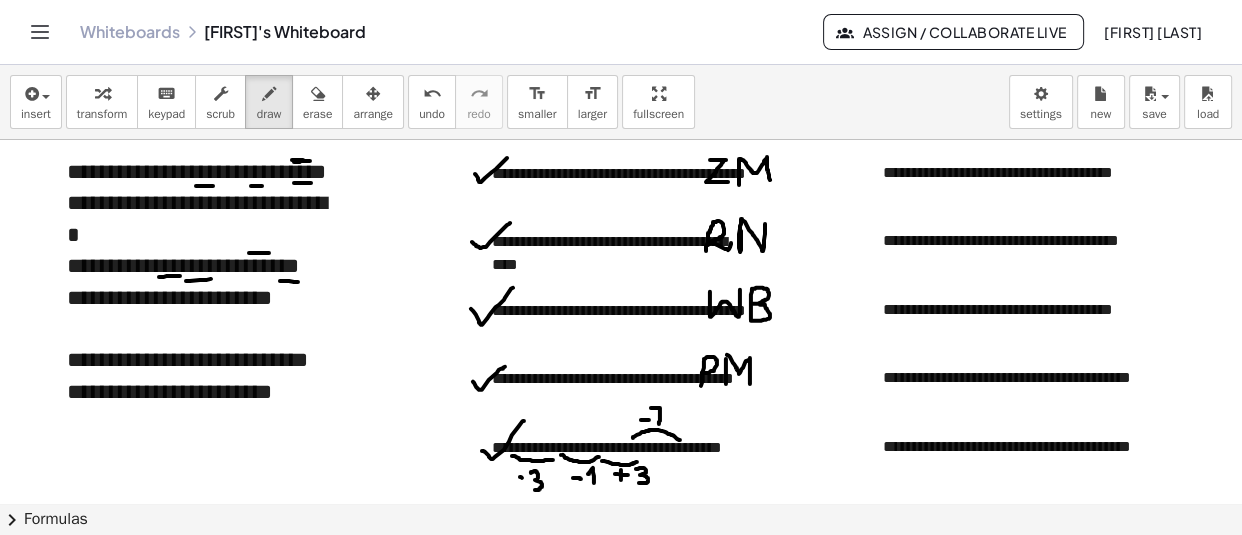 drag, startPoint x: 651, startPoint y: 407, endPoint x: 659, endPoint y: 424, distance: 18.788294 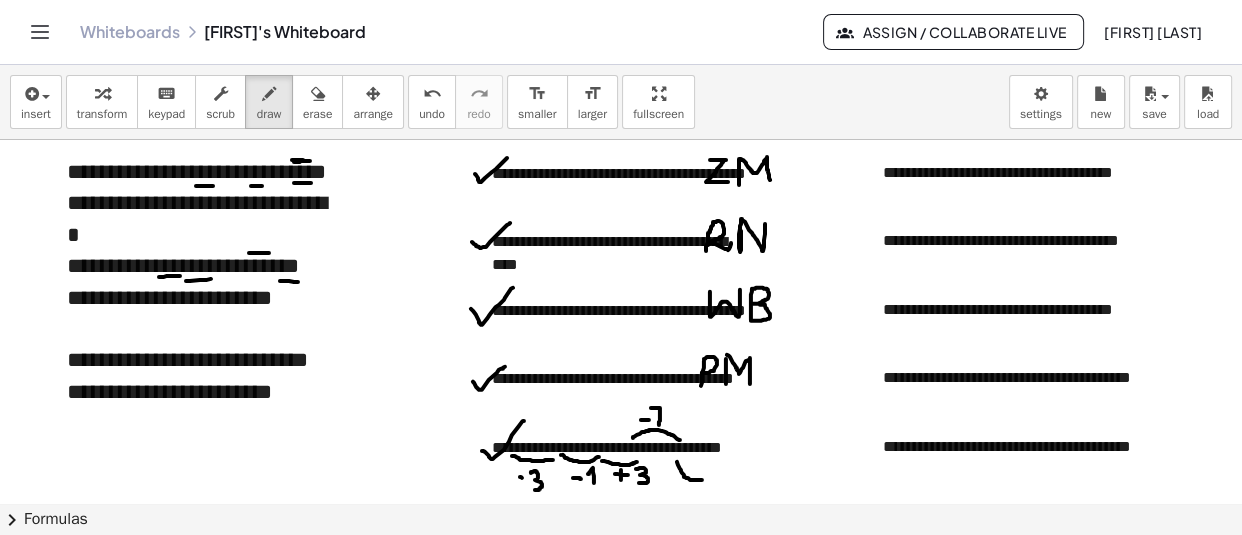 drag, startPoint x: 677, startPoint y: 461, endPoint x: 705, endPoint y: 474, distance: 30.870699 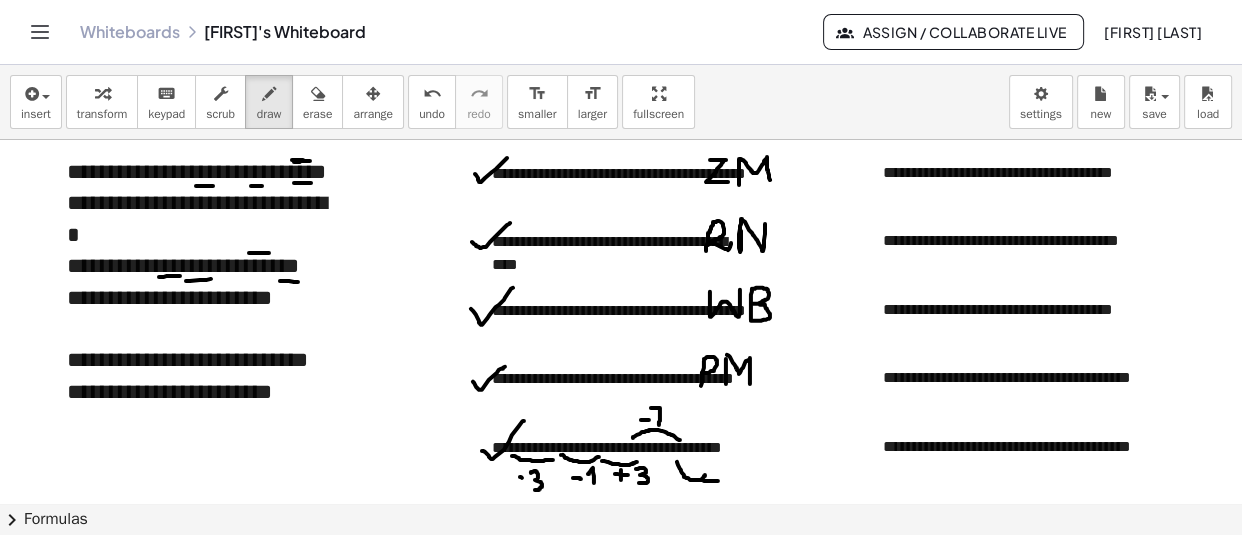 drag, startPoint x: 704, startPoint y: 480, endPoint x: 718, endPoint y: 480, distance: 14 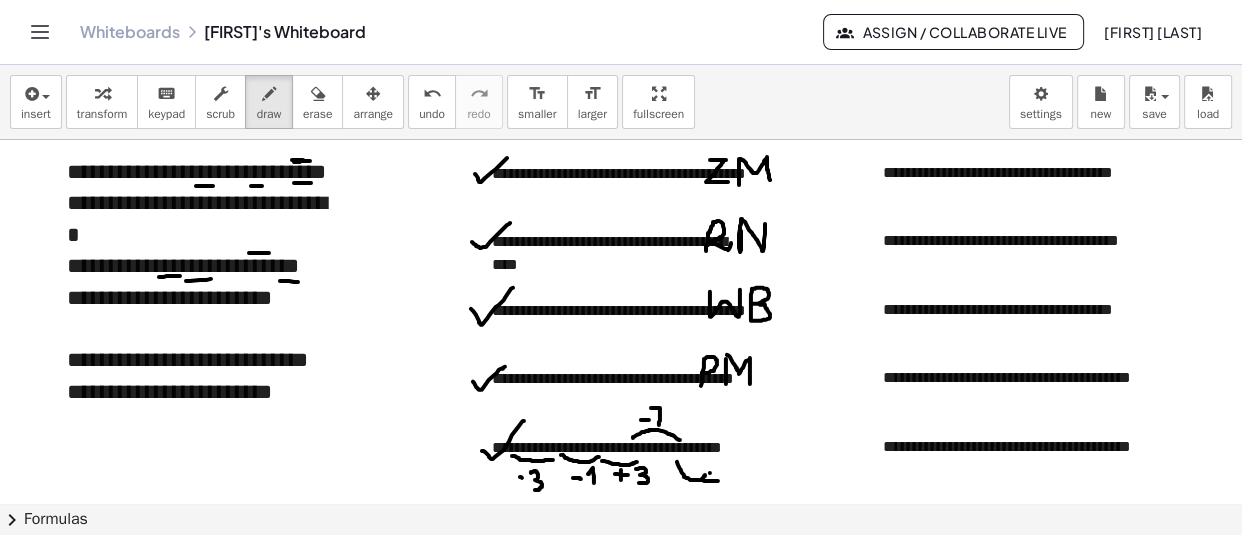 drag, startPoint x: 710, startPoint y: 472, endPoint x: 711, endPoint y: 492, distance: 20.024984 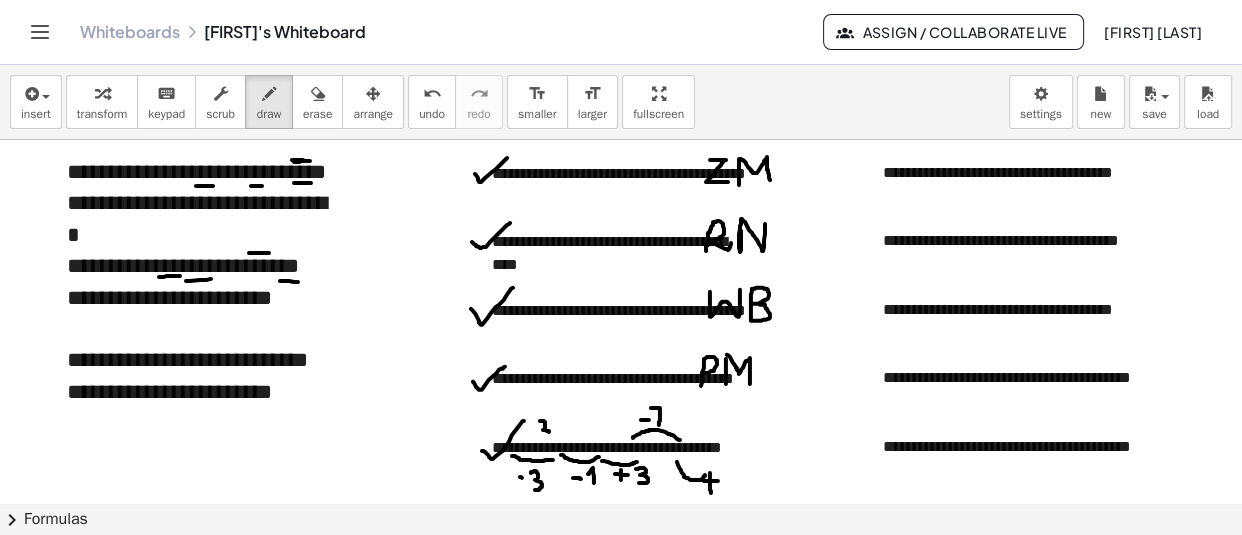 drag, startPoint x: 540, startPoint y: 420, endPoint x: 549, endPoint y: 431, distance: 14.21267 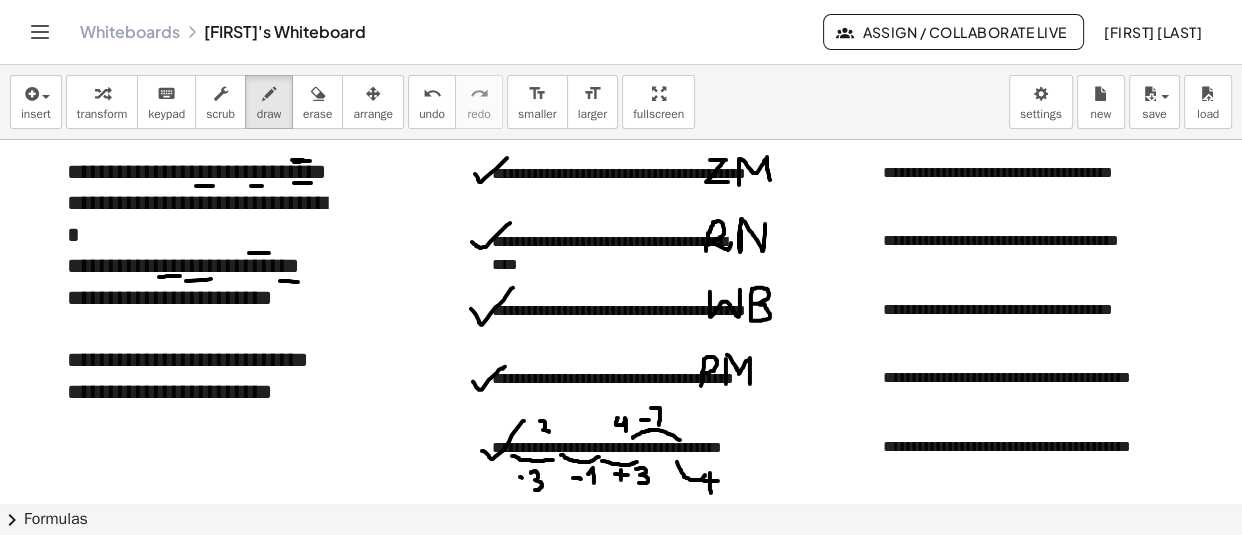 drag, startPoint x: 618, startPoint y: 417, endPoint x: 626, endPoint y: 430, distance: 15.264338 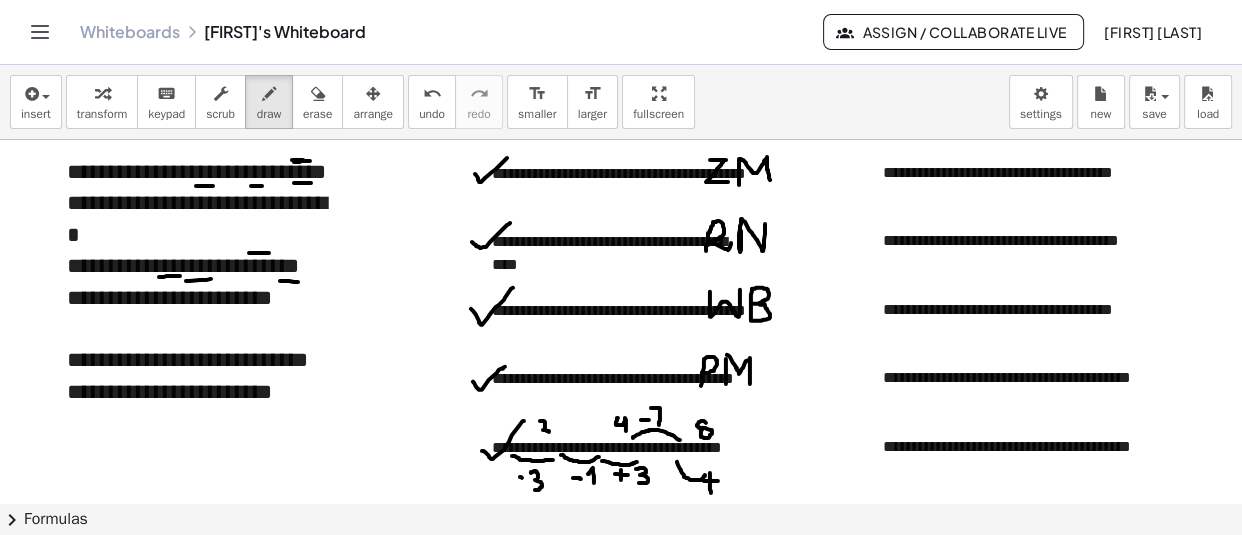 click at bounding box center [621, 2327] 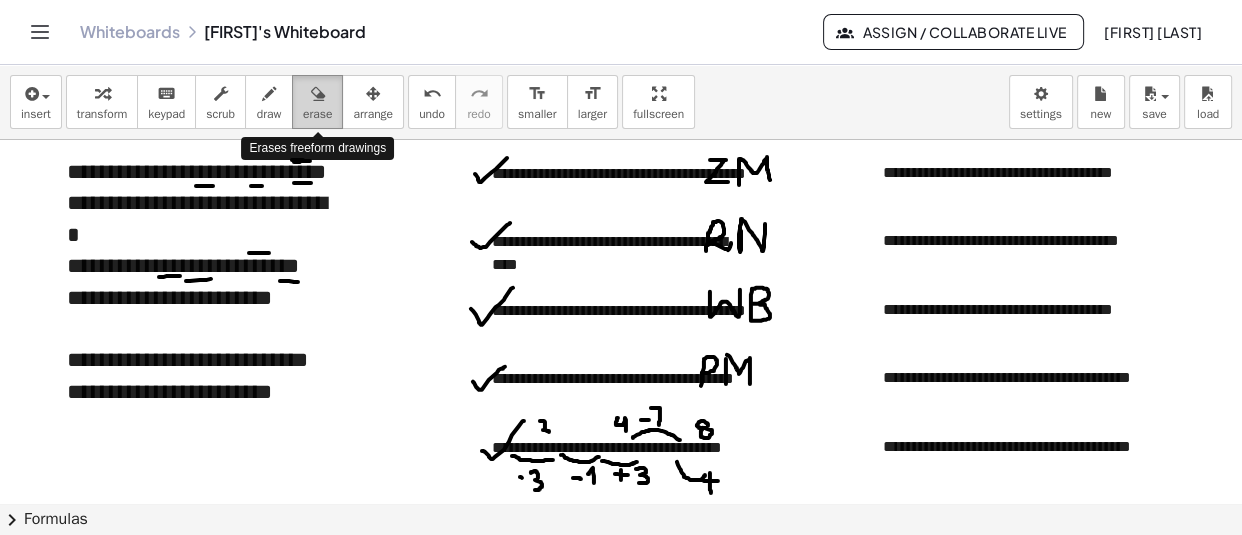 click at bounding box center [317, 93] 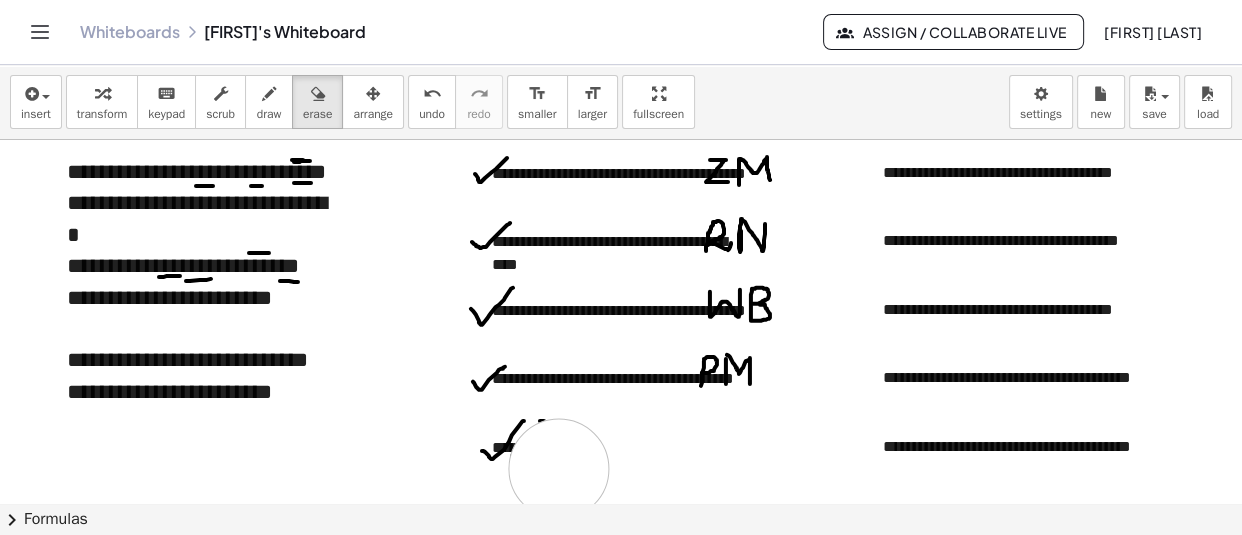 drag, startPoint x: 721, startPoint y: 441, endPoint x: 558, endPoint y: 468, distance: 165.22107 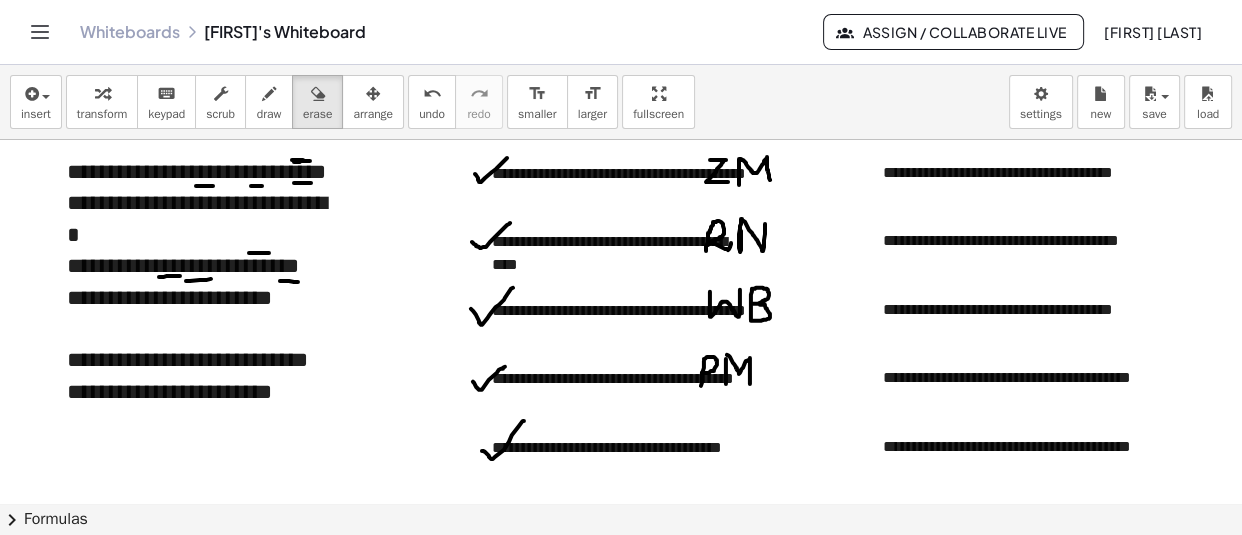 scroll, scrollTop: 63, scrollLeft: 0, axis: vertical 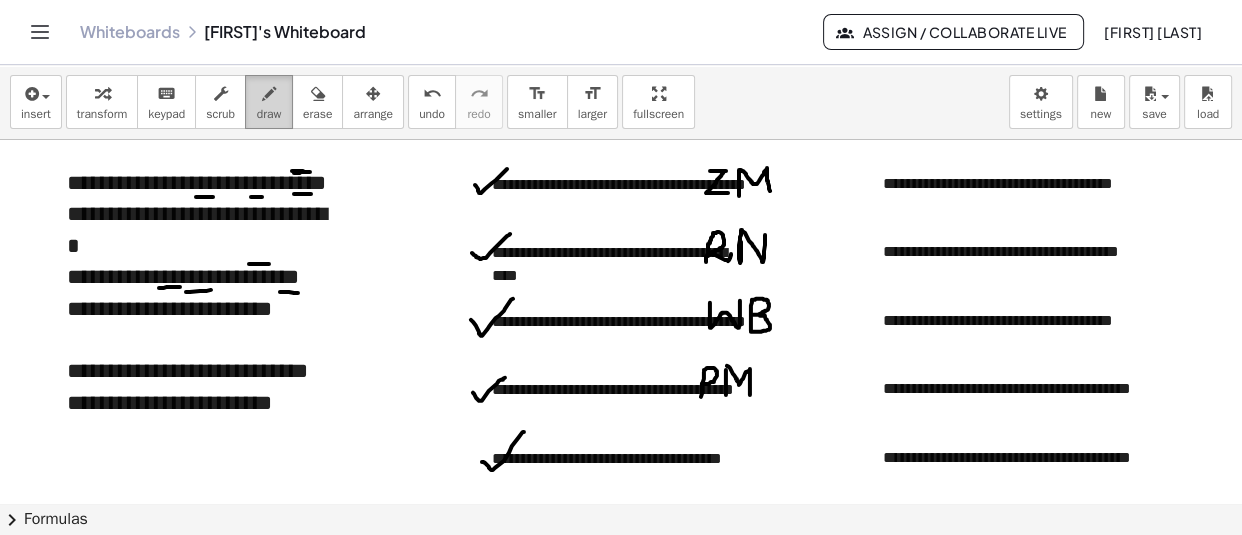 click on "draw" at bounding box center [269, 114] 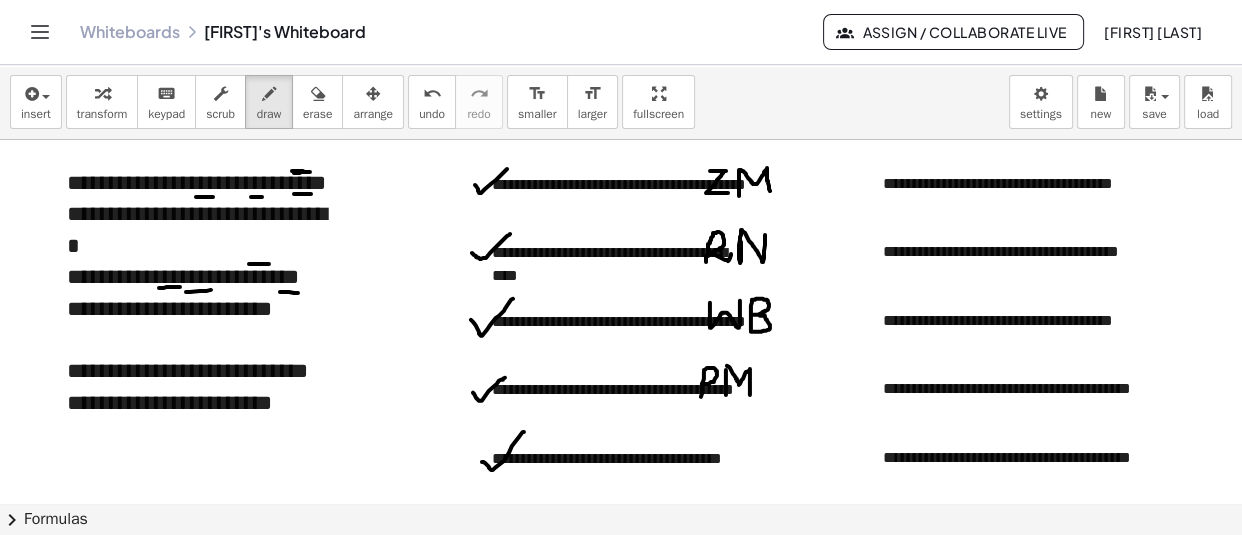 scroll, scrollTop: 0, scrollLeft: 0, axis: both 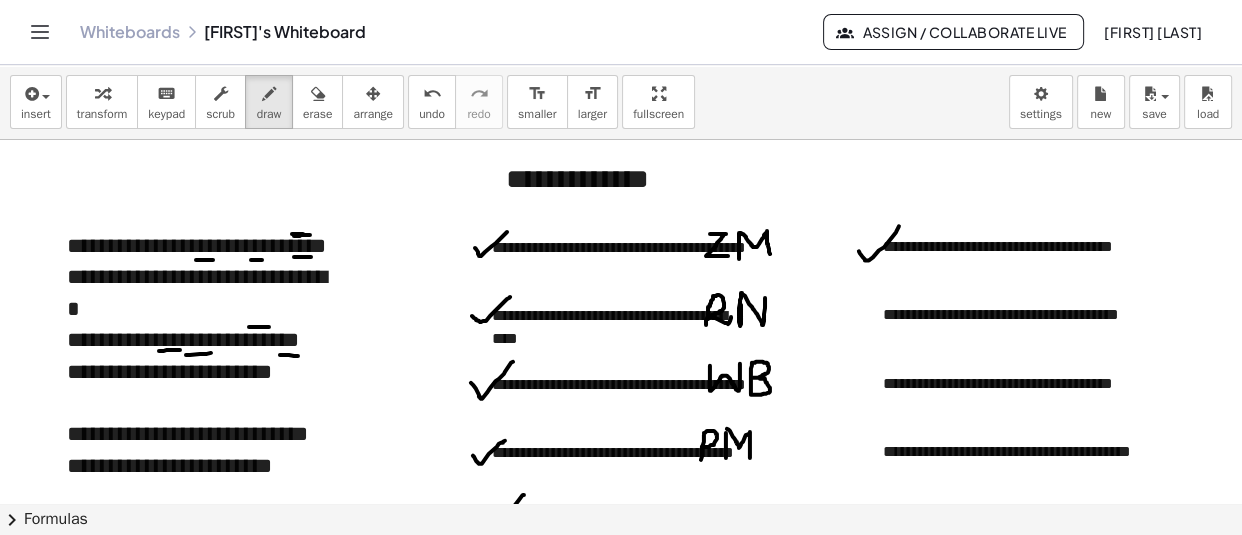 drag, startPoint x: 859, startPoint y: 251, endPoint x: 907, endPoint y: 219, distance: 57.68882 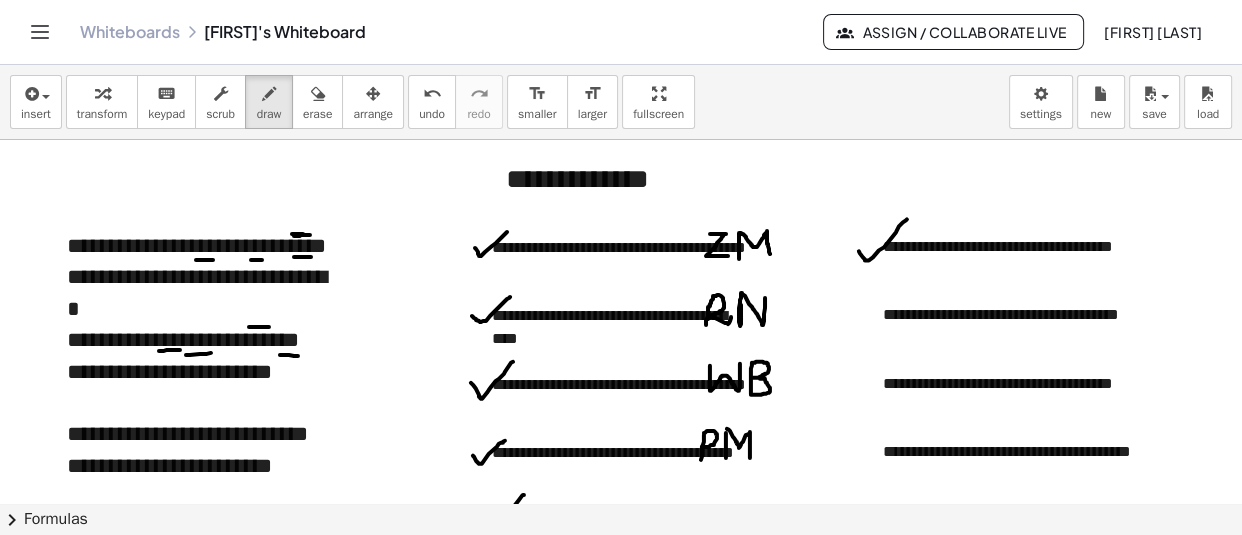 scroll, scrollTop: 60, scrollLeft: 0, axis: vertical 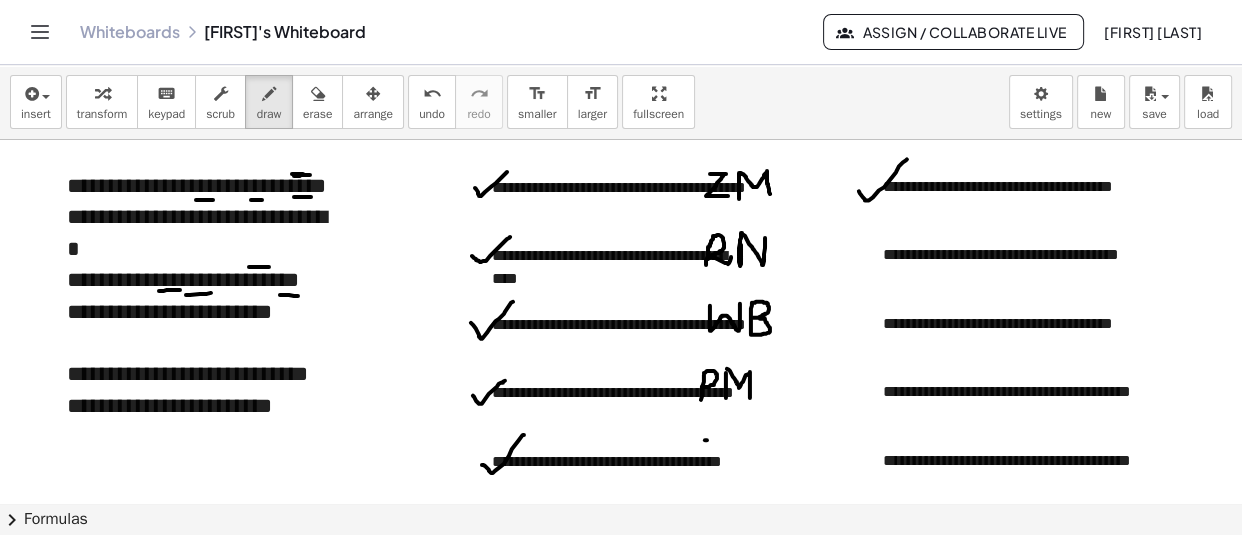 drag, startPoint x: 705, startPoint y: 439, endPoint x: 732, endPoint y: 439, distance: 27 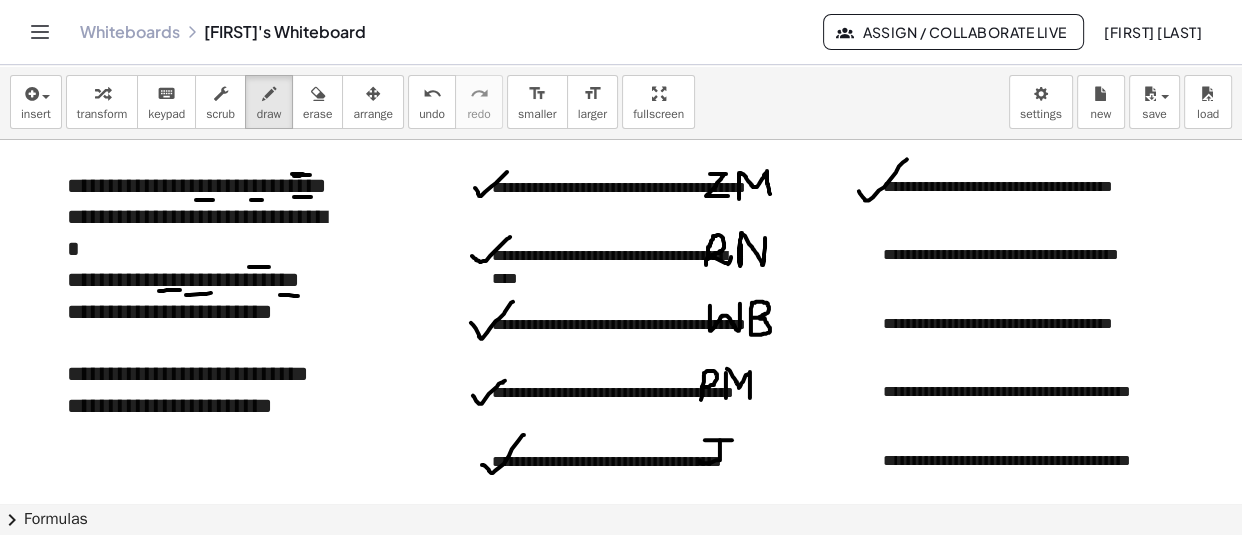 drag, startPoint x: 720, startPoint y: 439, endPoint x: 700, endPoint y: 459, distance: 28.284271 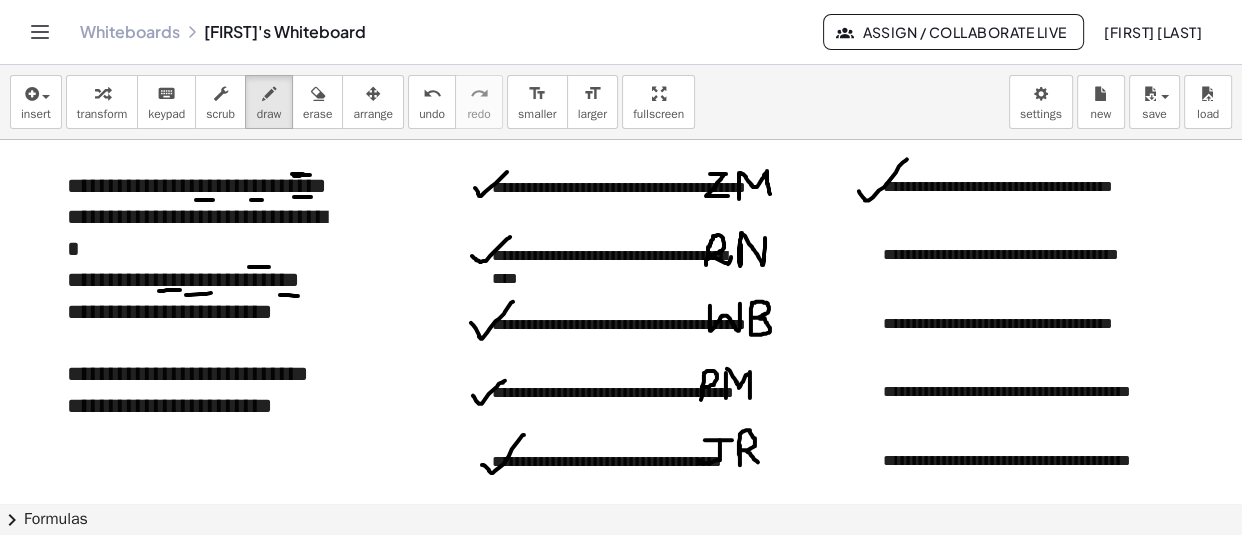drag, startPoint x: 740, startPoint y: 444, endPoint x: 765, endPoint y: 455, distance: 27.313 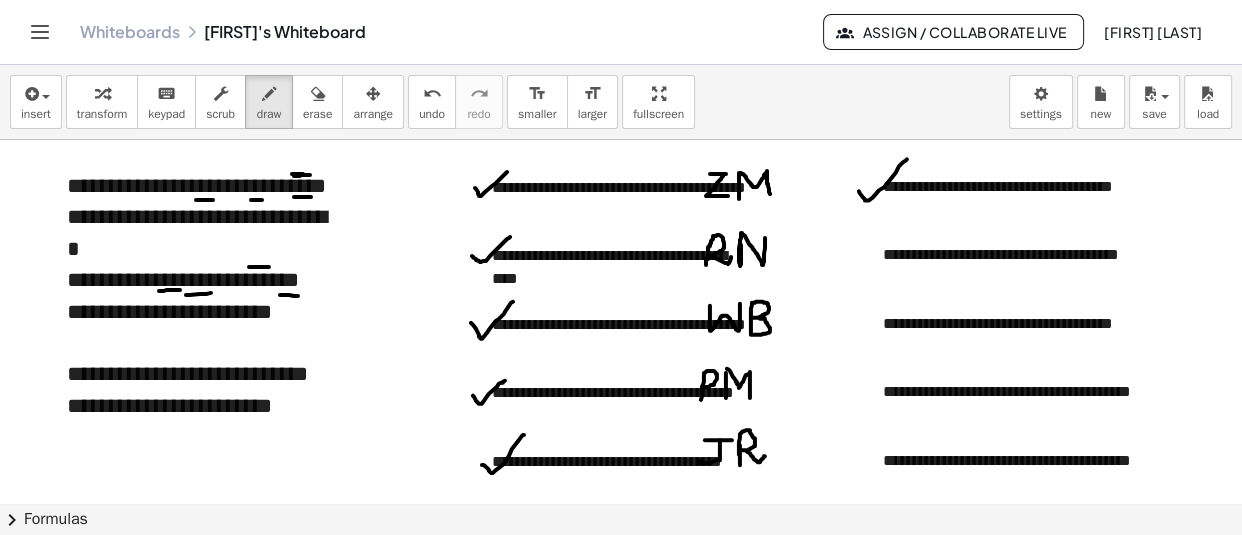 scroll, scrollTop: 0, scrollLeft: 0, axis: both 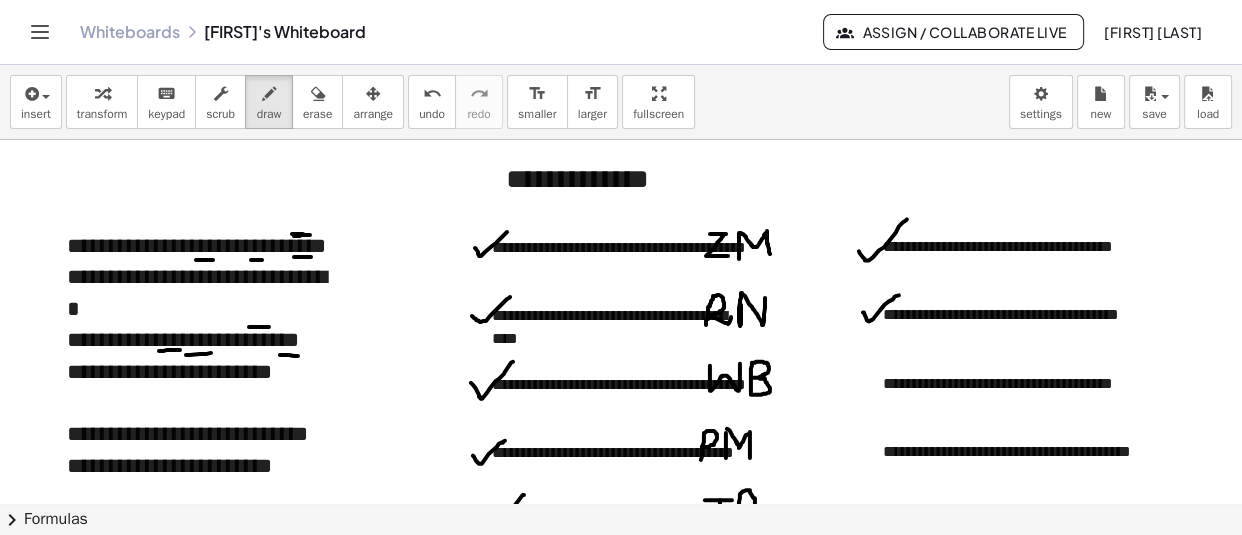 drag, startPoint x: 863, startPoint y: 312, endPoint x: 899, endPoint y: 295, distance: 39.812057 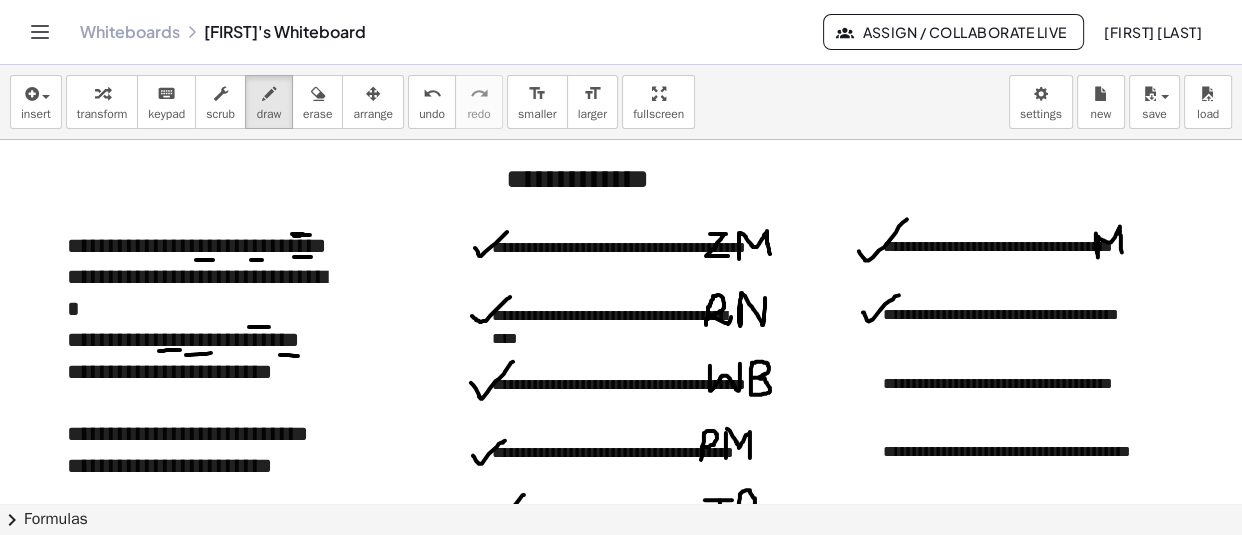 drag, startPoint x: 1096, startPoint y: 233, endPoint x: 1122, endPoint y: 254, distance: 33.42155 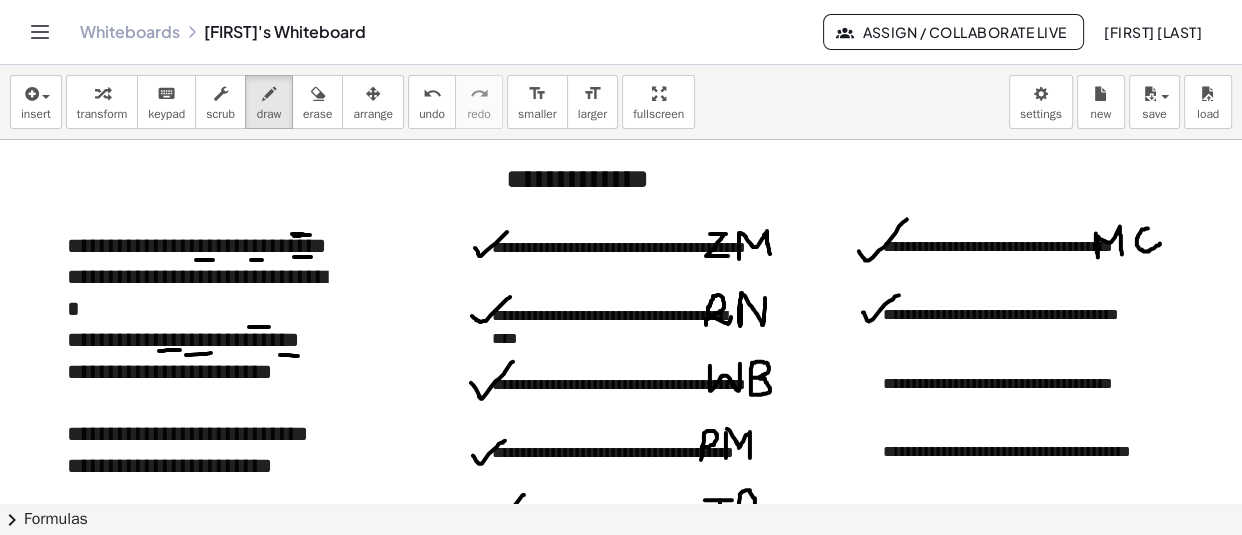 drag, startPoint x: 1148, startPoint y: 228, endPoint x: 1160, endPoint y: 243, distance: 19.209373 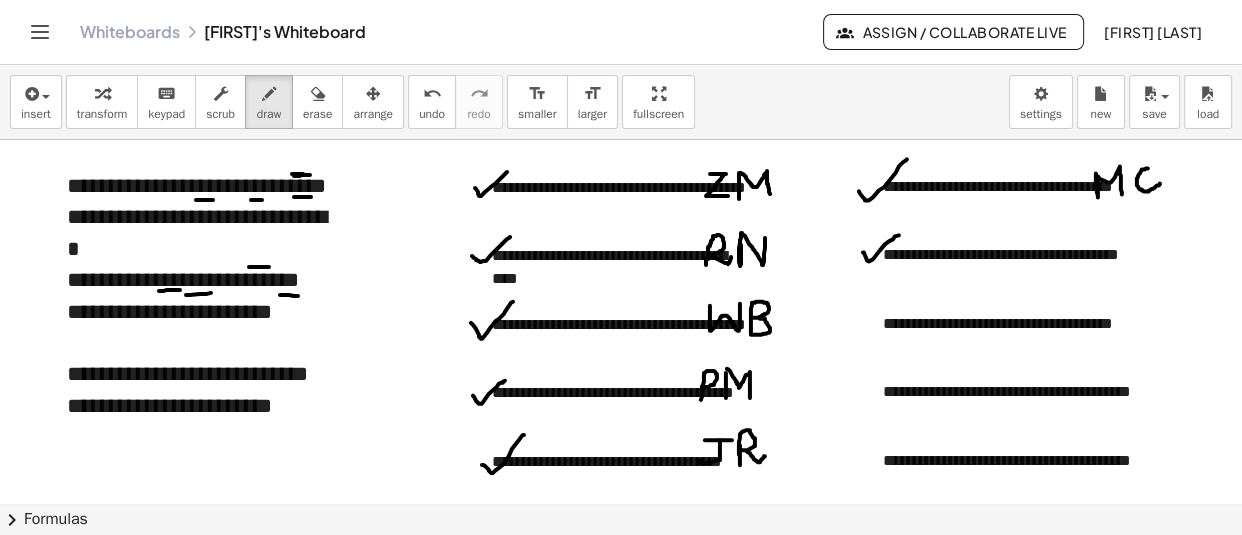 scroll, scrollTop: 63, scrollLeft: 0, axis: vertical 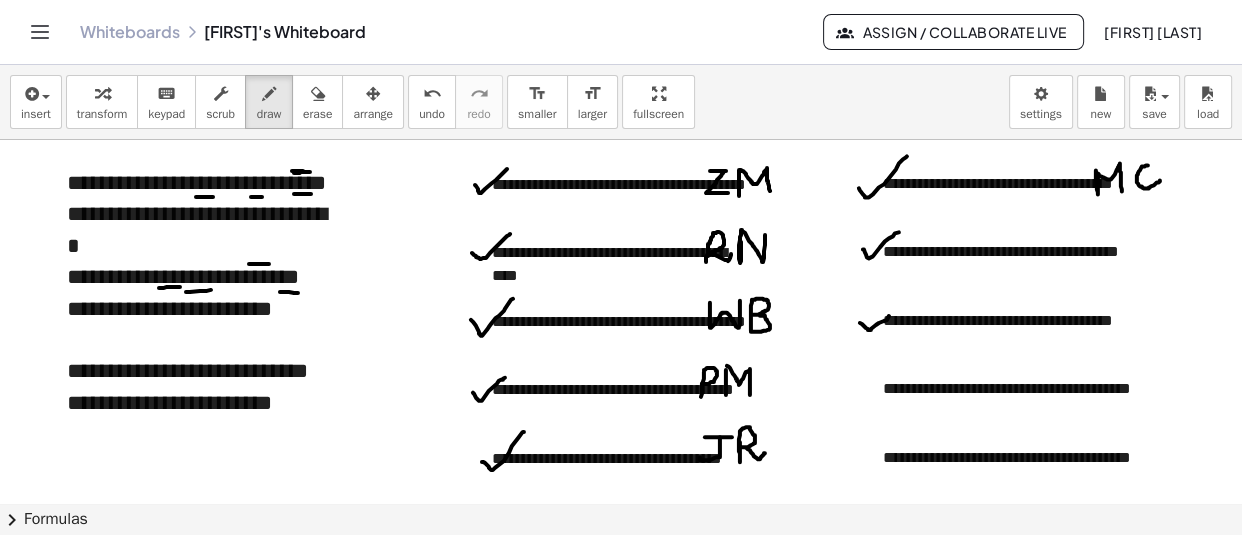 drag, startPoint x: 860, startPoint y: 322, endPoint x: 892, endPoint y: 312, distance: 33.526108 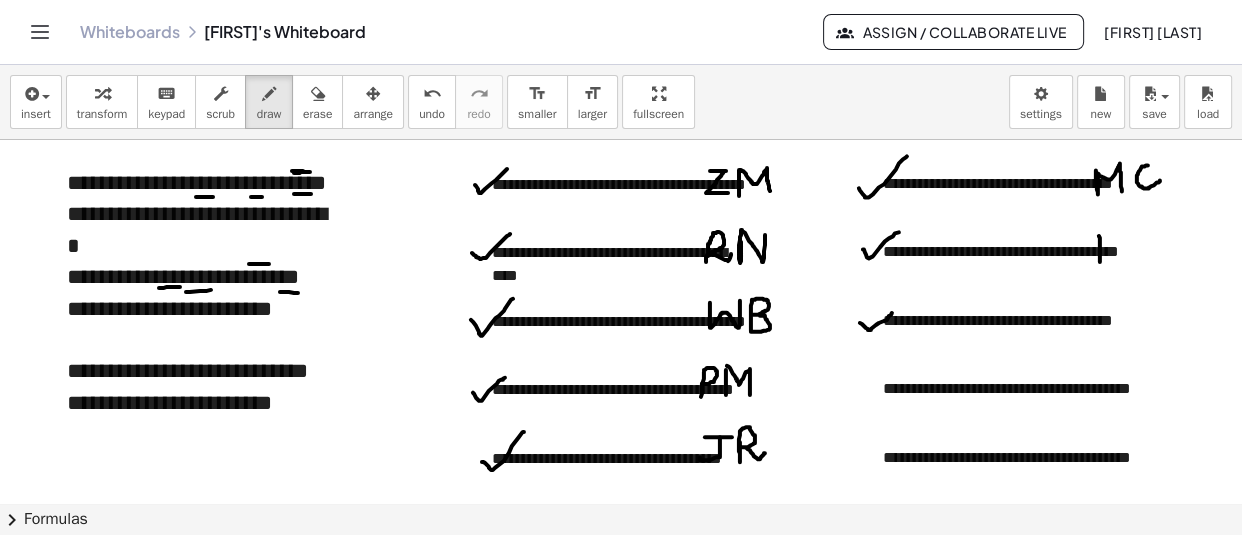 drag, startPoint x: 1099, startPoint y: 235, endPoint x: 1100, endPoint y: 262, distance: 27.018513 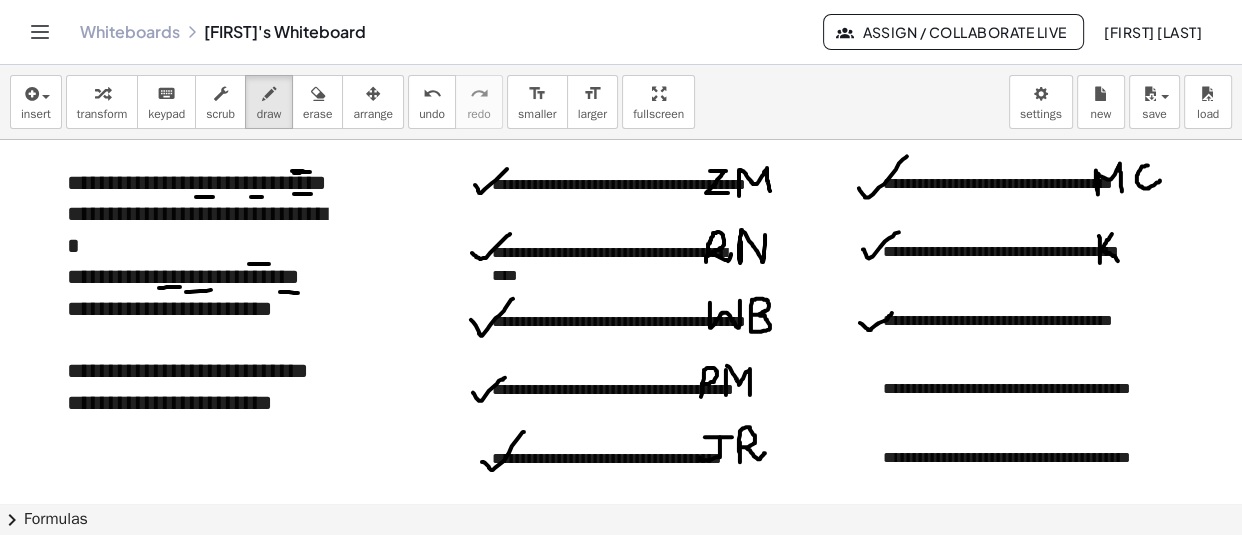 drag, startPoint x: 1112, startPoint y: 233, endPoint x: 1118, endPoint y: 260, distance: 27.658634 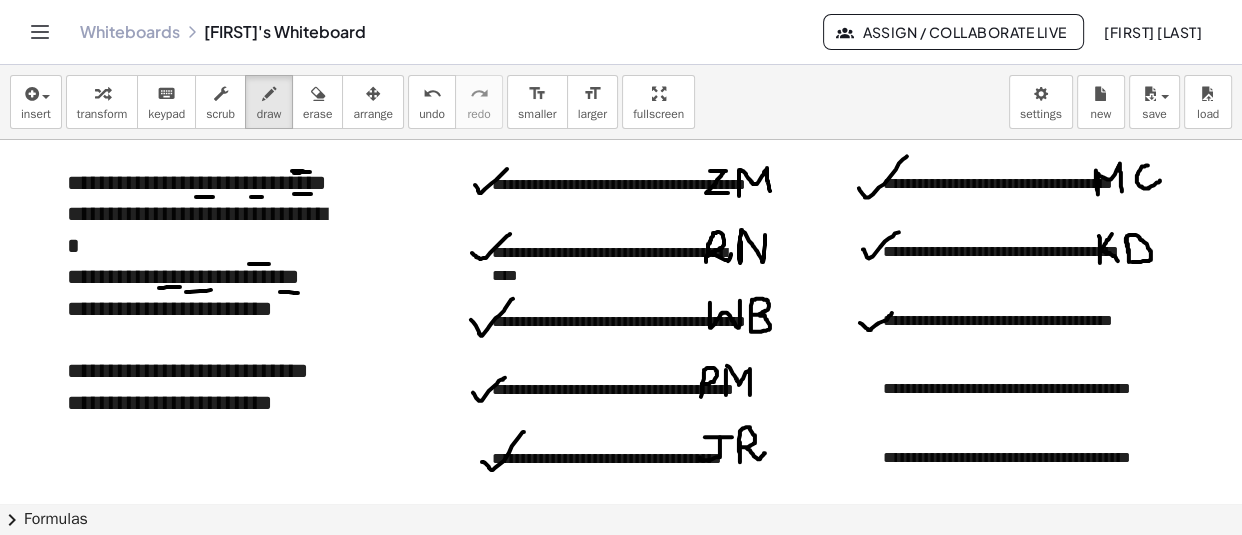 drag, startPoint x: 1126, startPoint y: 237, endPoint x: 1132, endPoint y: 261, distance: 24.738634 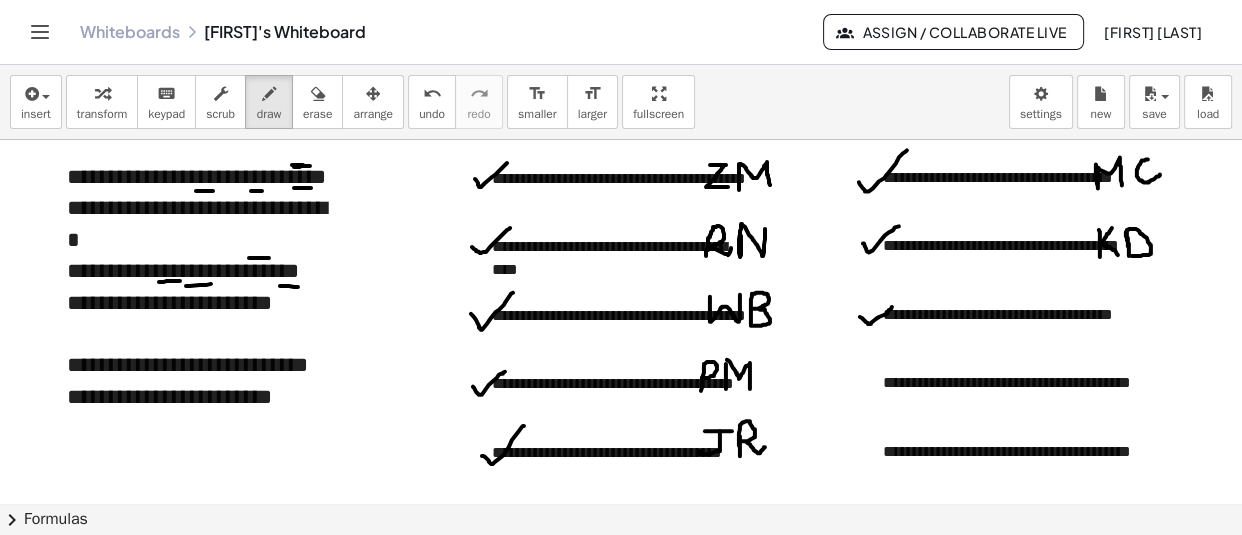 scroll, scrollTop: 59, scrollLeft: 0, axis: vertical 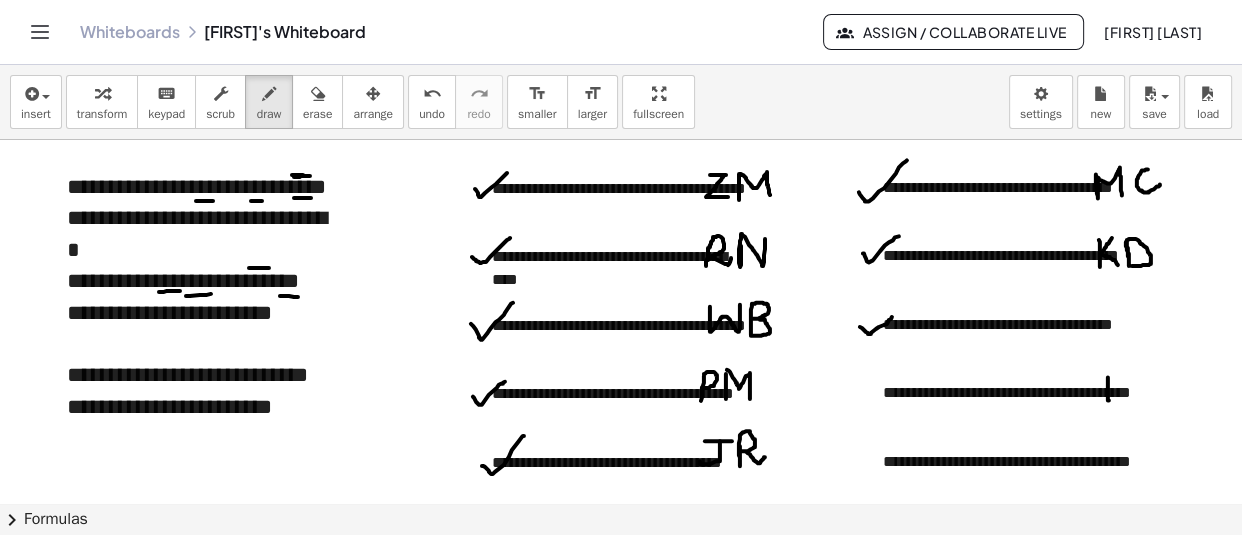 drag, startPoint x: 1108, startPoint y: 377, endPoint x: 1109, endPoint y: 400, distance: 23.021729 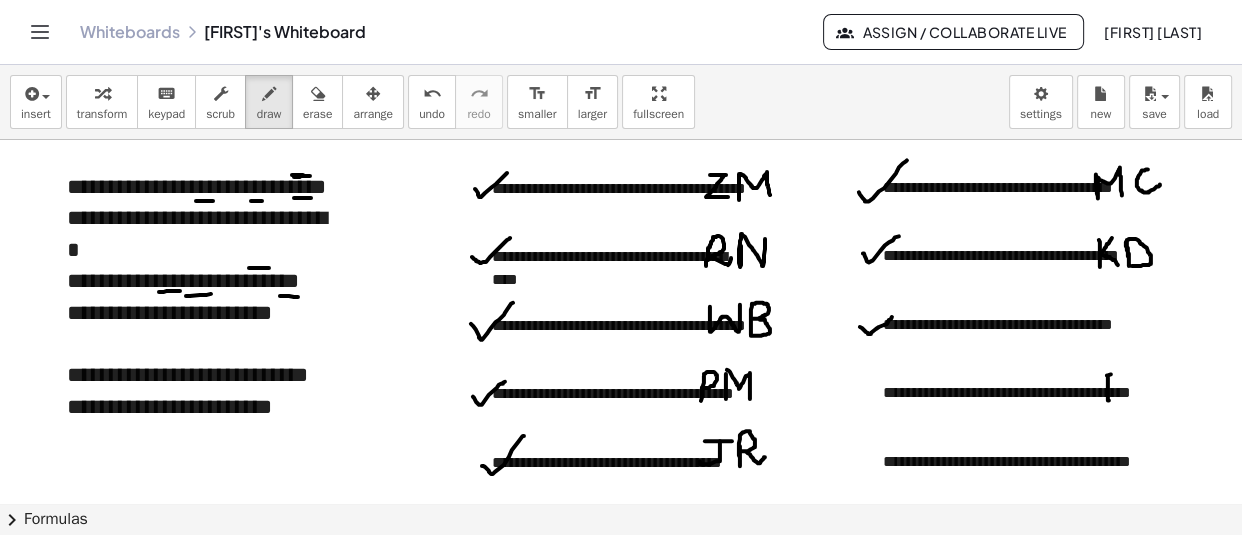 drag, startPoint x: 1107, startPoint y: 375, endPoint x: 1121, endPoint y: 374, distance: 14.035668 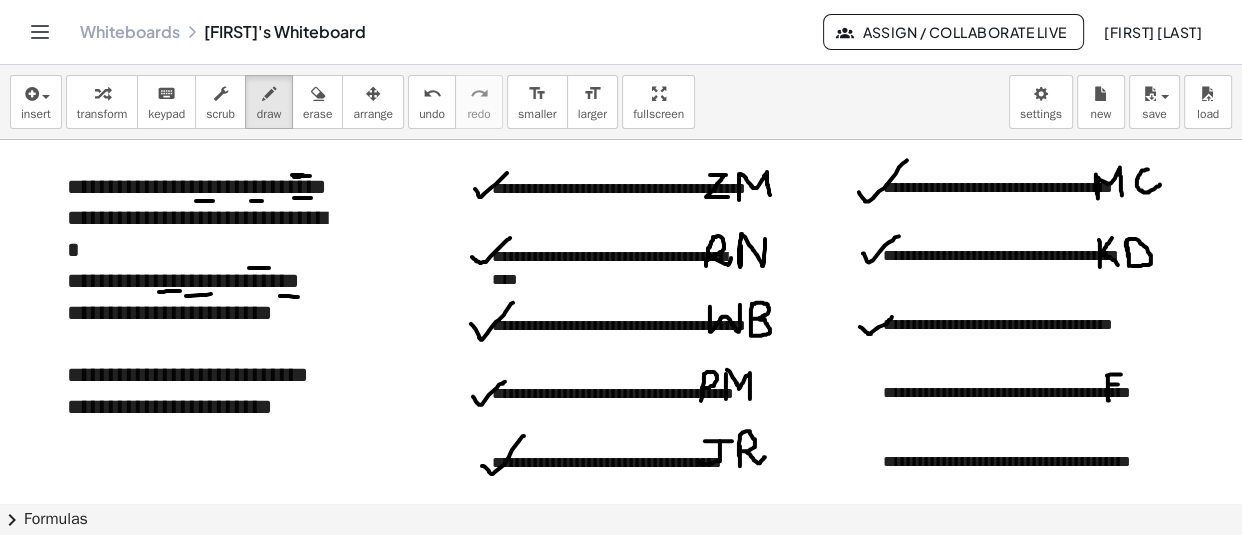 click at bounding box center [621, 2342] 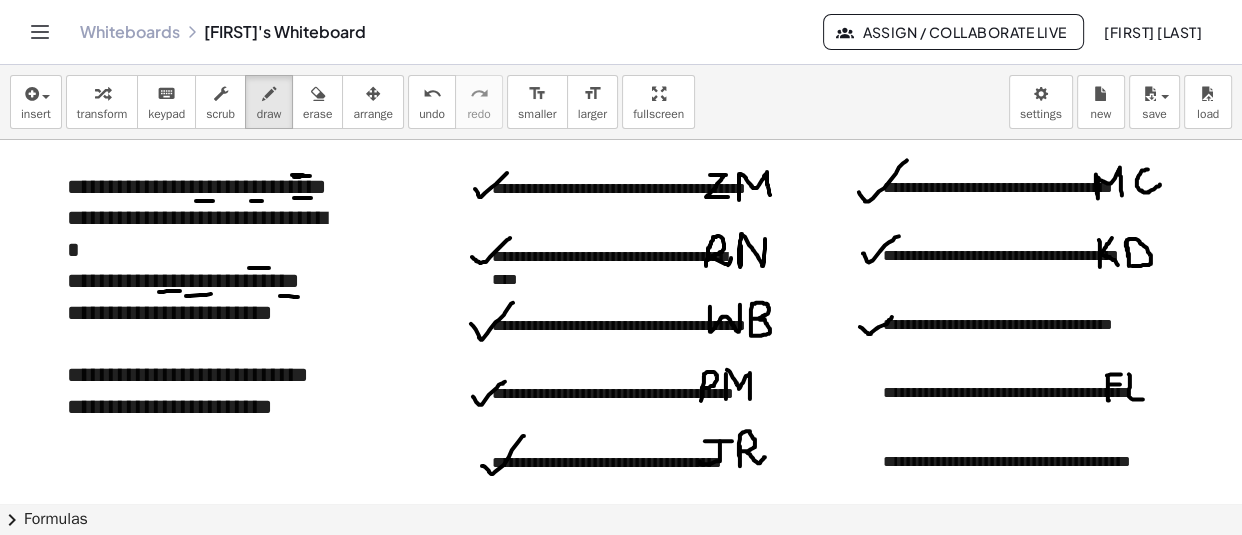 drag, startPoint x: 1129, startPoint y: 374, endPoint x: 1150, endPoint y: 396, distance: 30.413813 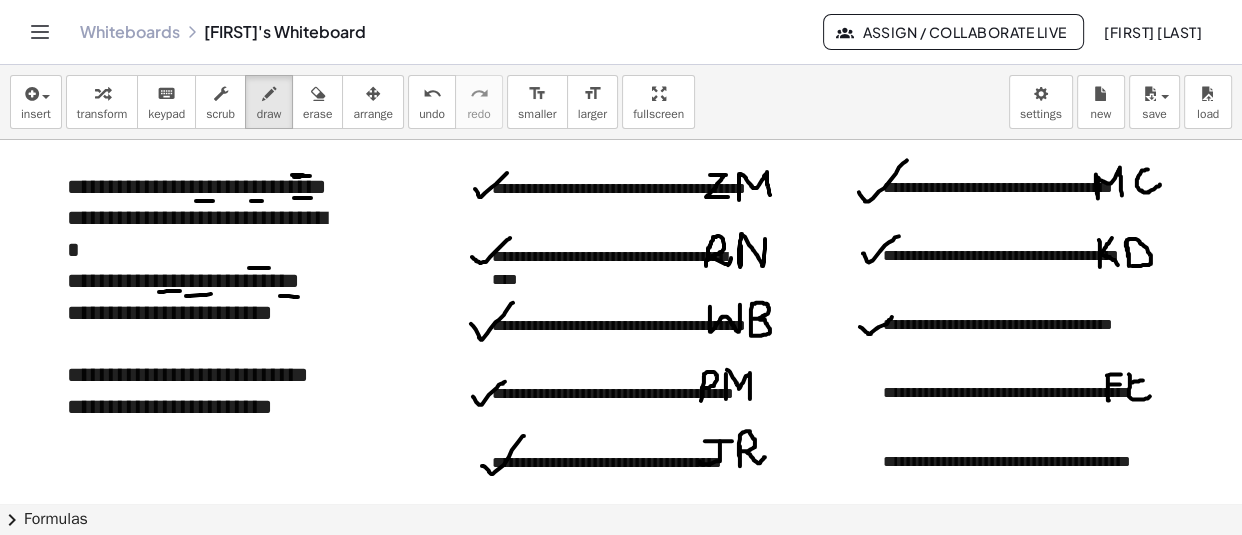 drag, startPoint x: 1132, startPoint y: 382, endPoint x: 1144, endPoint y: 380, distance: 12.165525 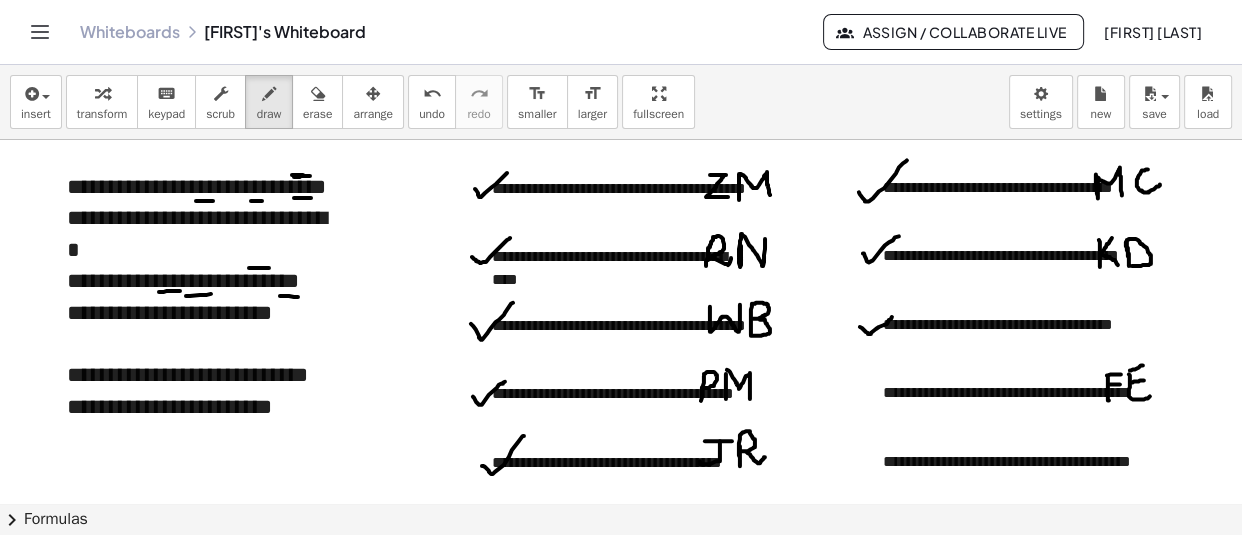 drag, startPoint x: 1130, startPoint y: 370, endPoint x: 1144, endPoint y: 365, distance: 14.866069 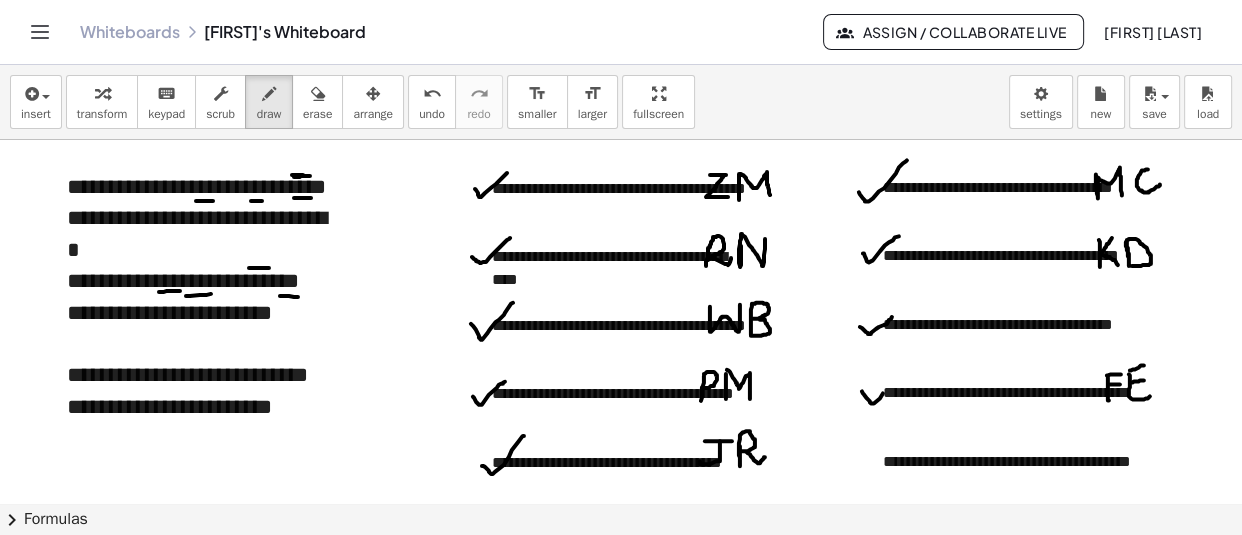 drag, startPoint x: 862, startPoint y: 391, endPoint x: 903, endPoint y: 379, distance: 42.72002 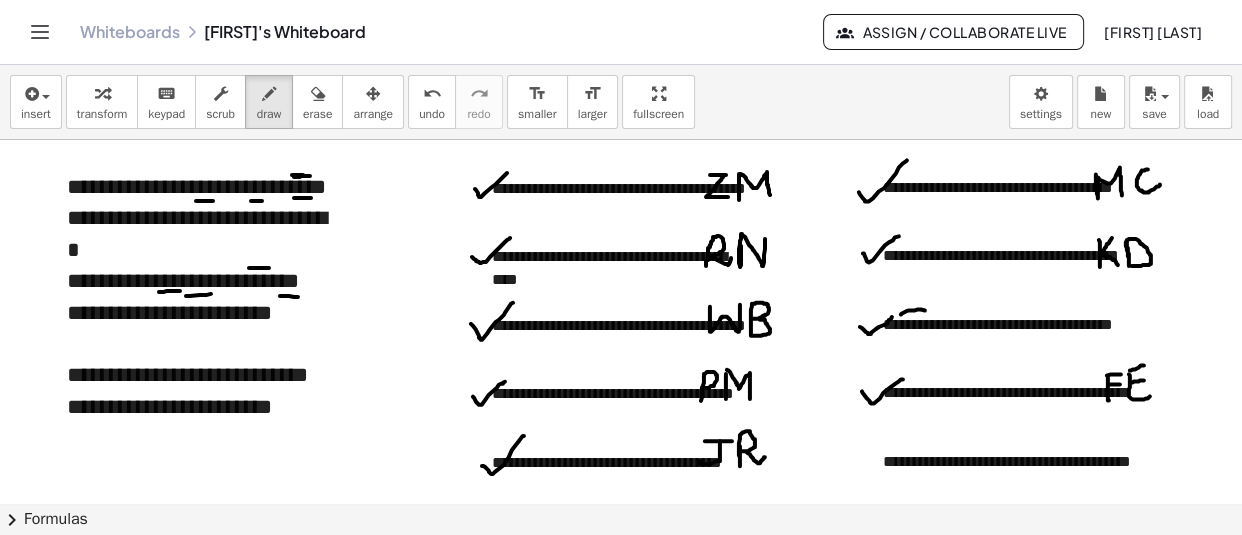drag, startPoint x: 901, startPoint y: 314, endPoint x: 935, endPoint y: 314, distance: 34 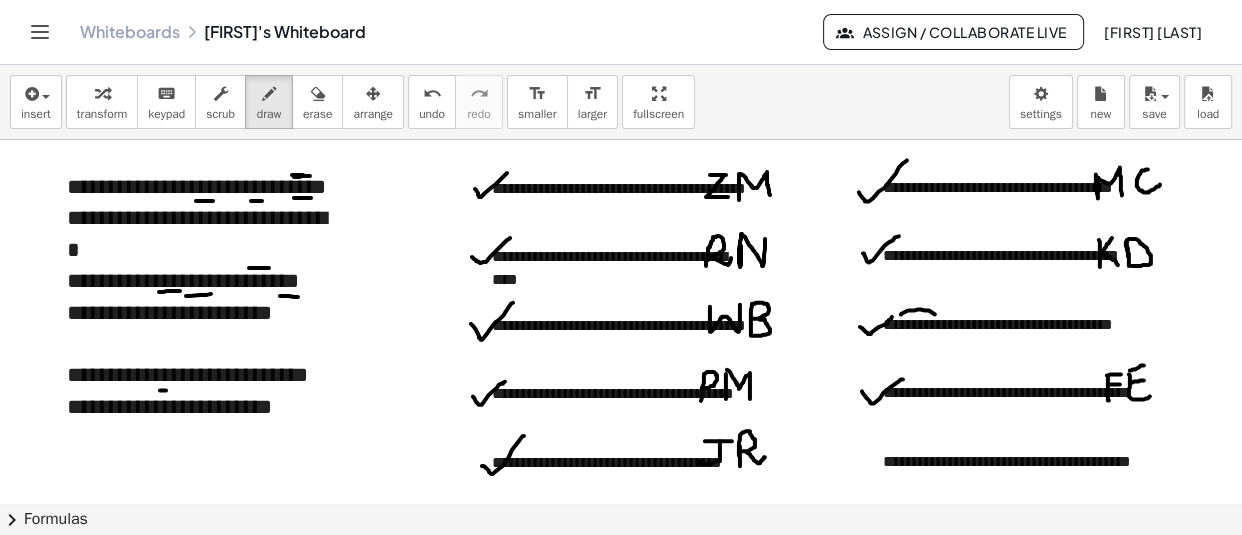 click at bounding box center (621, 2342) 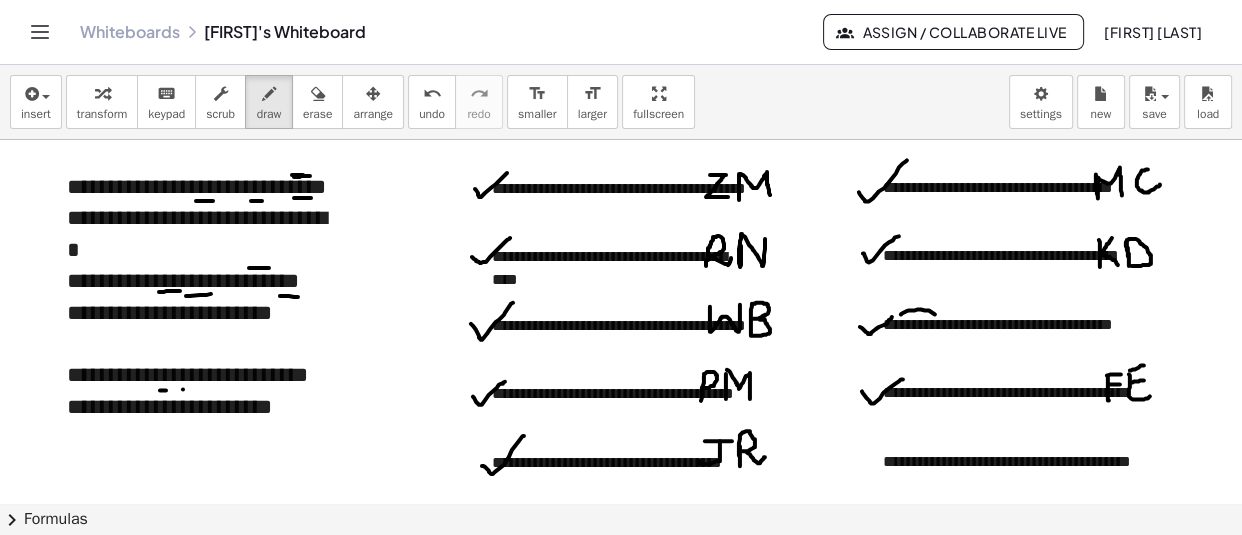 click at bounding box center [621, 2342] 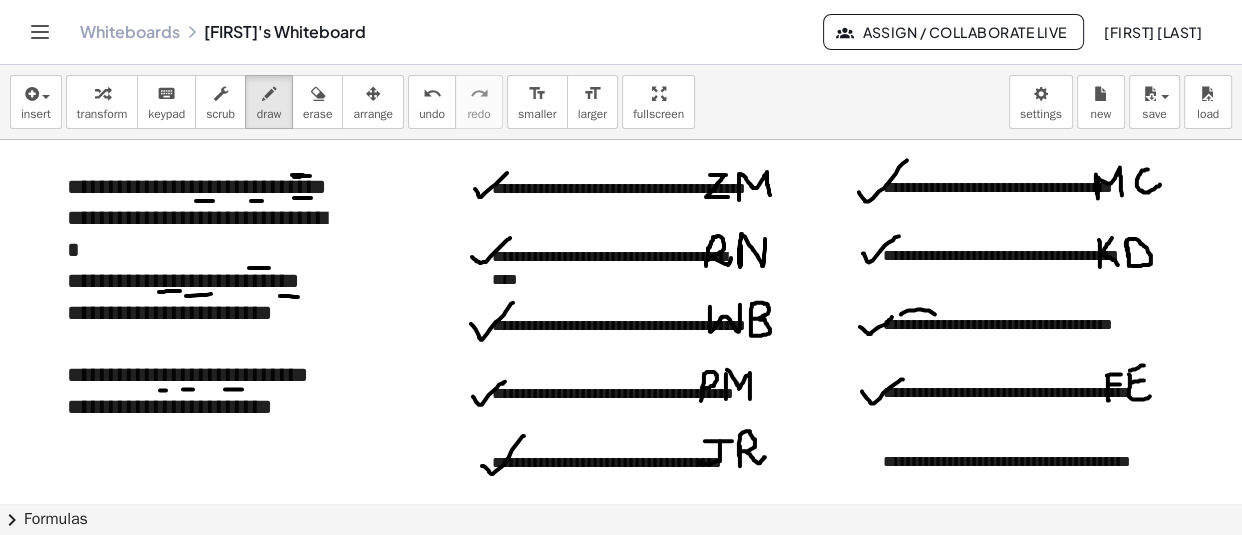 drag, startPoint x: 225, startPoint y: 389, endPoint x: 242, endPoint y: 389, distance: 17 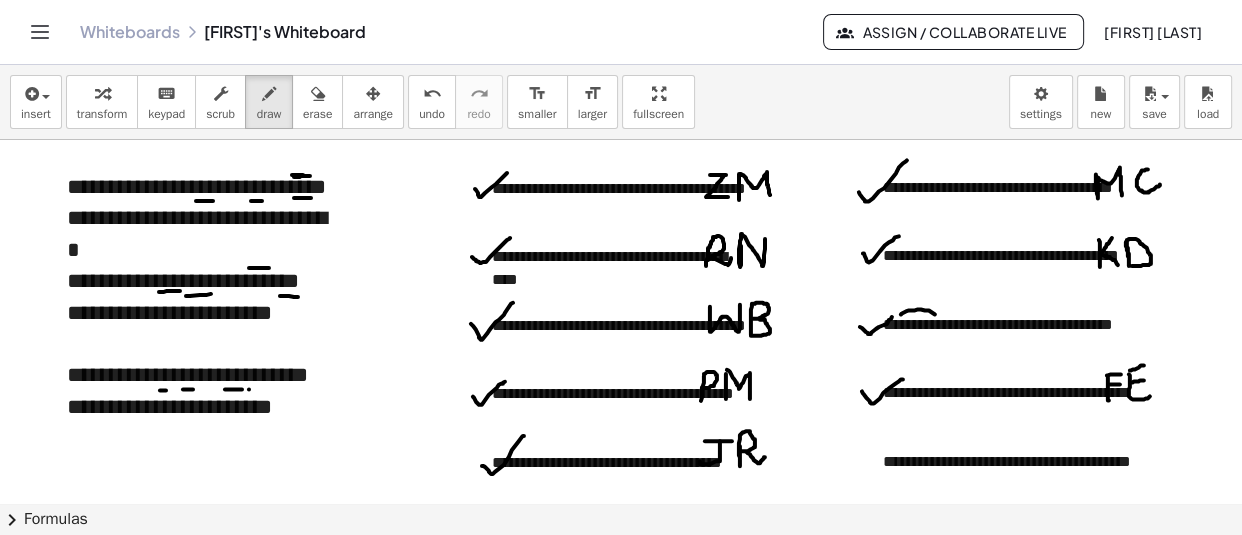 drag, startPoint x: 249, startPoint y: 389, endPoint x: 264, endPoint y: 390, distance: 15.033297 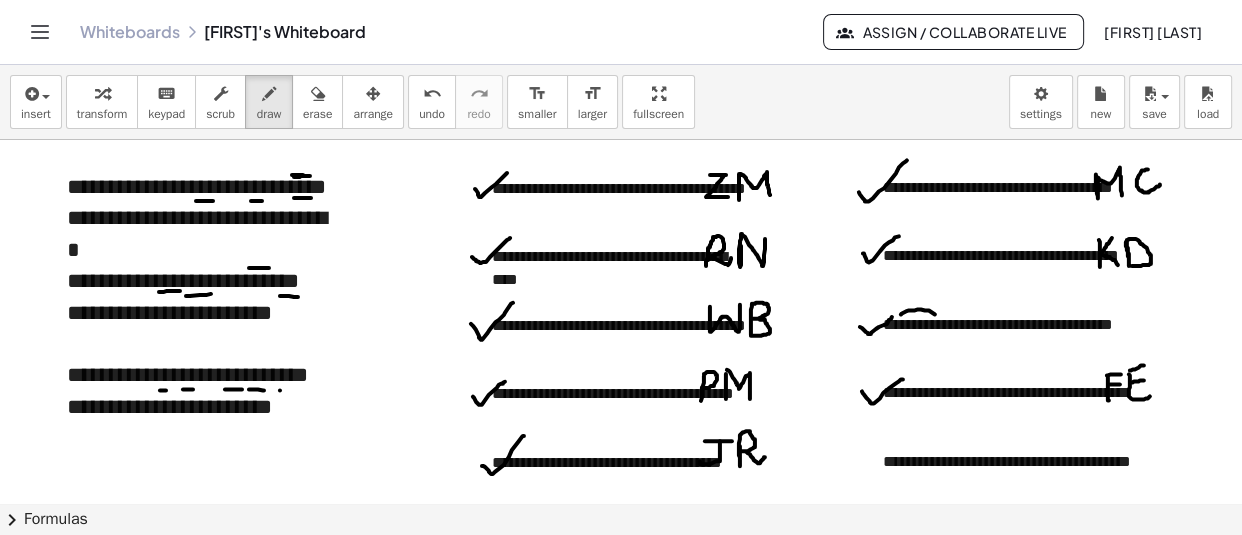 drag, startPoint x: 280, startPoint y: 390, endPoint x: 292, endPoint y: 390, distance: 12 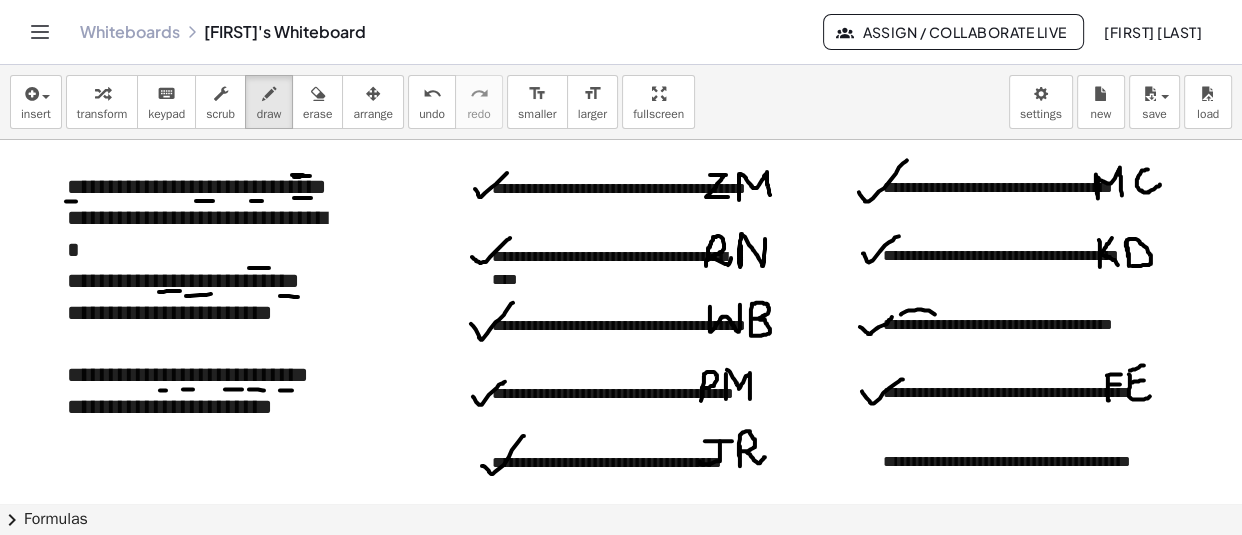click at bounding box center (621, 2342) 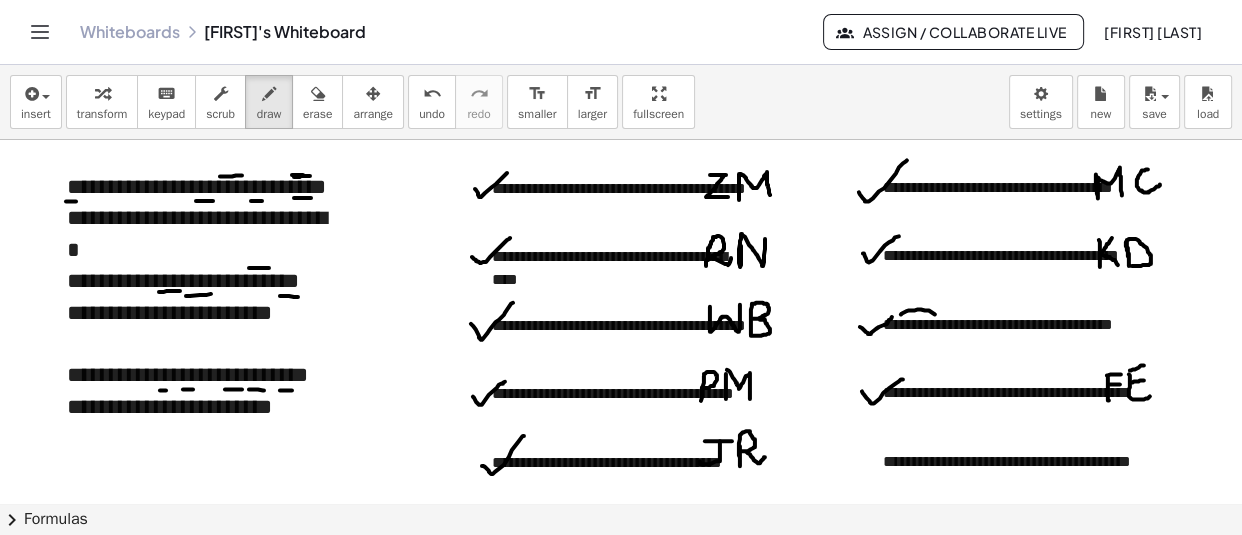 drag, startPoint x: 220, startPoint y: 176, endPoint x: 242, endPoint y: 175, distance: 22.022715 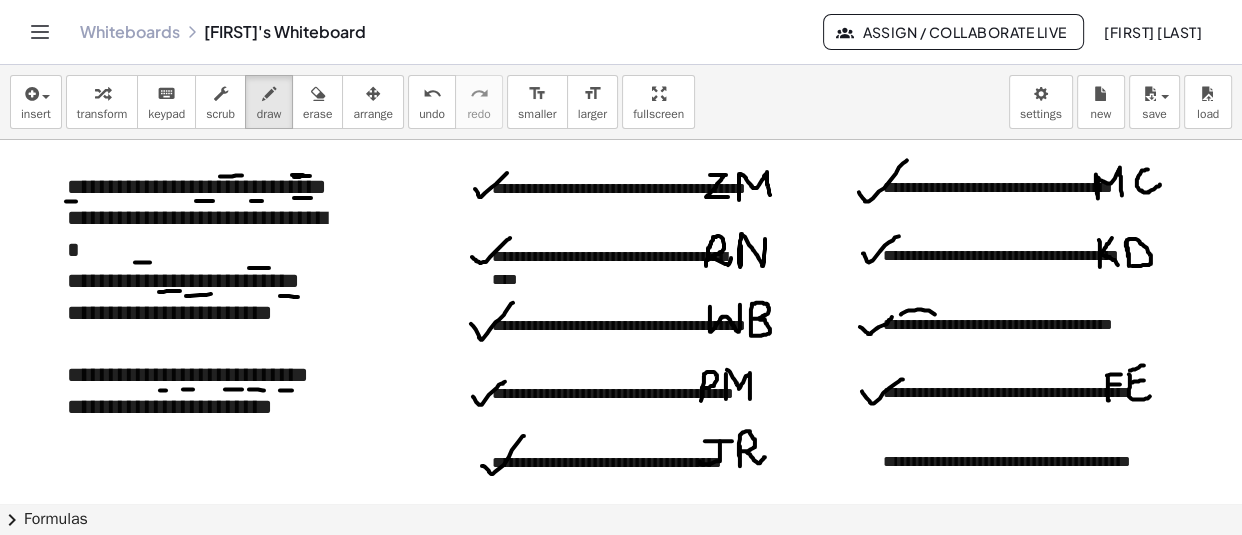 drag, startPoint x: 135, startPoint y: 262, endPoint x: 150, endPoint y: 262, distance: 15 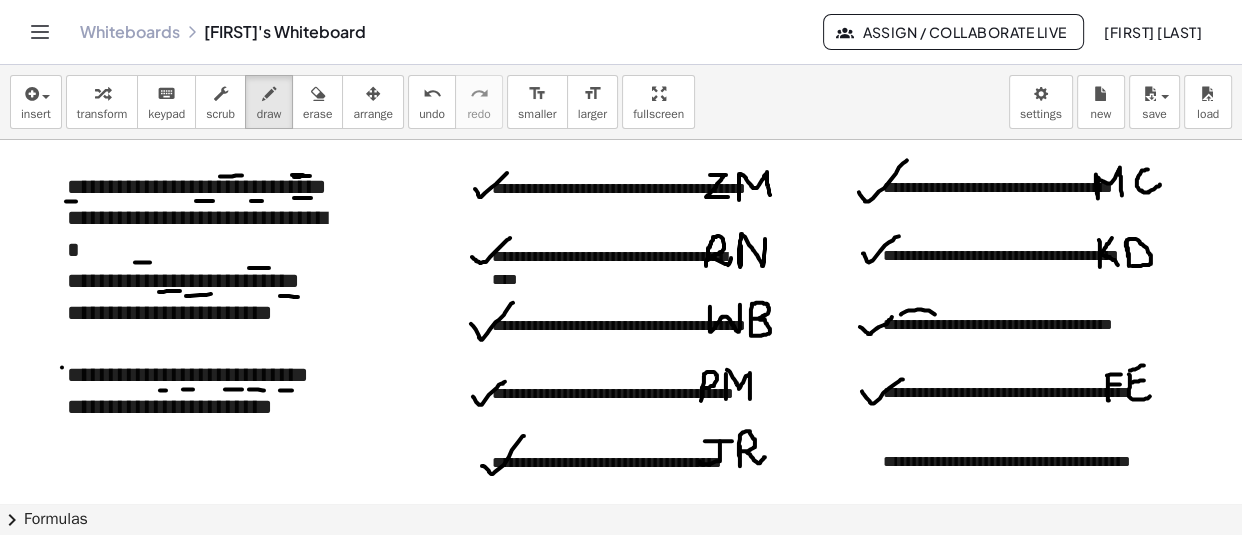 drag, startPoint x: 62, startPoint y: 367, endPoint x: 76, endPoint y: 364, distance: 14.3178215 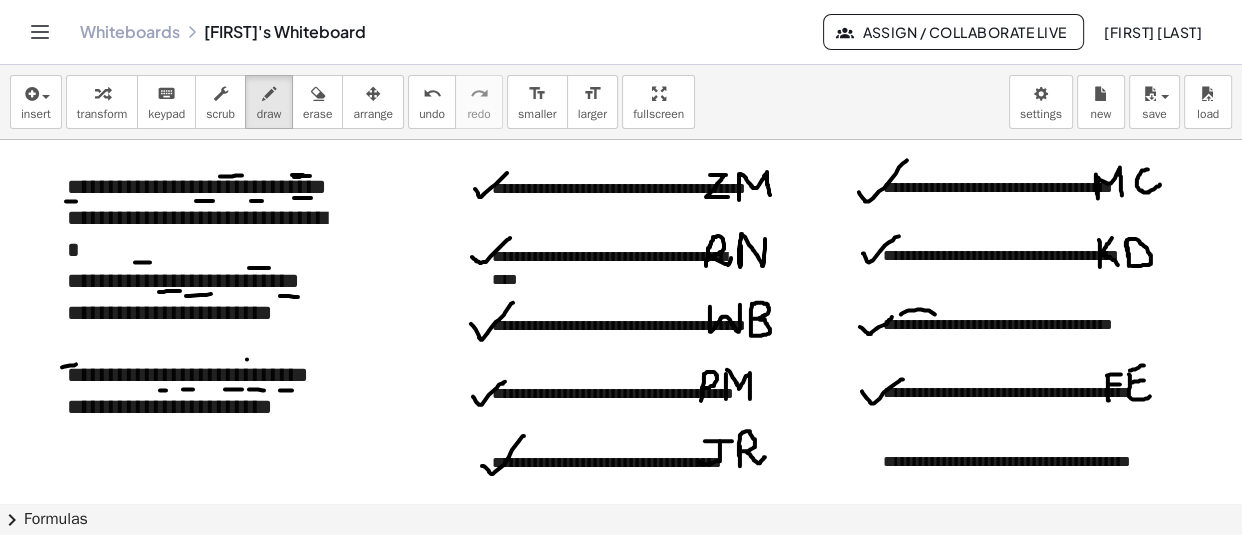 drag, startPoint x: 247, startPoint y: 359, endPoint x: 265, endPoint y: 360, distance: 18.027756 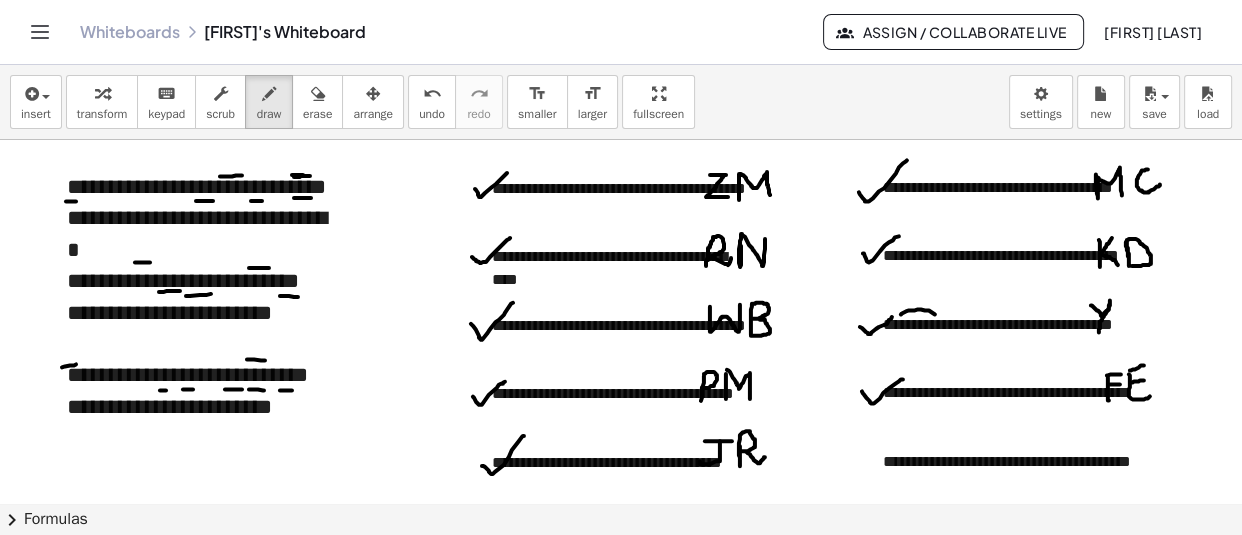 drag, startPoint x: 1091, startPoint y: 305, endPoint x: 1099, endPoint y: 332, distance: 28.160255 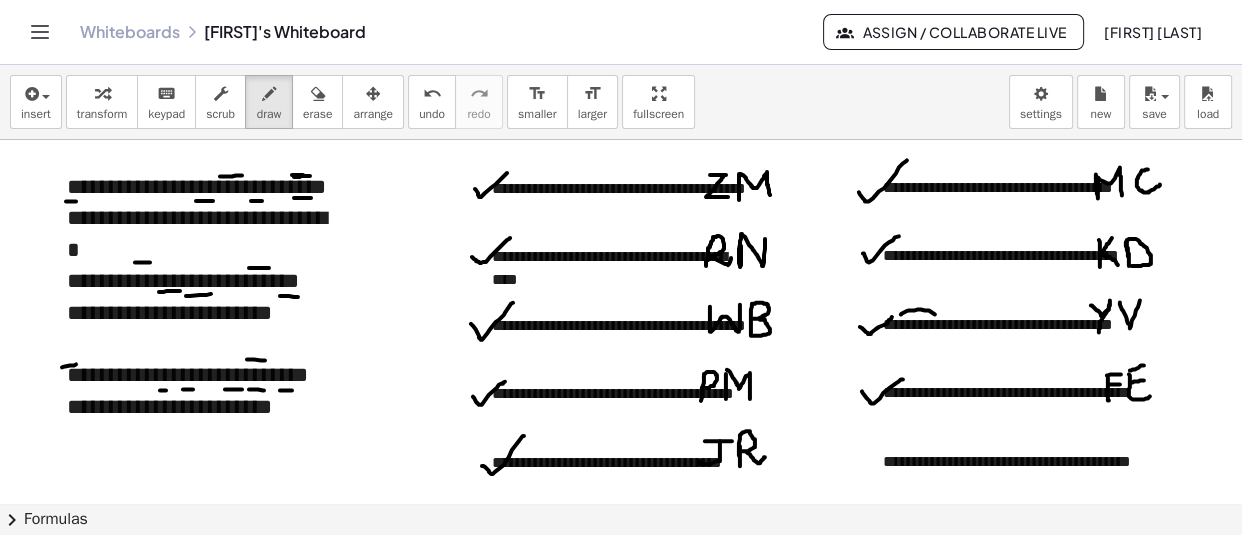 drag, startPoint x: 1120, startPoint y: 302, endPoint x: 1146, endPoint y: 290, distance: 28.635643 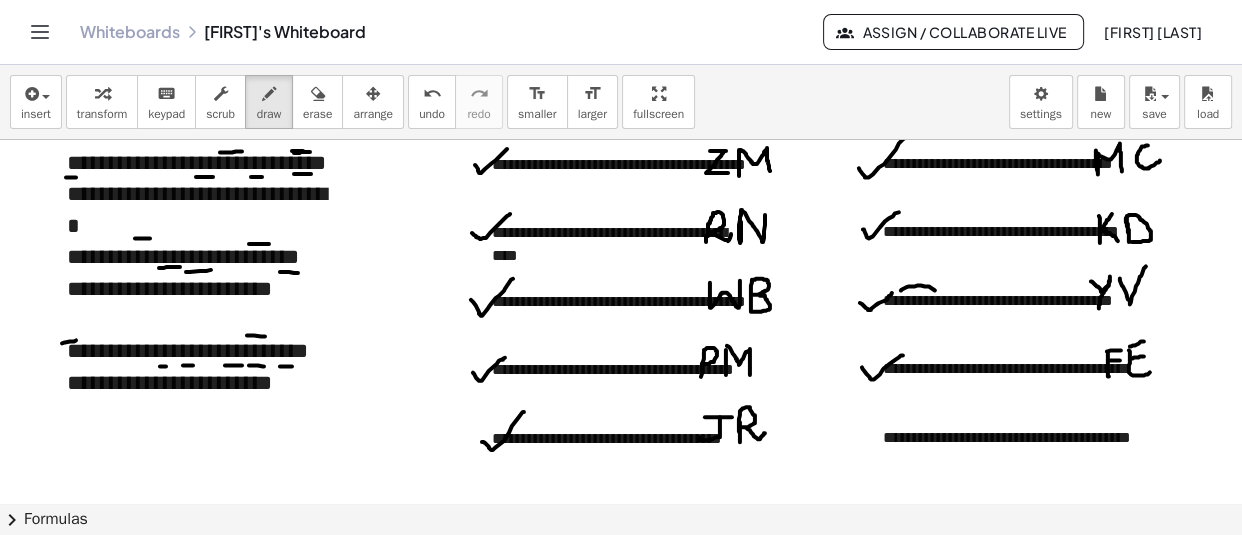 scroll, scrollTop: 84, scrollLeft: 0, axis: vertical 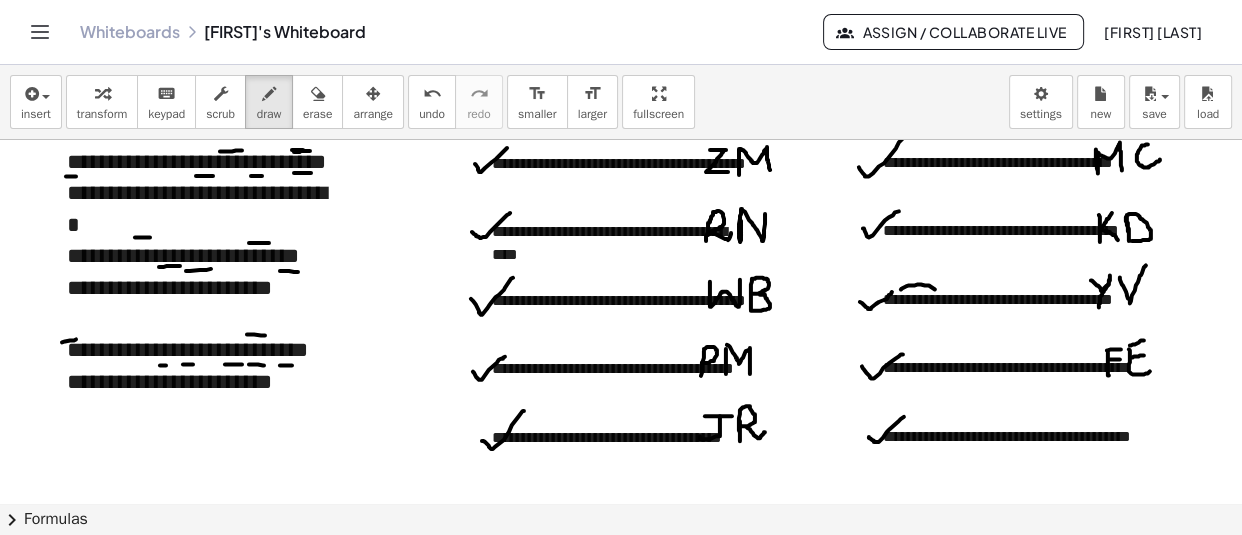 drag, startPoint x: 869, startPoint y: 436, endPoint x: 904, endPoint y: 416, distance: 40.311287 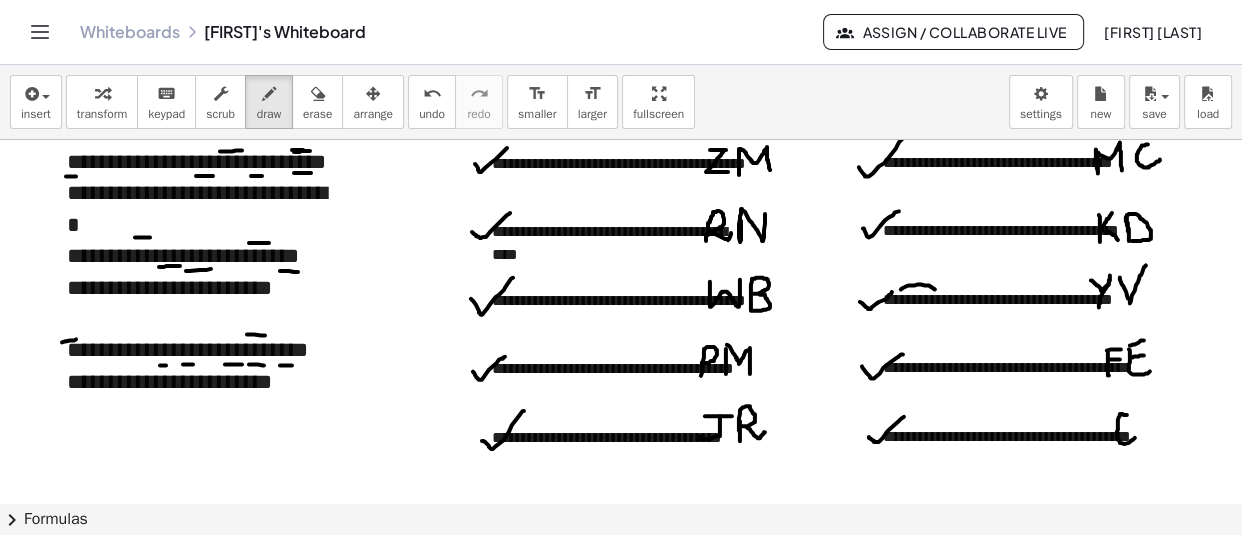 drag, startPoint x: 1127, startPoint y: 414, endPoint x: 1136, endPoint y: 436, distance: 23.769728 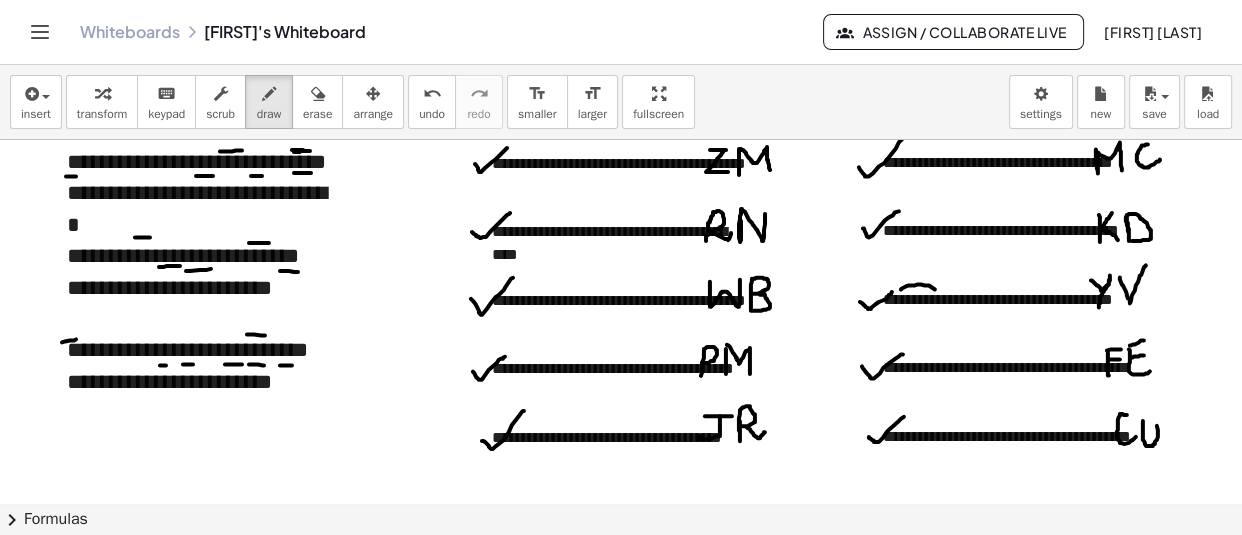 drag, startPoint x: 1143, startPoint y: 420, endPoint x: 1157, endPoint y: 421, distance: 14.035668 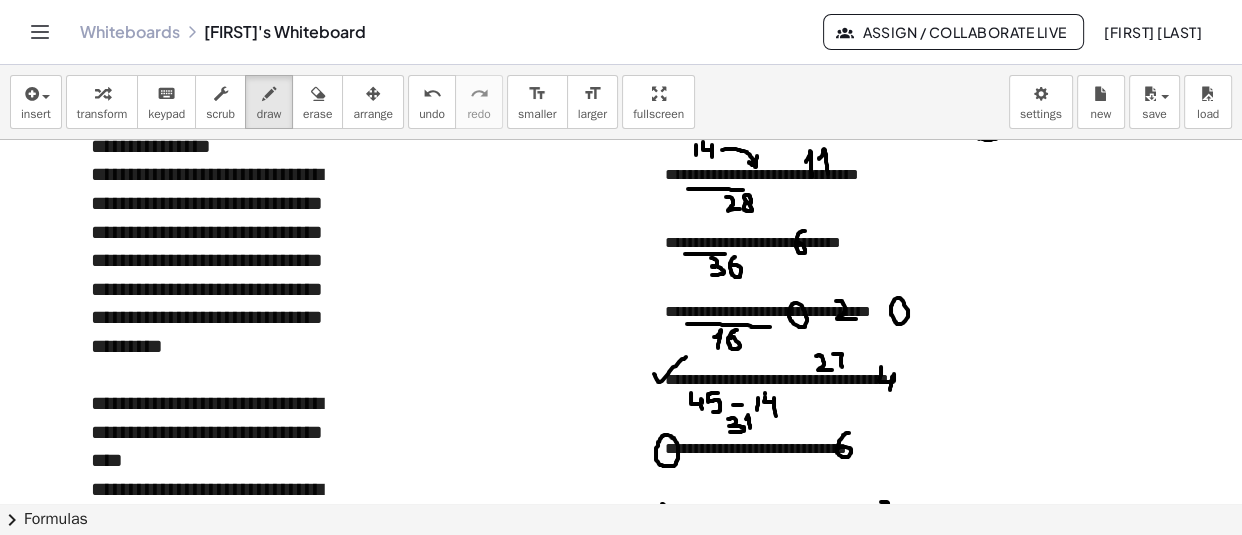 scroll, scrollTop: 518, scrollLeft: 0, axis: vertical 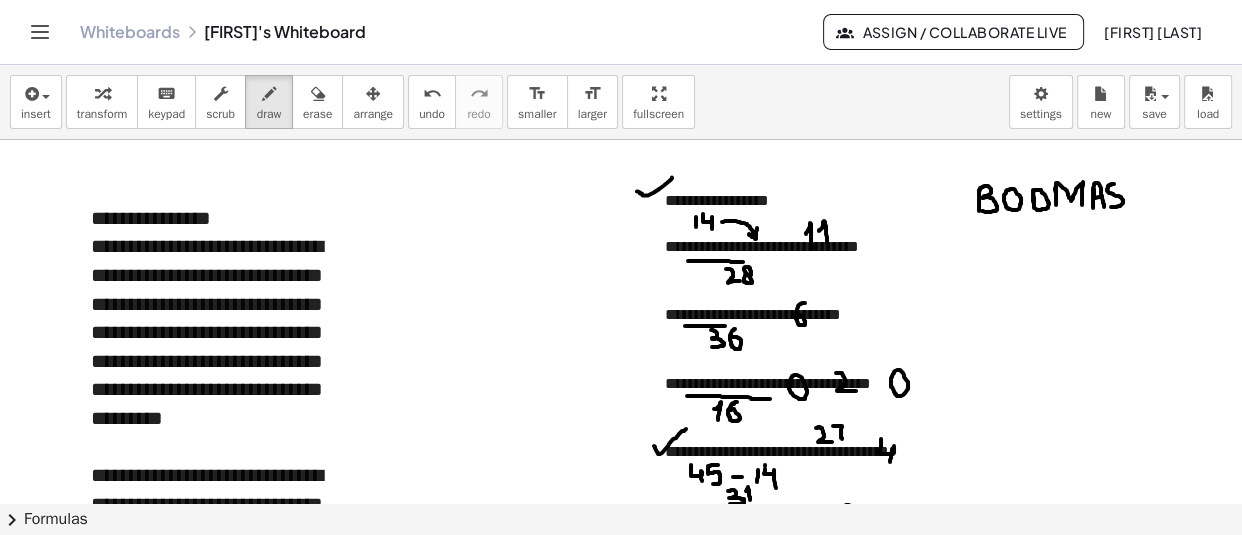 drag, startPoint x: 637, startPoint y: 191, endPoint x: 672, endPoint y: 177, distance: 37.696156 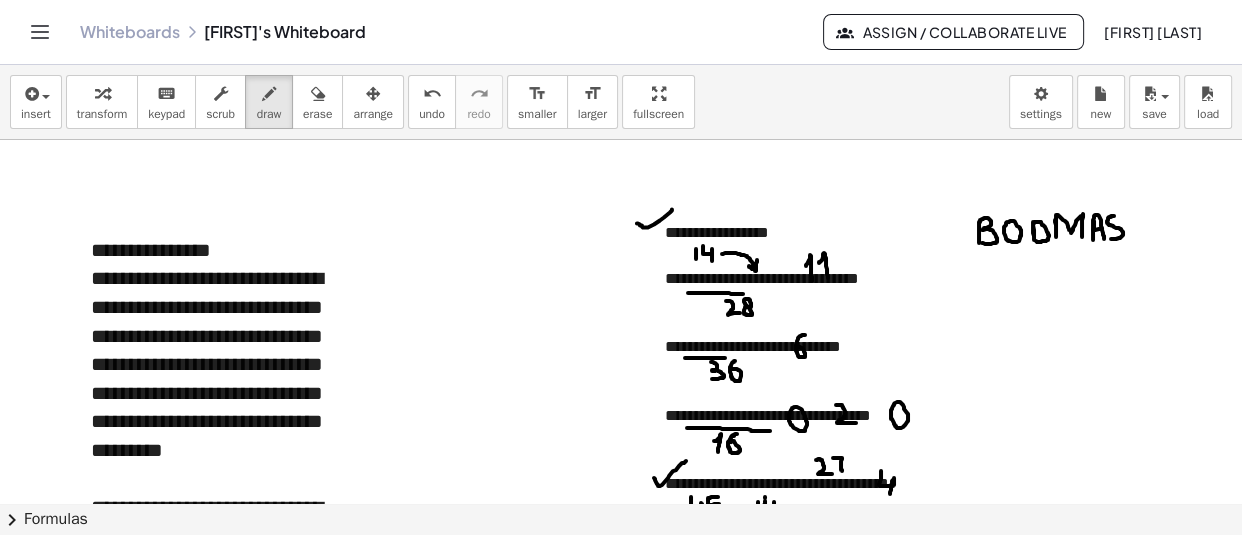 scroll, scrollTop: 552, scrollLeft: 0, axis: vertical 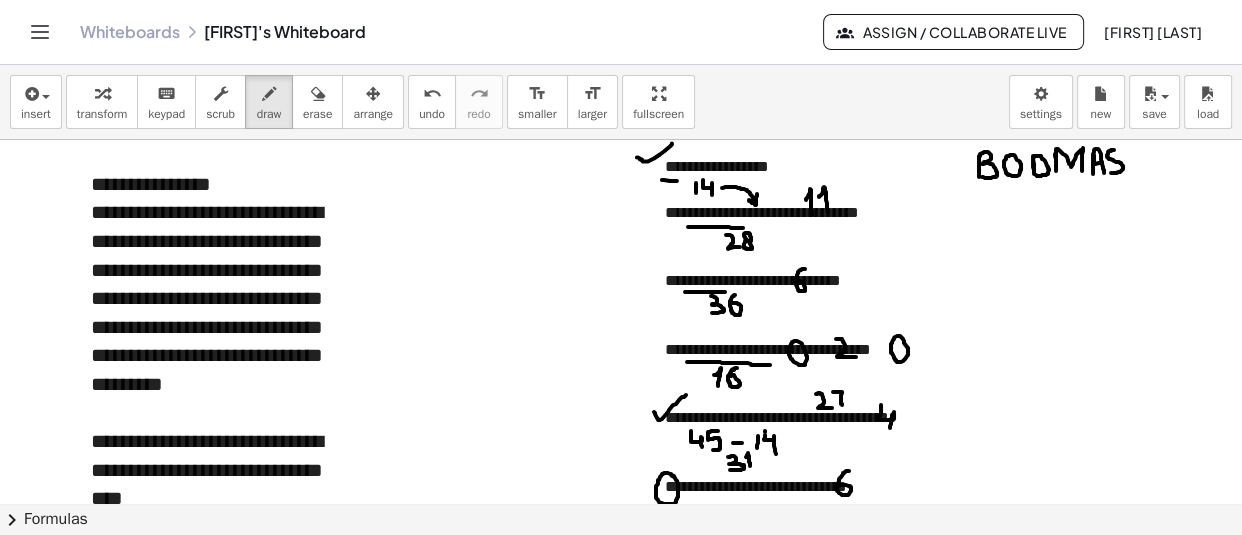 drag, startPoint x: 662, startPoint y: 179, endPoint x: 680, endPoint y: 181, distance: 18.110771 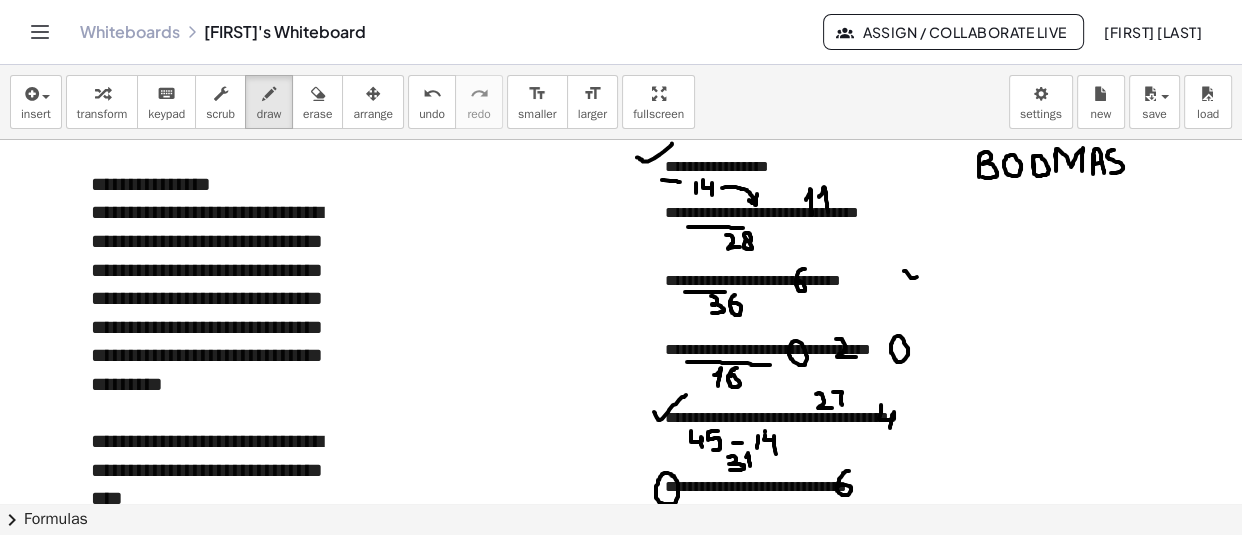 drag, startPoint x: 904, startPoint y: 270, endPoint x: 937, endPoint y: 260, distance: 34.48188 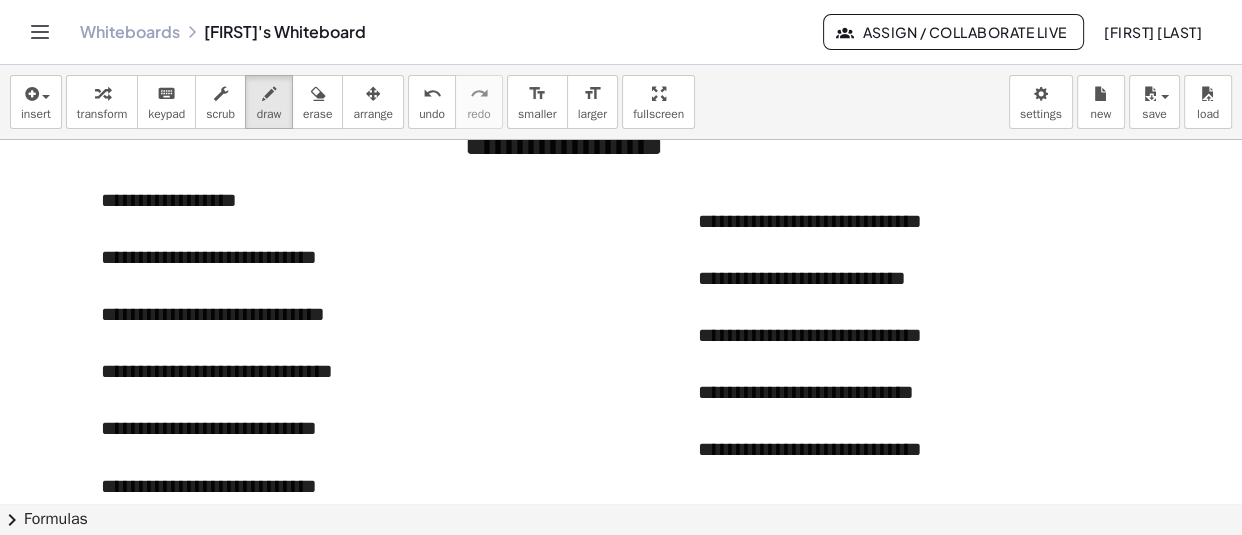 scroll, scrollTop: 3476, scrollLeft: 0, axis: vertical 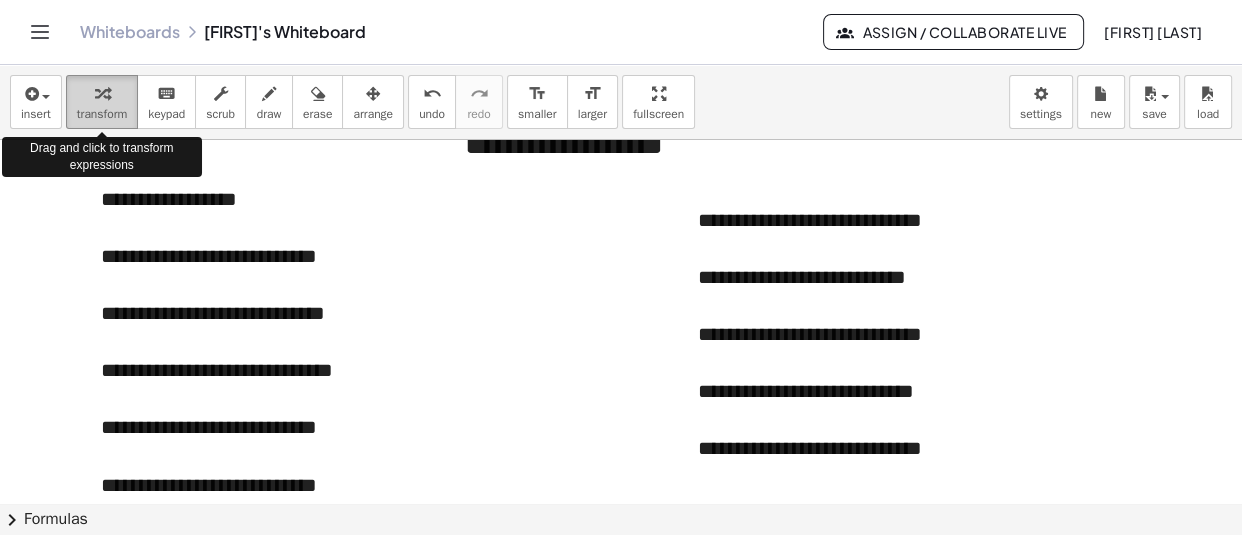 click at bounding box center (102, 94) 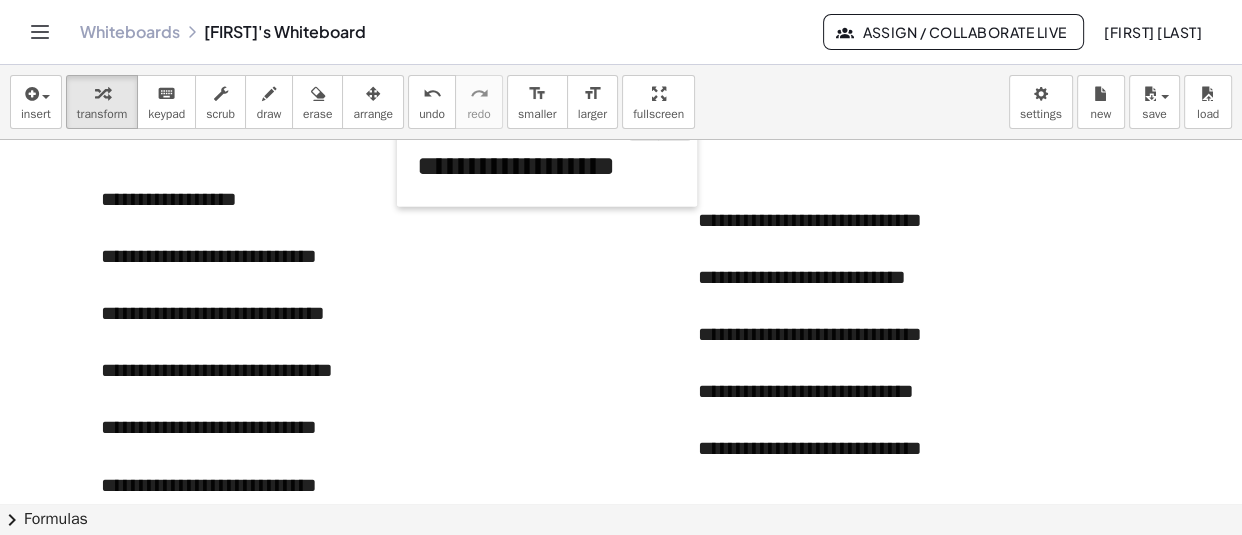 drag, startPoint x: 449, startPoint y: 146, endPoint x: 401, endPoint y: 167, distance: 52.392746 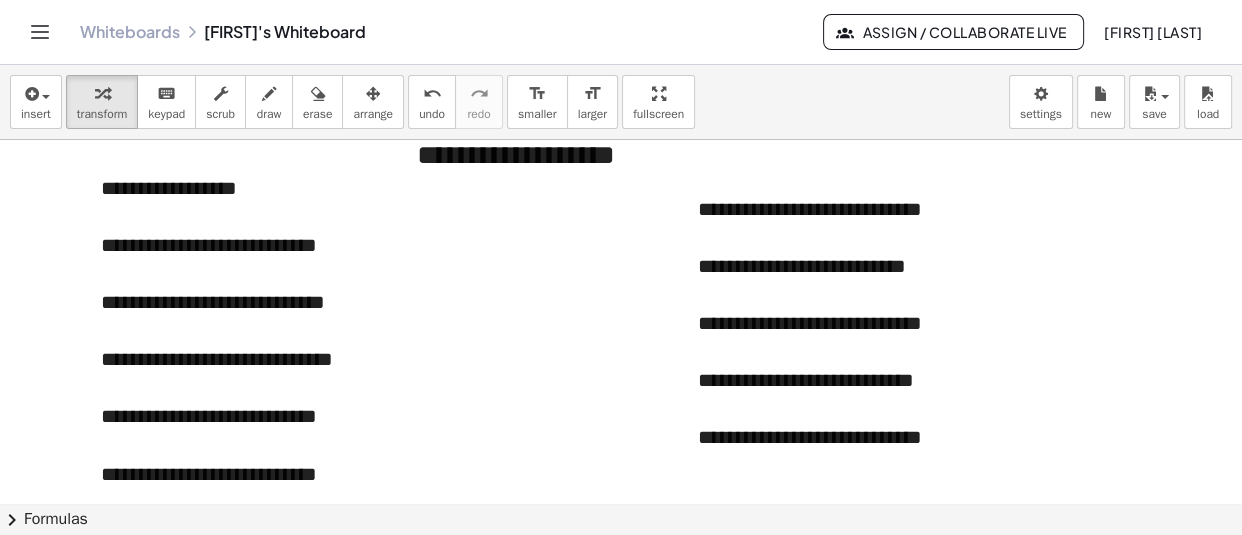 scroll, scrollTop: 3488, scrollLeft: 0, axis: vertical 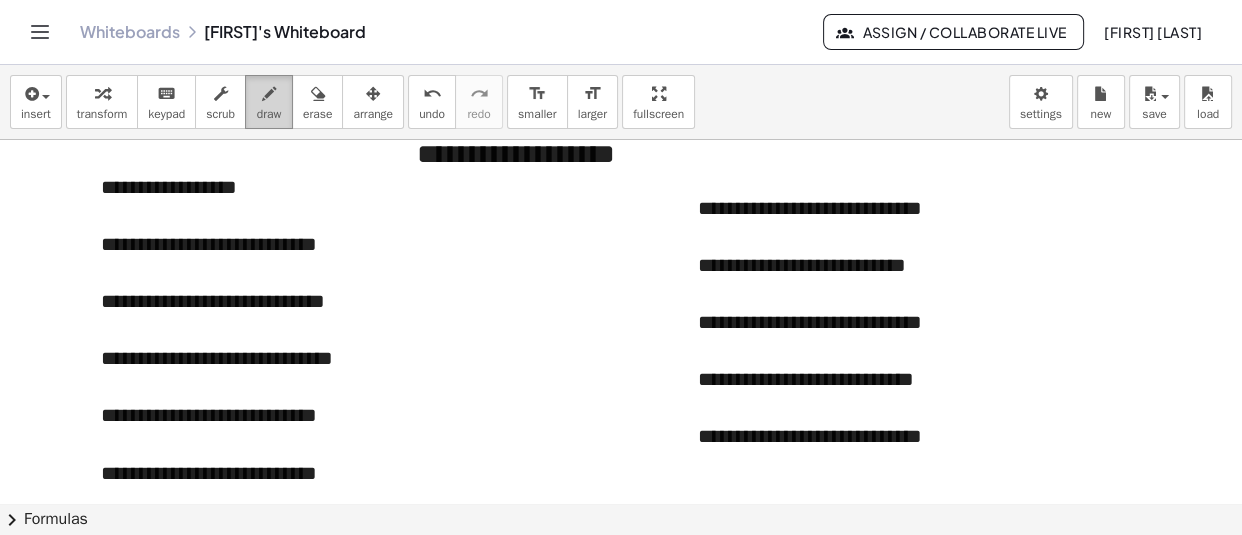 click at bounding box center (269, 93) 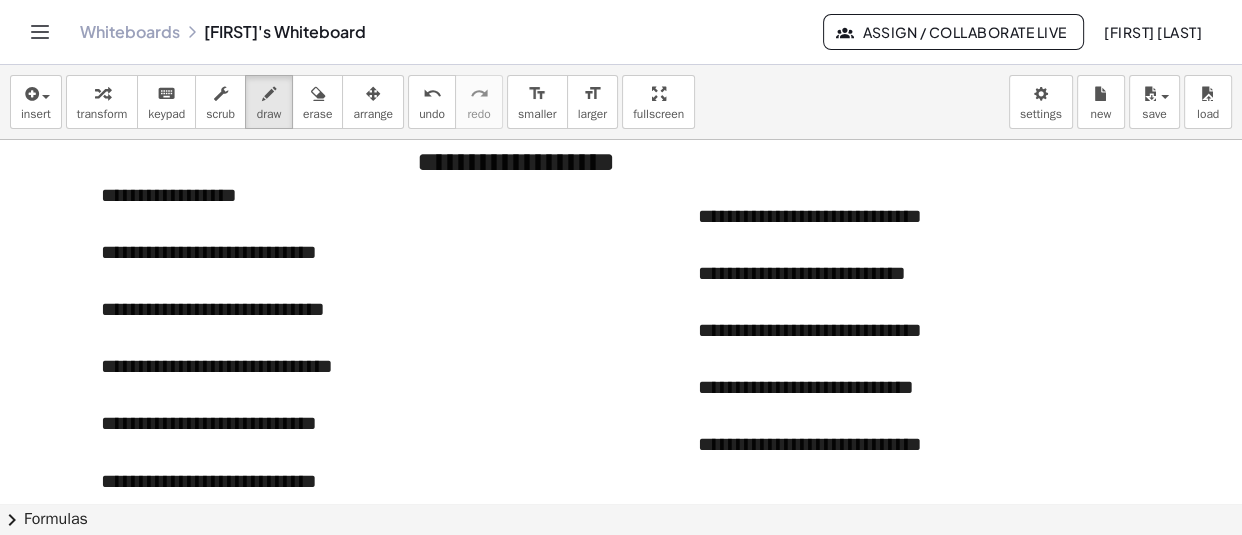 scroll, scrollTop: 3480, scrollLeft: 0, axis: vertical 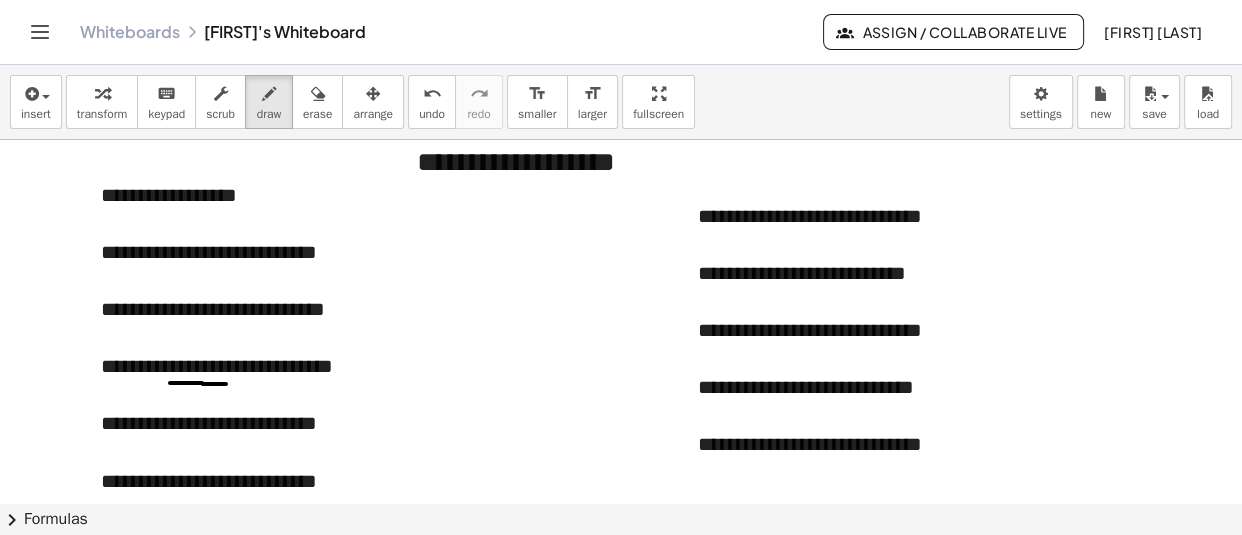 drag, startPoint x: 170, startPoint y: 383, endPoint x: 226, endPoint y: 384, distance: 56.008926 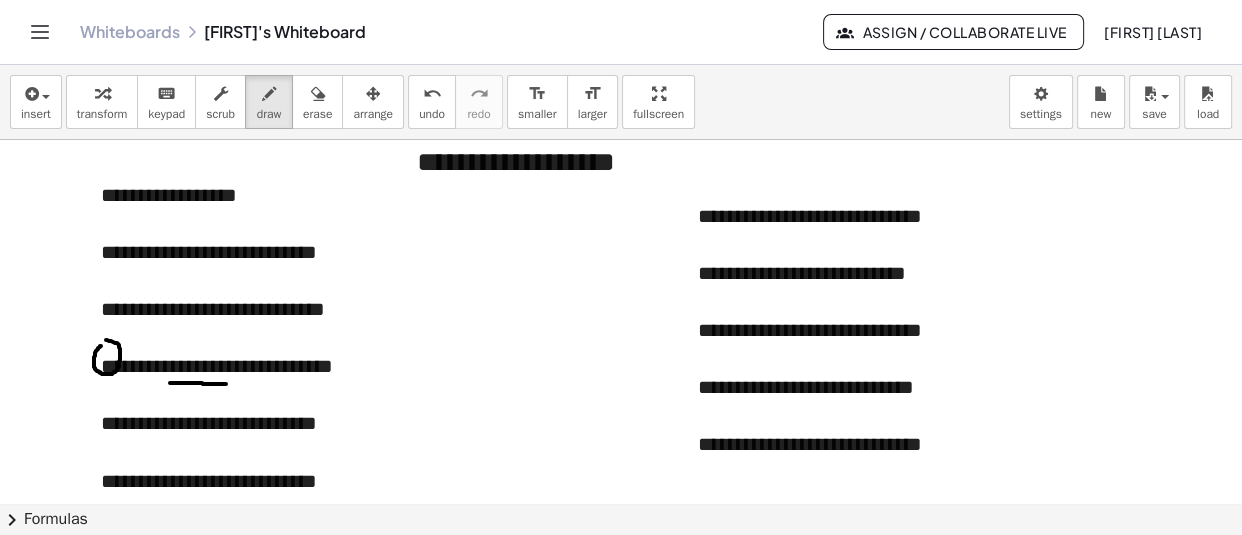 click at bounding box center (621, -1079) 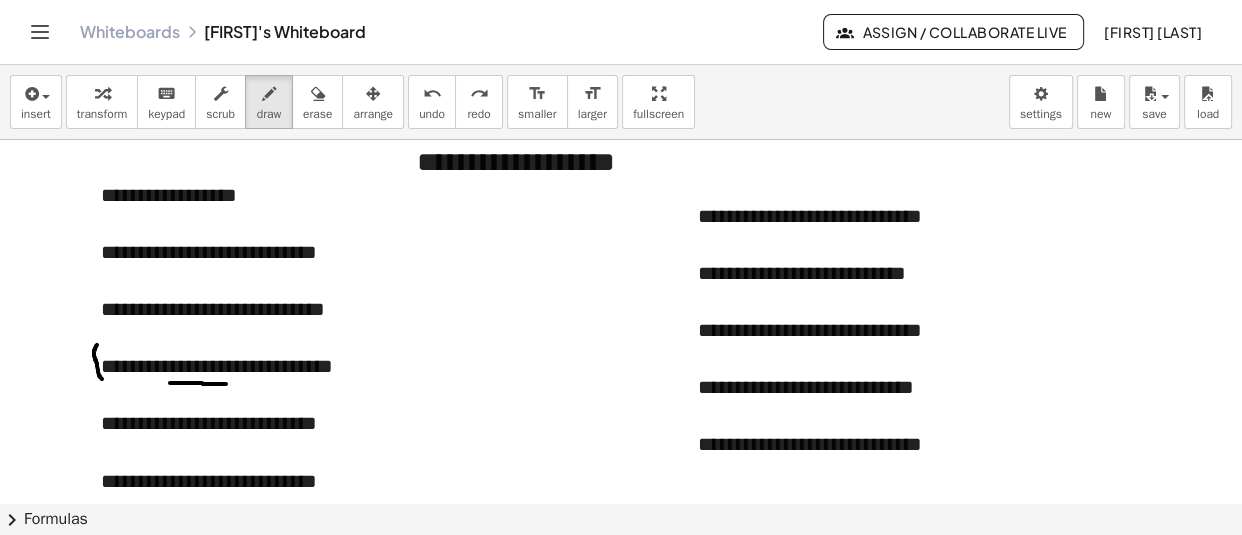 drag, startPoint x: 97, startPoint y: 345, endPoint x: 110, endPoint y: 380, distance: 37.336308 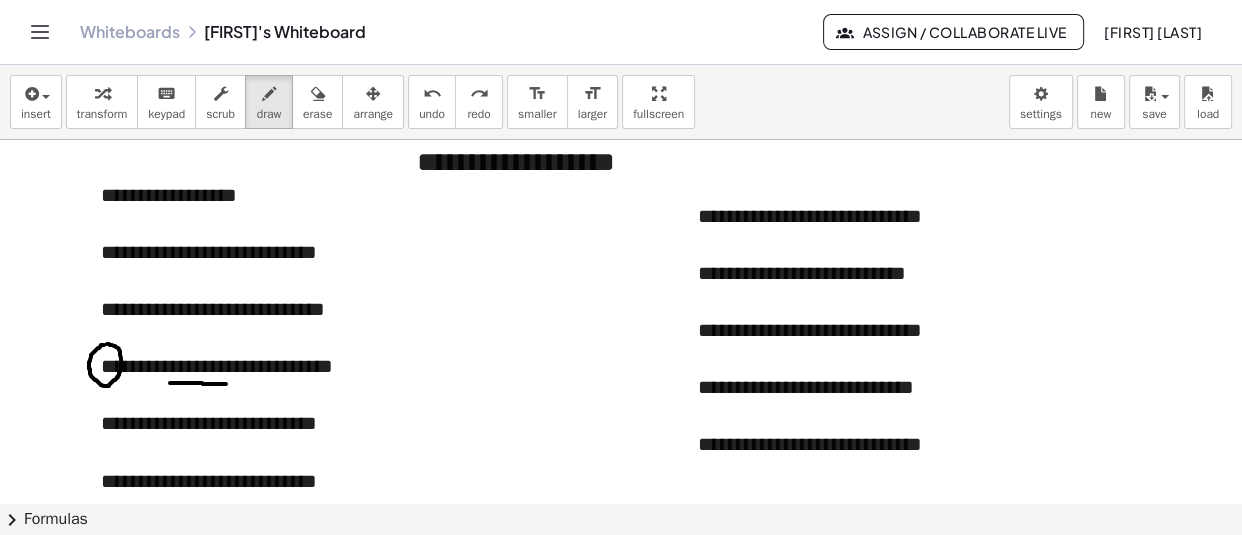 click at bounding box center [621, -1079] 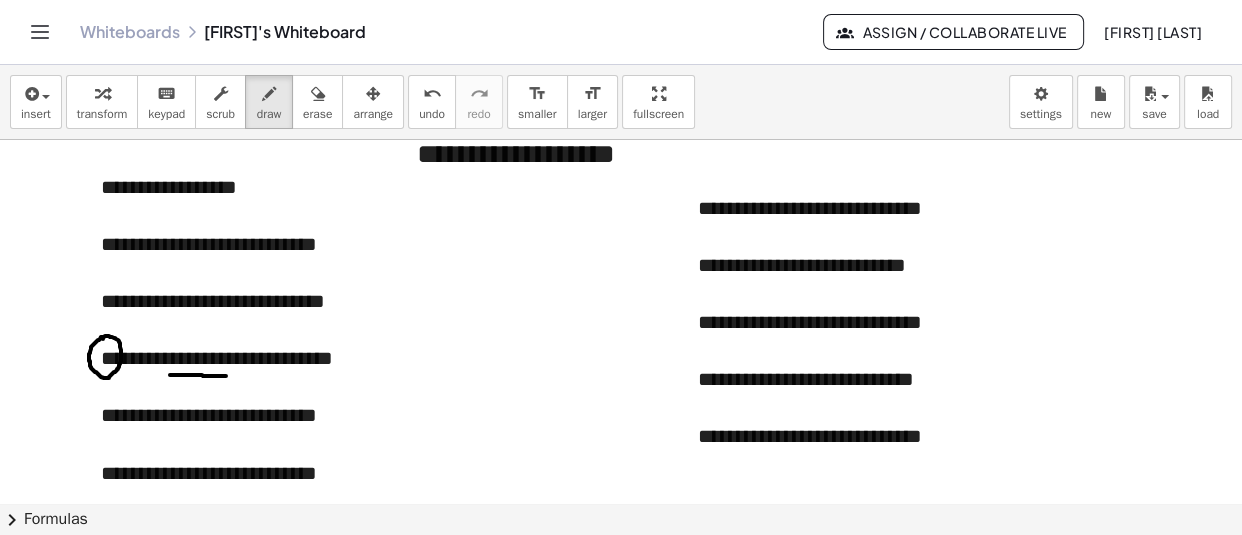 scroll, scrollTop: 3489, scrollLeft: 0, axis: vertical 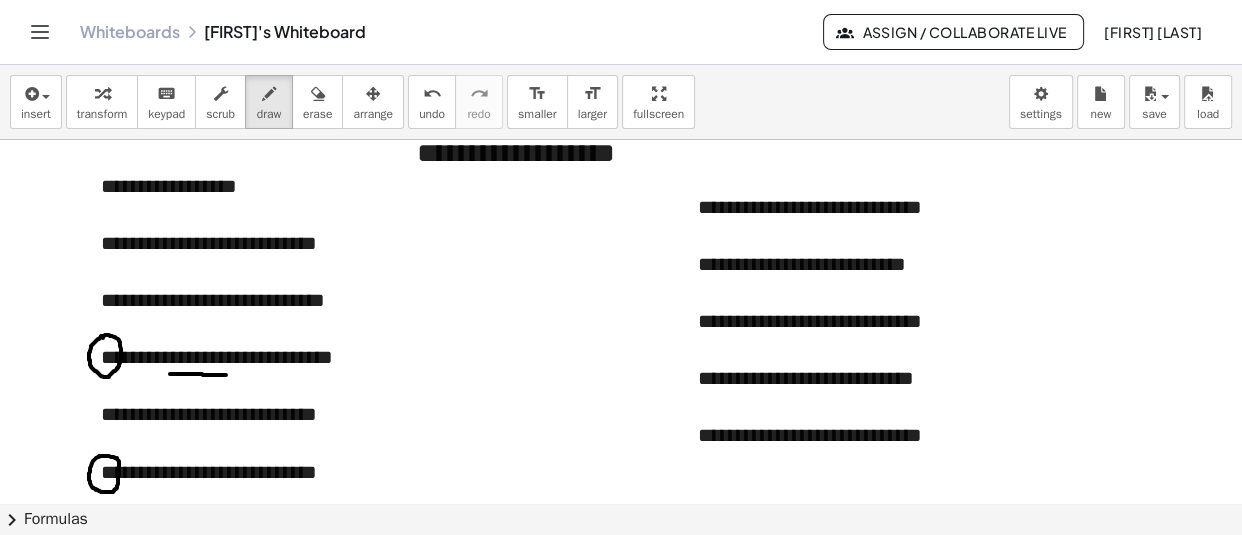 click at bounding box center (621, -1088) 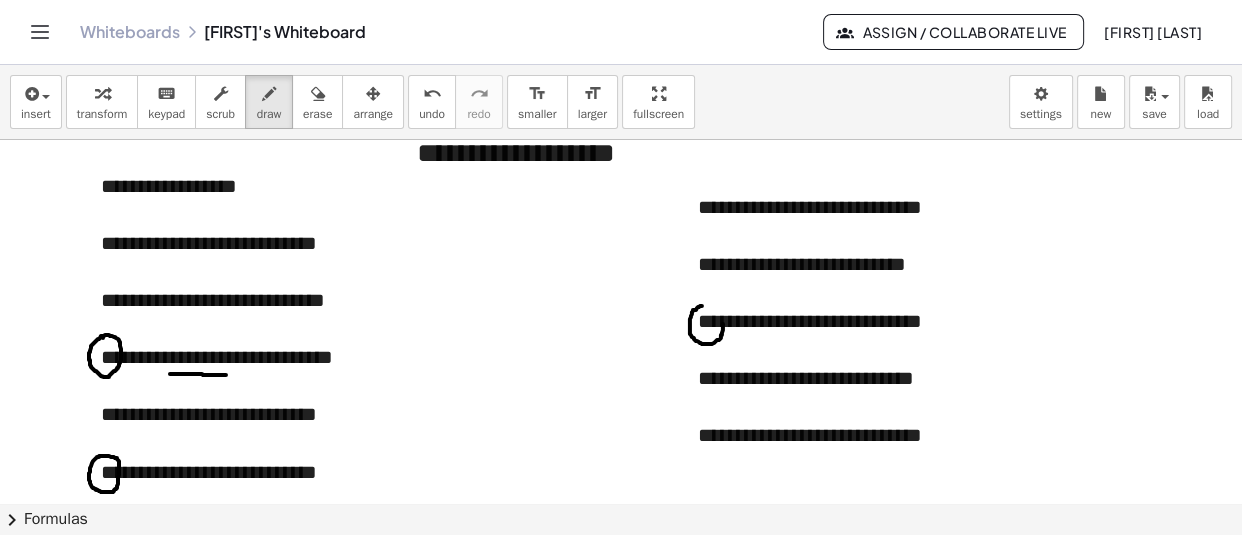 drag, startPoint x: 702, startPoint y: 306, endPoint x: 722, endPoint y: 321, distance: 25 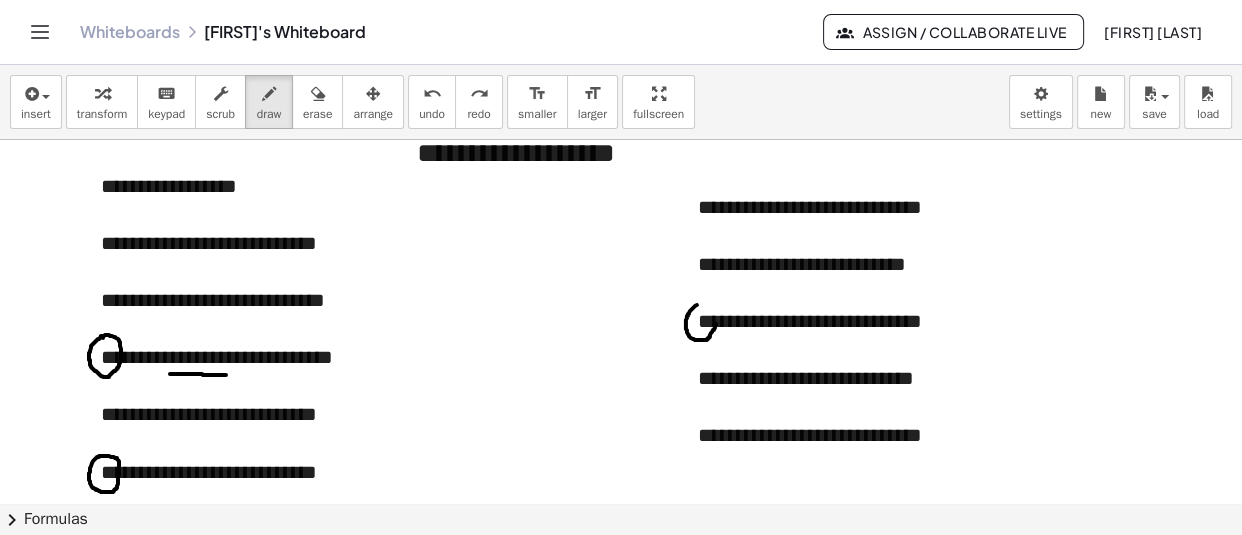 drag, startPoint x: 697, startPoint y: 305, endPoint x: 716, endPoint y: 324, distance: 26.870058 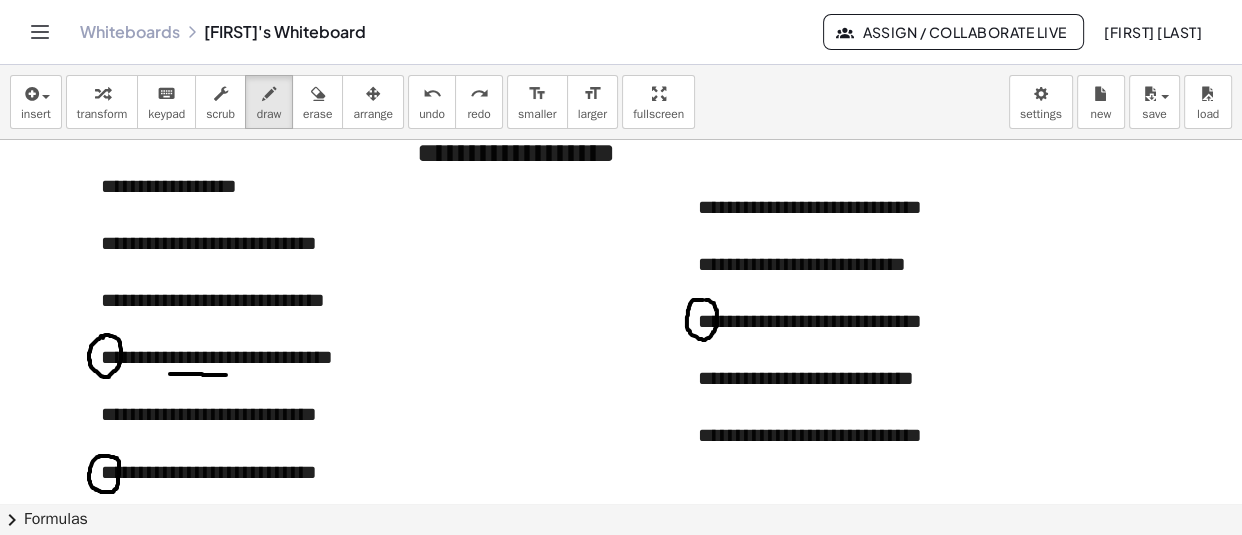 click at bounding box center (621, -1088) 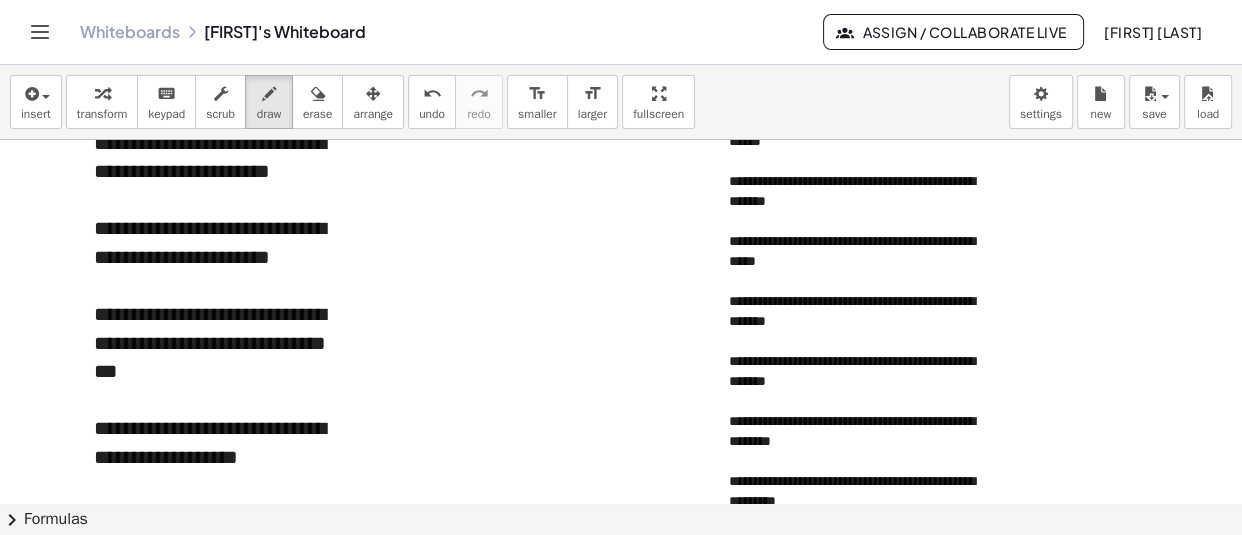 scroll, scrollTop: 2669, scrollLeft: 0, axis: vertical 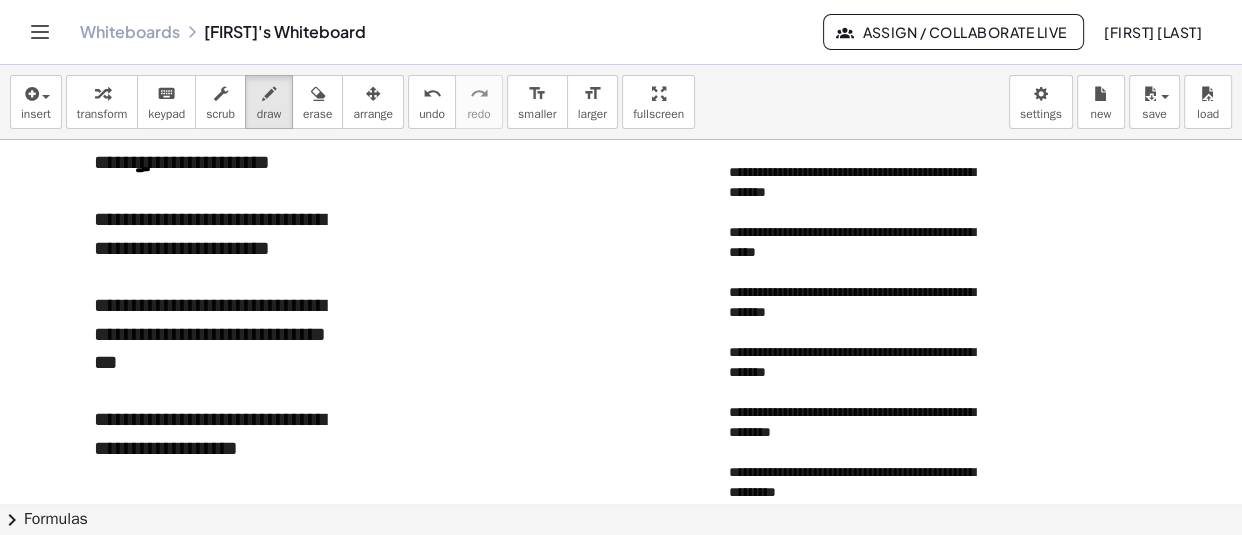 drag, startPoint x: 138, startPoint y: 170, endPoint x: 148, endPoint y: 169, distance: 10.049875 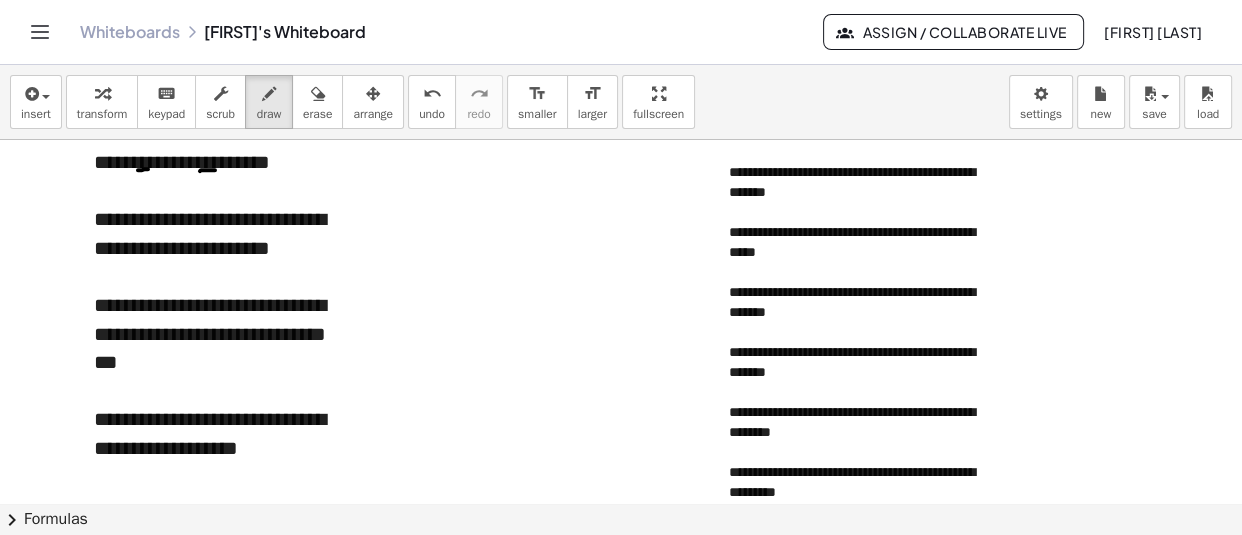 drag, startPoint x: 200, startPoint y: 171, endPoint x: 215, endPoint y: 170, distance: 15.033297 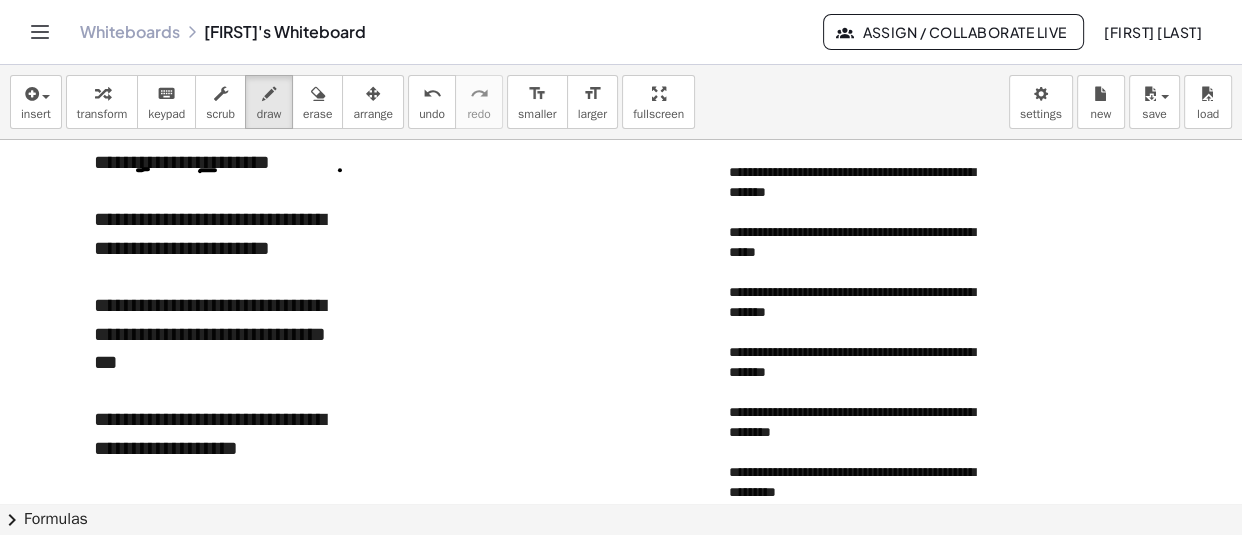drag, startPoint x: 340, startPoint y: 170, endPoint x: 358, endPoint y: 170, distance: 18 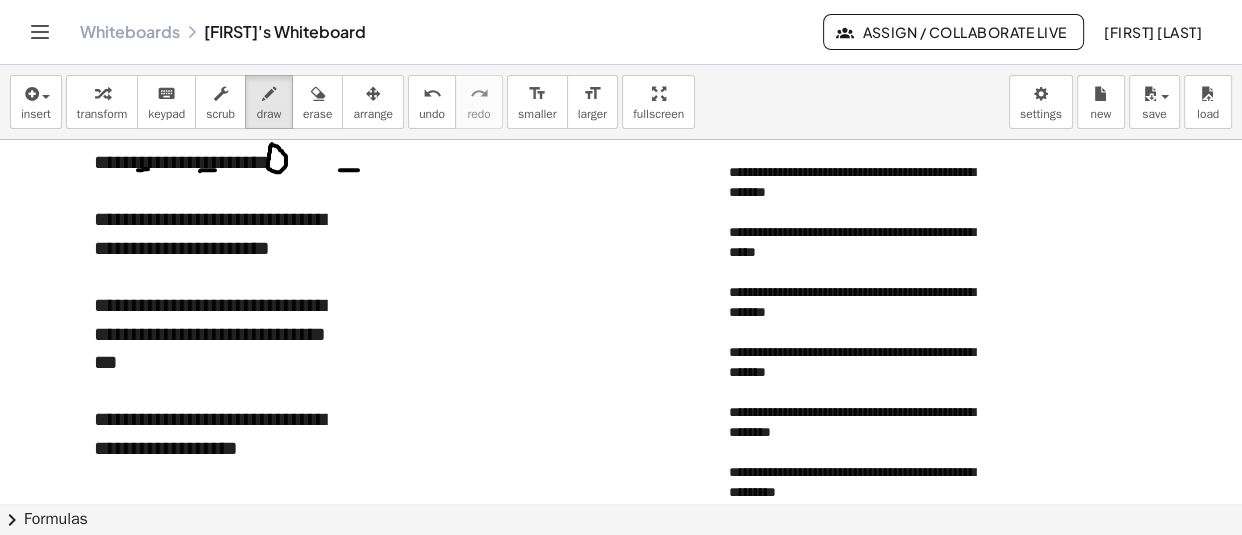 click at bounding box center (621, -268) 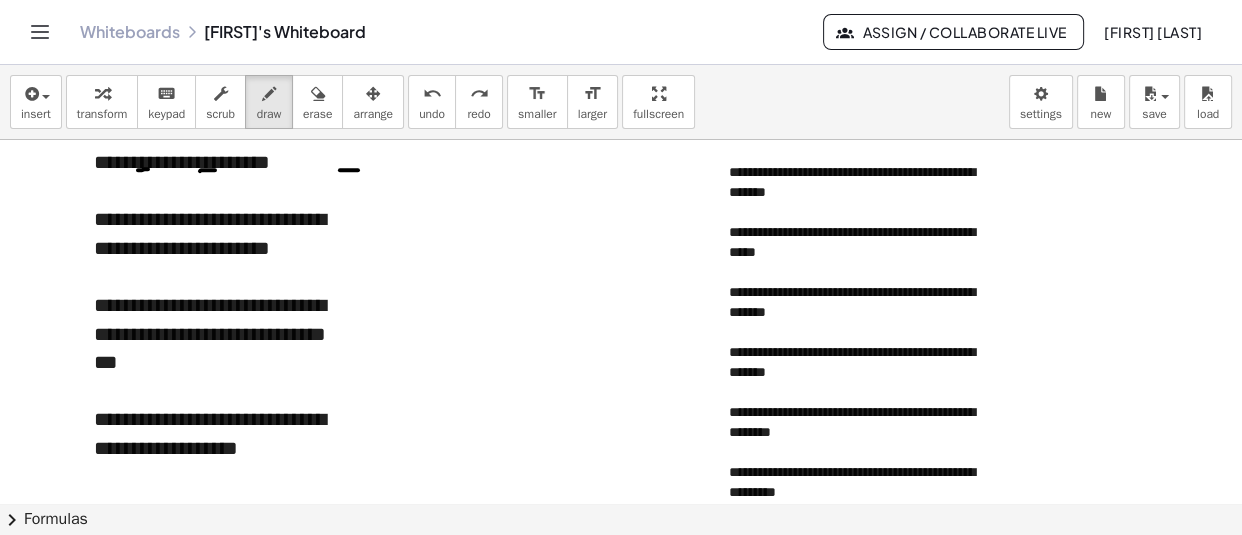 scroll, scrollTop: 2660, scrollLeft: 0, axis: vertical 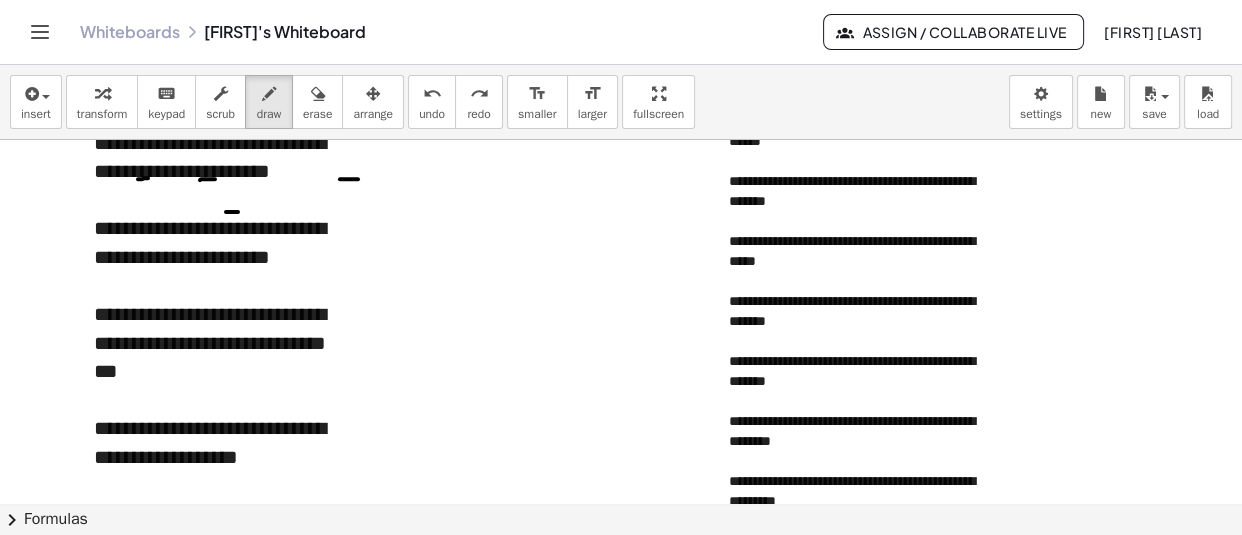 drag, startPoint x: 226, startPoint y: 211, endPoint x: 238, endPoint y: 211, distance: 12 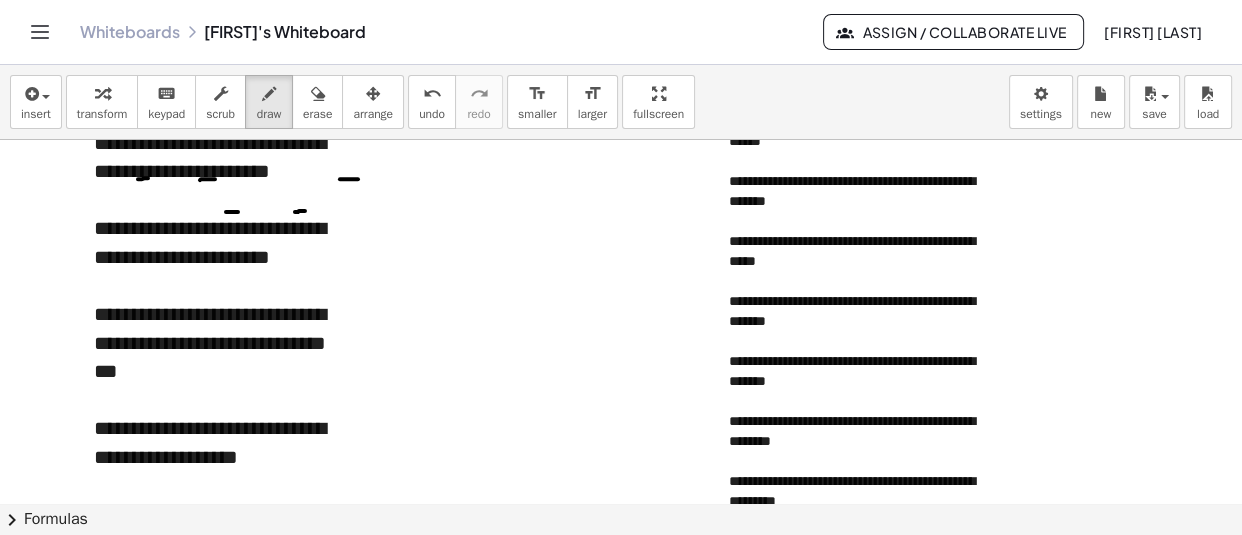 drag, startPoint x: 295, startPoint y: 211, endPoint x: 305, endPoint y: 210, distance: 10.049875 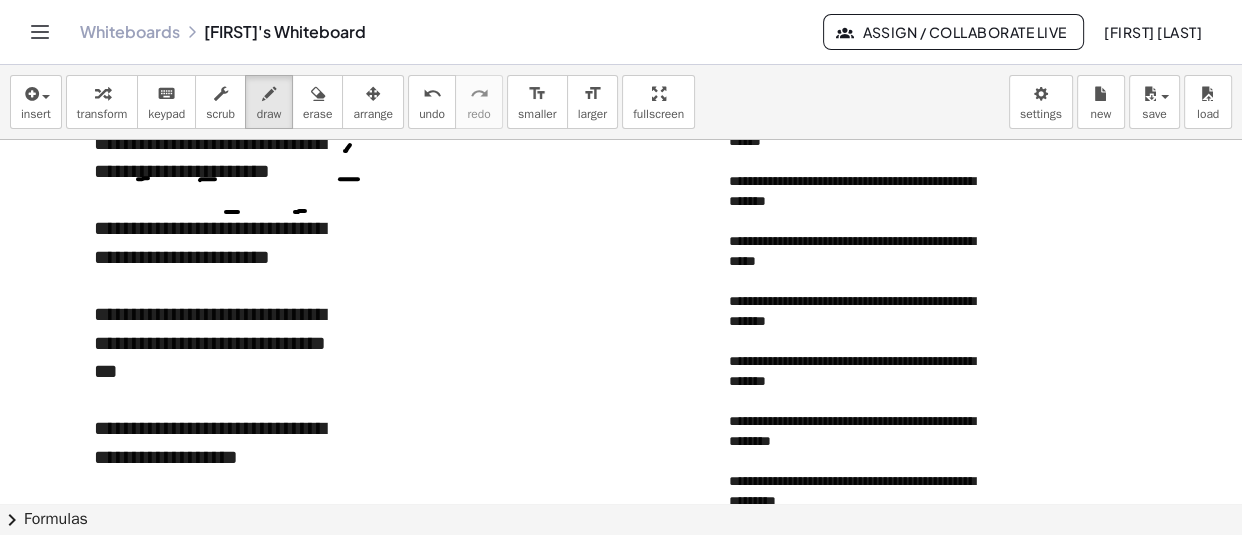 drag, startPoint x: 345, startPoint y: 150, endPoint x: 354, endPoint y: 141, distance: 12.727922 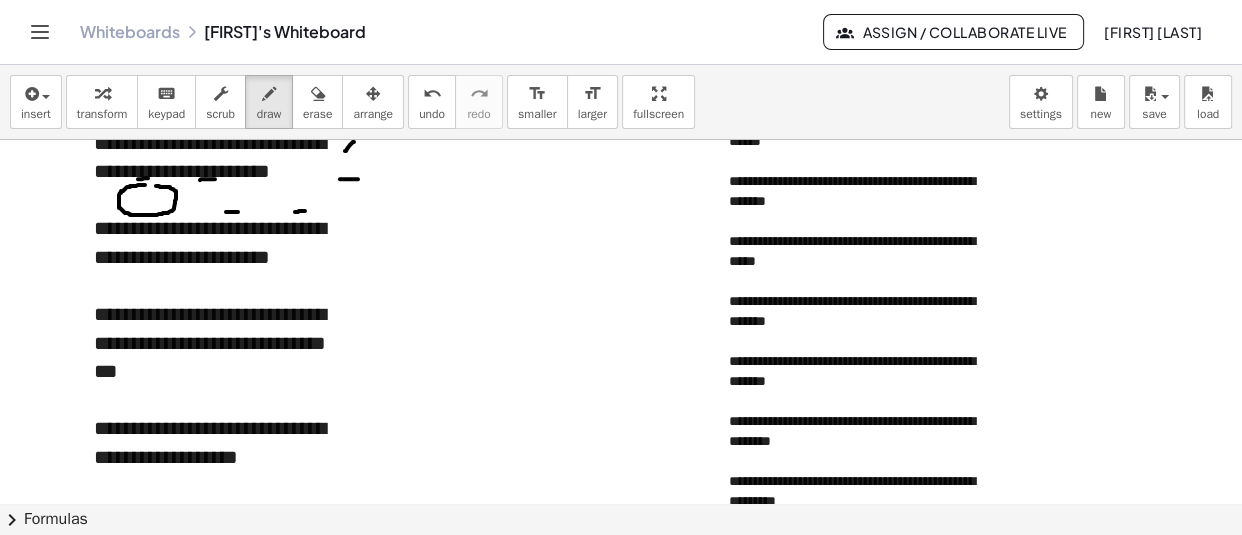 click at bounding box center (621, -259) 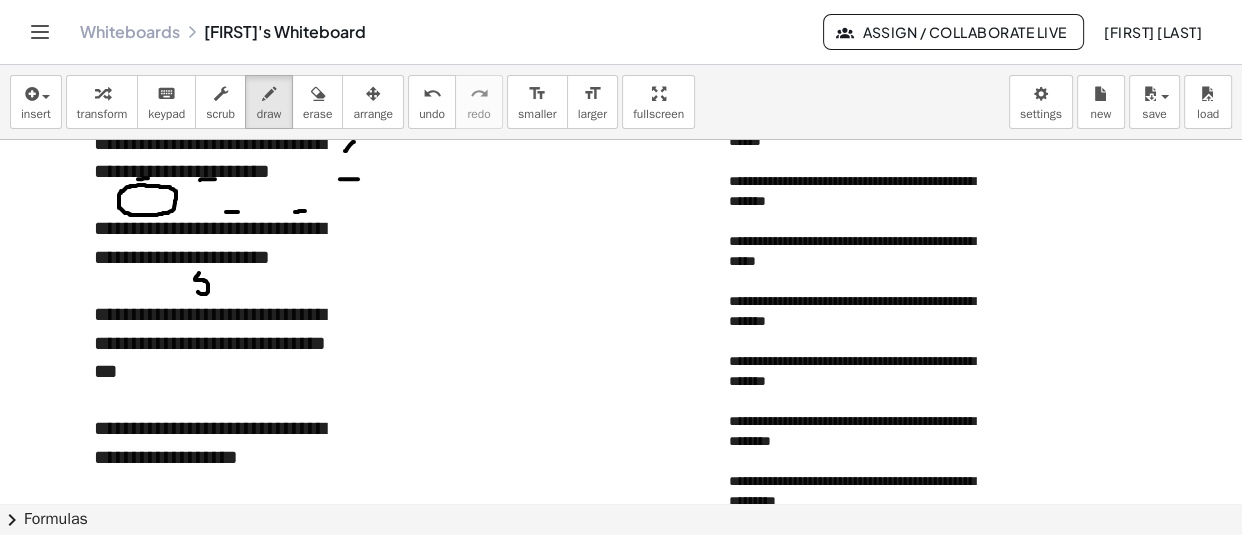 drag, startPoint x: 199, startPoint y: 272, endPoint x: 194, endPoint y: 291, distance: 19.646883 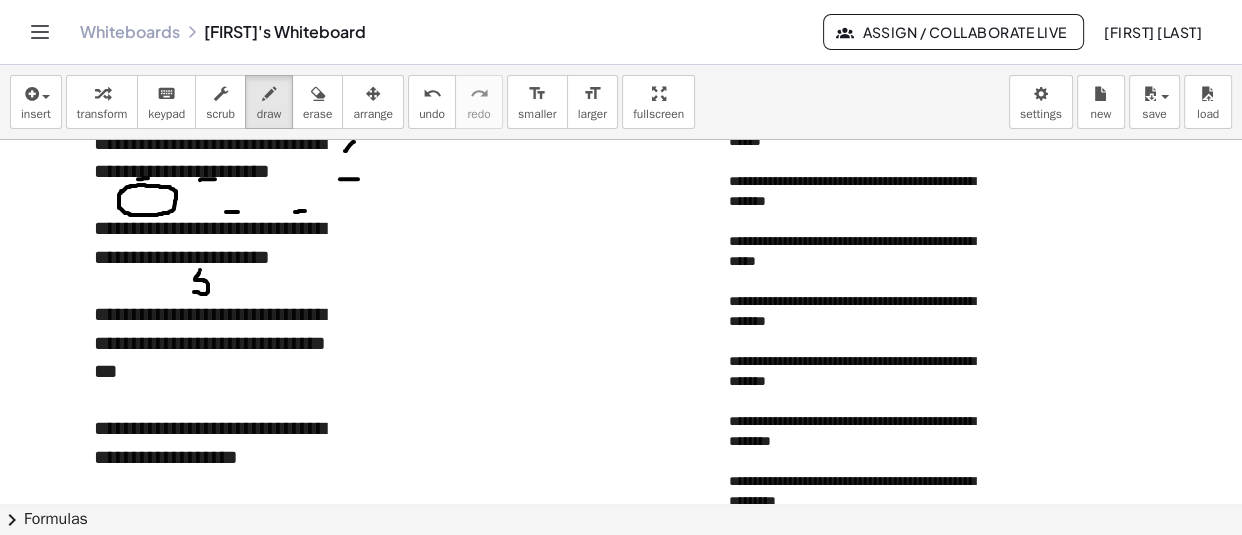 click at bounding box center (621, -259) 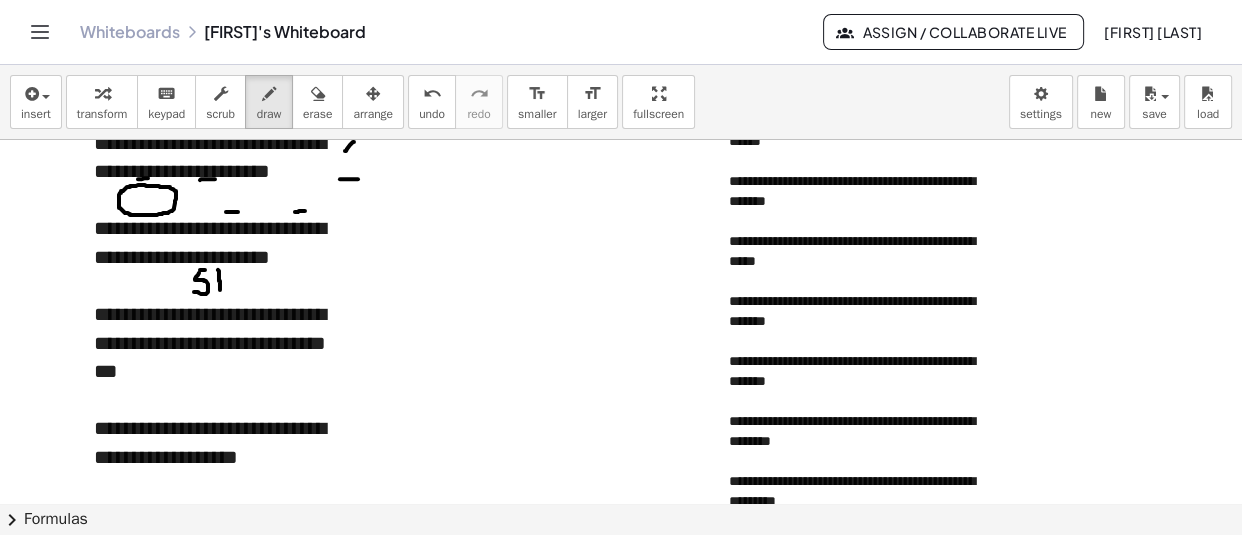 drag, startPoint x: 218, startPoint y: 269, endPoint x: 220, endPoint y: 290, distance: 21.095022 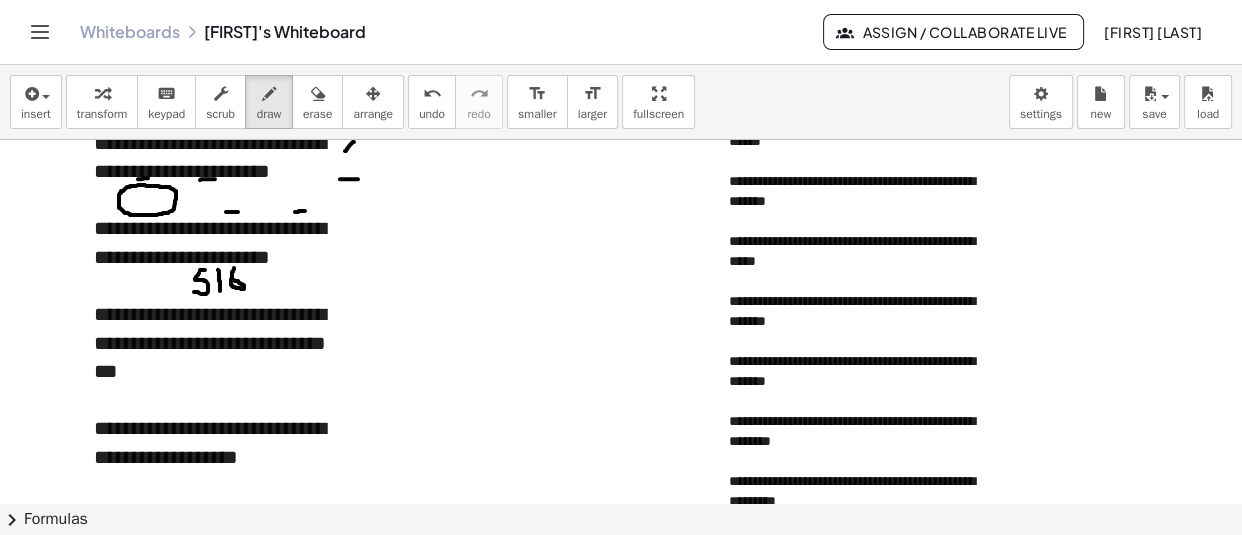drag, startPoint x: 234, startPoint y: 267, endPoint x: 232, endPoint y: 279, distance: 12.165525 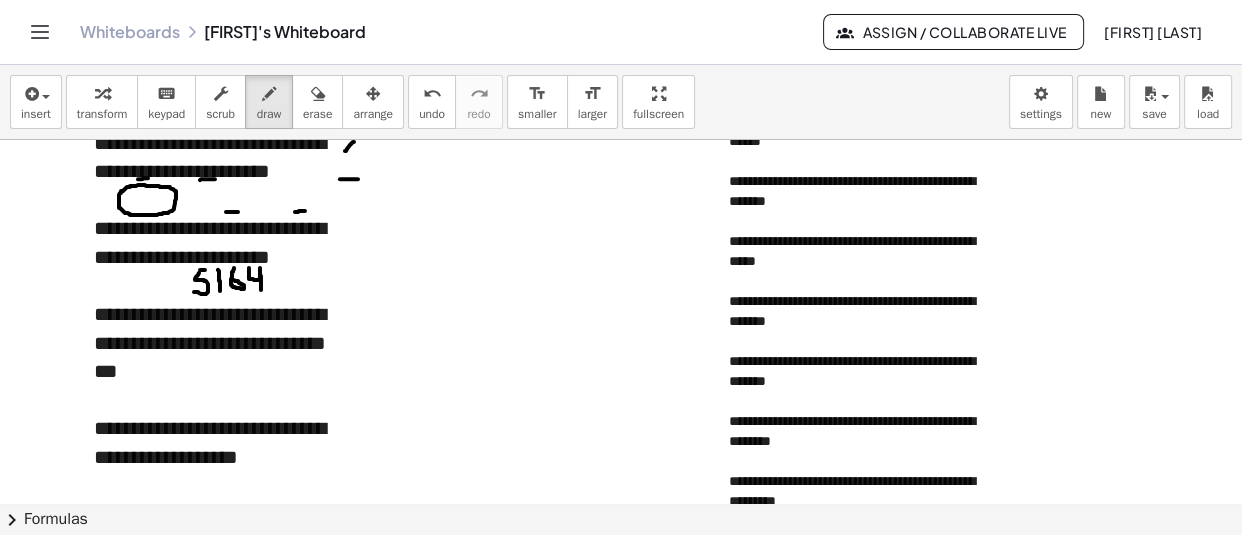 drag, startPoint x: 249, startPoint y: 267, endPoint x: 261, endPoint y: 289, distance: 25.059929 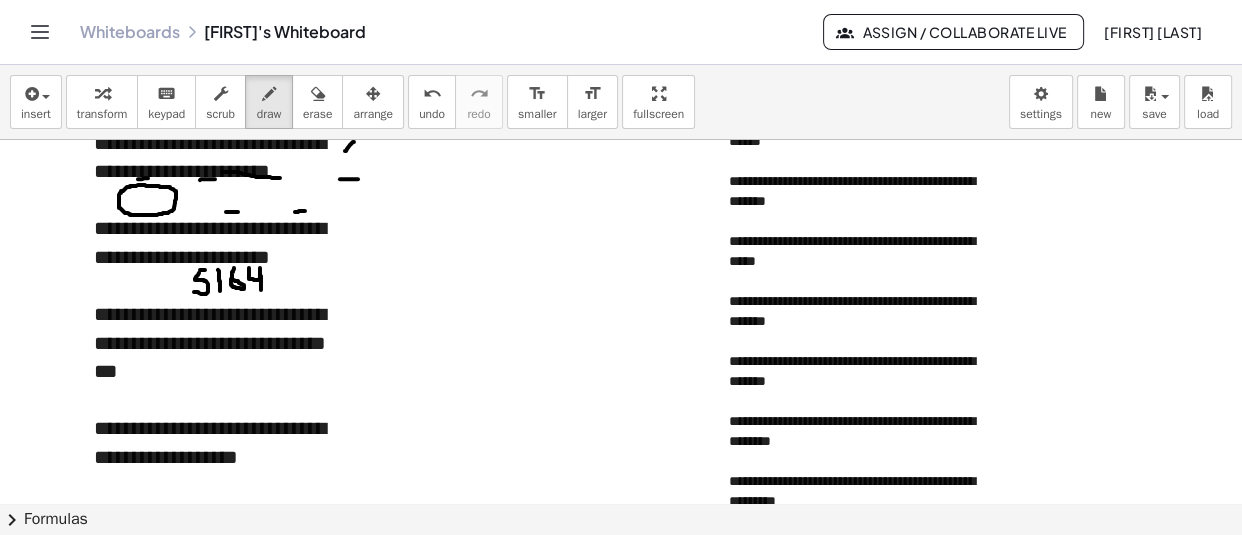 drag, startPoint x: 223, startPoint y: 171, endPoint x: 286, endPoint y: 177, distance: 63.28507 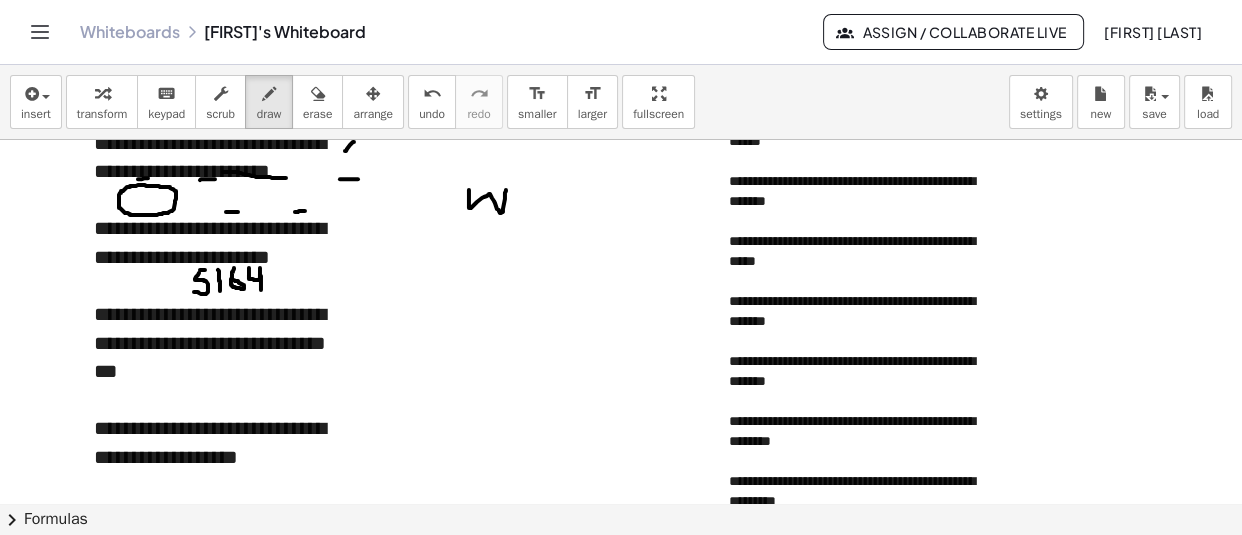 drag, startPoint x: 469, startPoint y: 189, endPoint x: 507, endPoint y: 188, distance: 38.013157 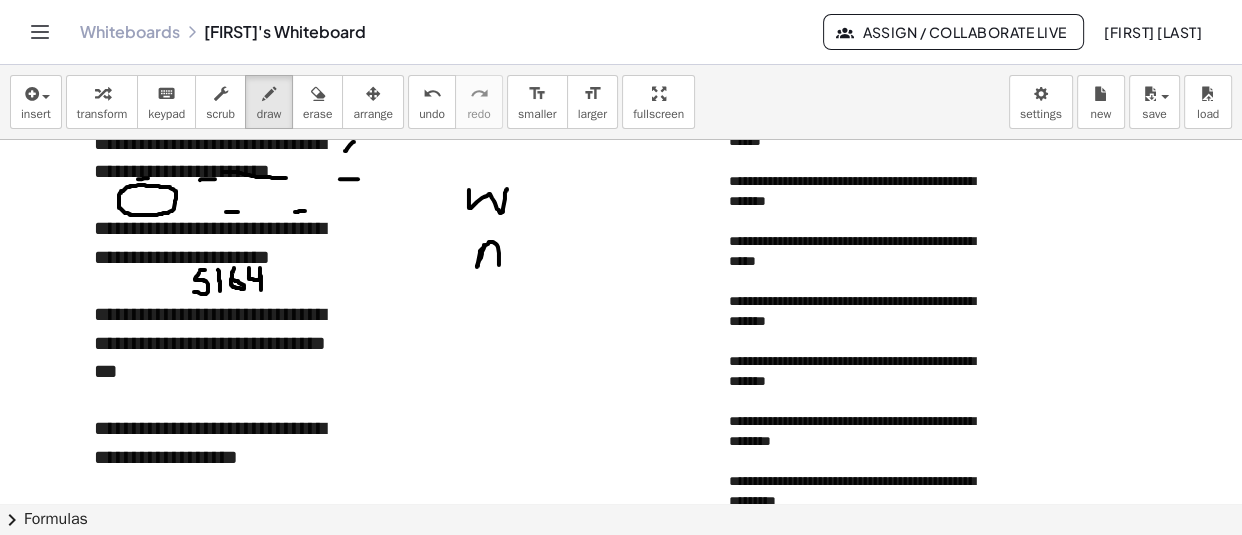 drag, startPoint x: 484, startPoint y: 244, endPoint x: 499, endPoint y: 264, distance: 25 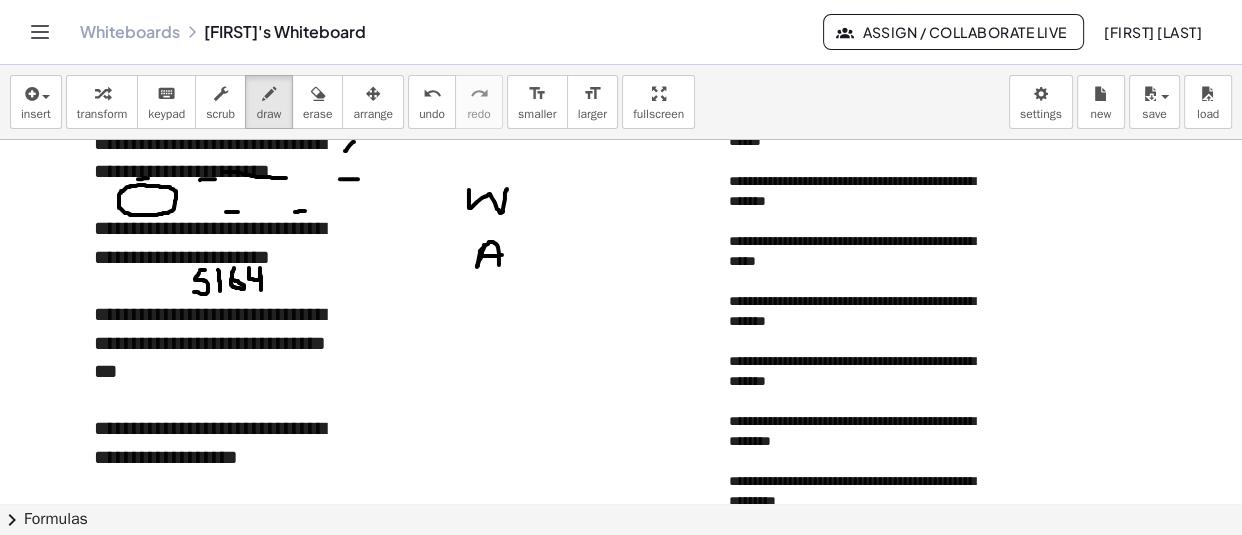 drag, startPoint x: 481, startPoint y: 254, endPoint x: 502, endPoint y: 254, distance: 21 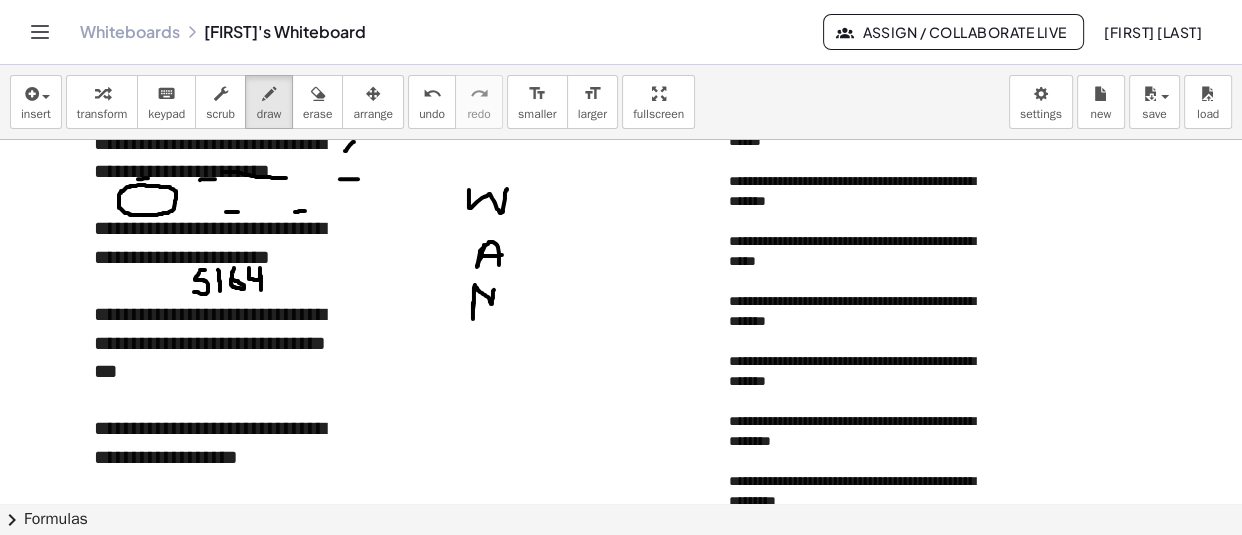 drag, startPoint x: 475, startPoint y: 284, endPoint x: 496, endPoint y: 283, distance: 21.023796 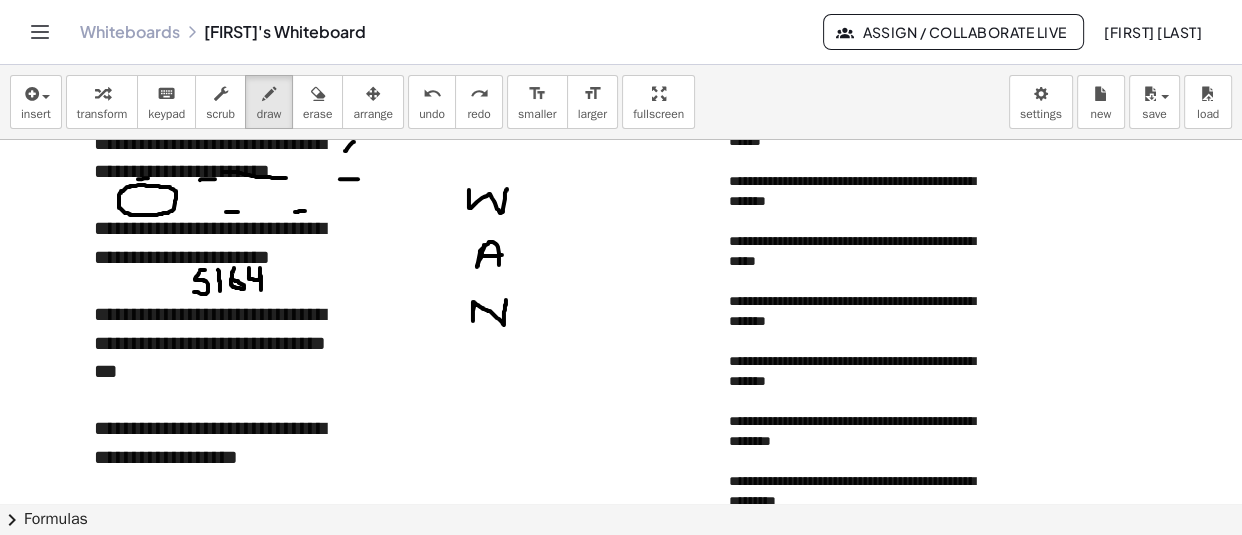 drag, startPoint x: 474, startPoint y: 301, endPoint x: 506, endPoint y: 296, distance: 32.38827 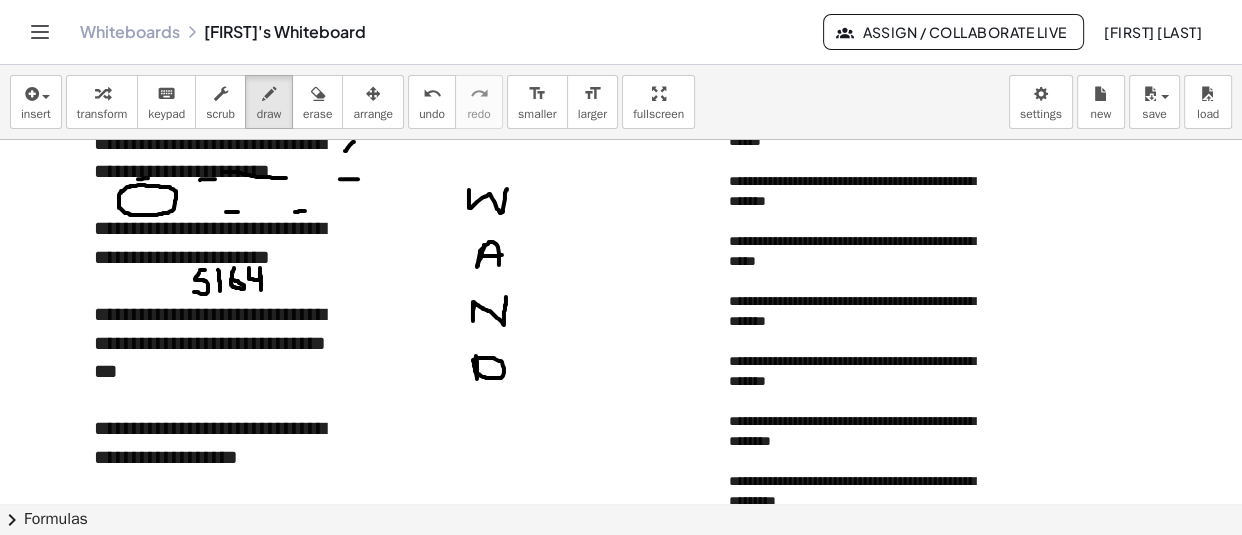 drag, startPoint x: 476, startPoint y: 355, endPoint x: 479, endPoint y: 373, distance: 18.248287 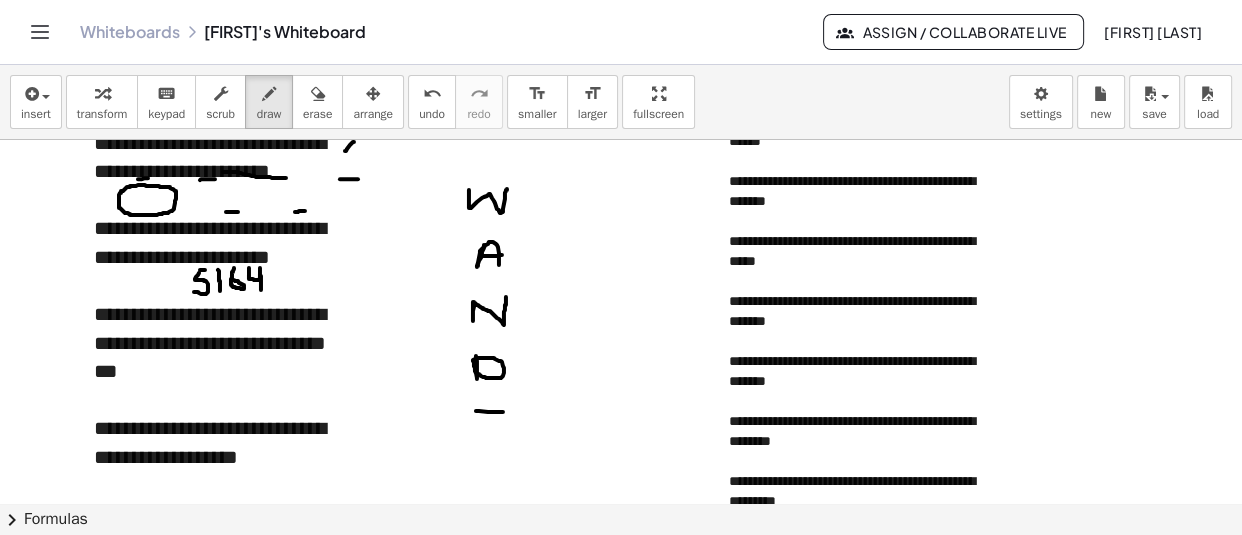 drag, startPoint x: 476, startPoint y: 410, endPoint x: 503, endPoint y: 411, distance: 27.018513 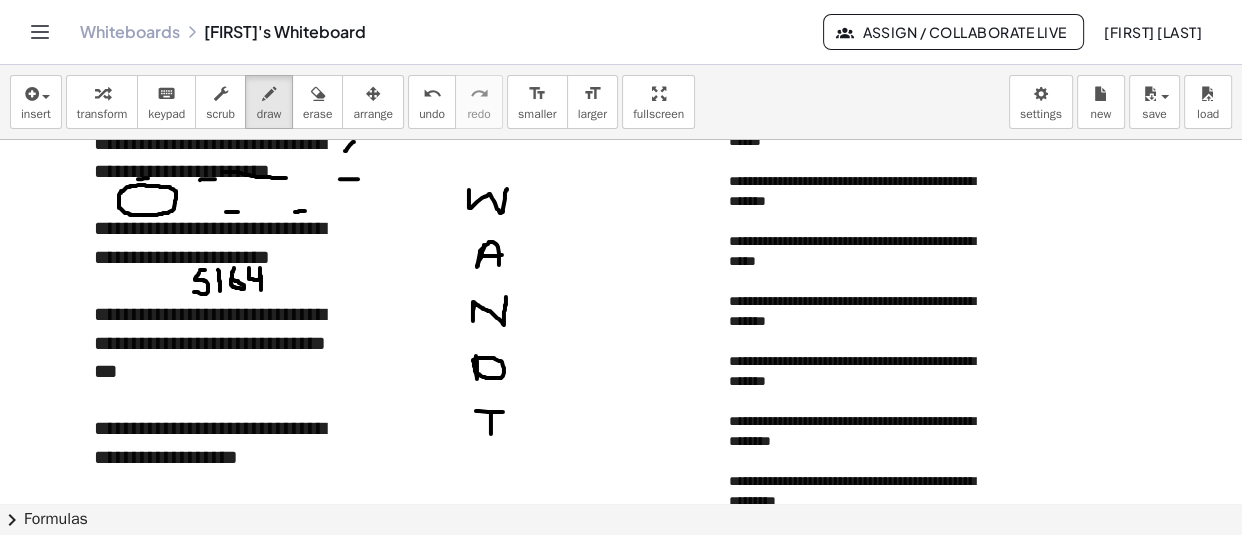 drag, startPoint x: 491, startPoint y: 411, endPoint x: 491, endPoint y: 434, distance: 23 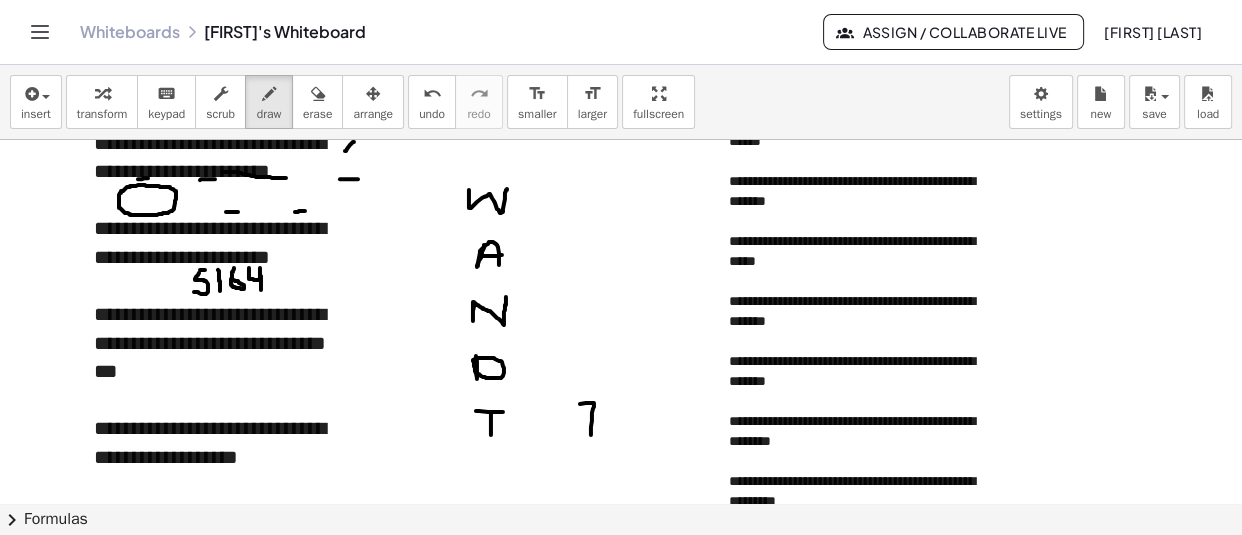 drag, startPoint x: 580, startPoint y: 403, endPoint x: 591, endPoint y: 438, distance: 36.687874 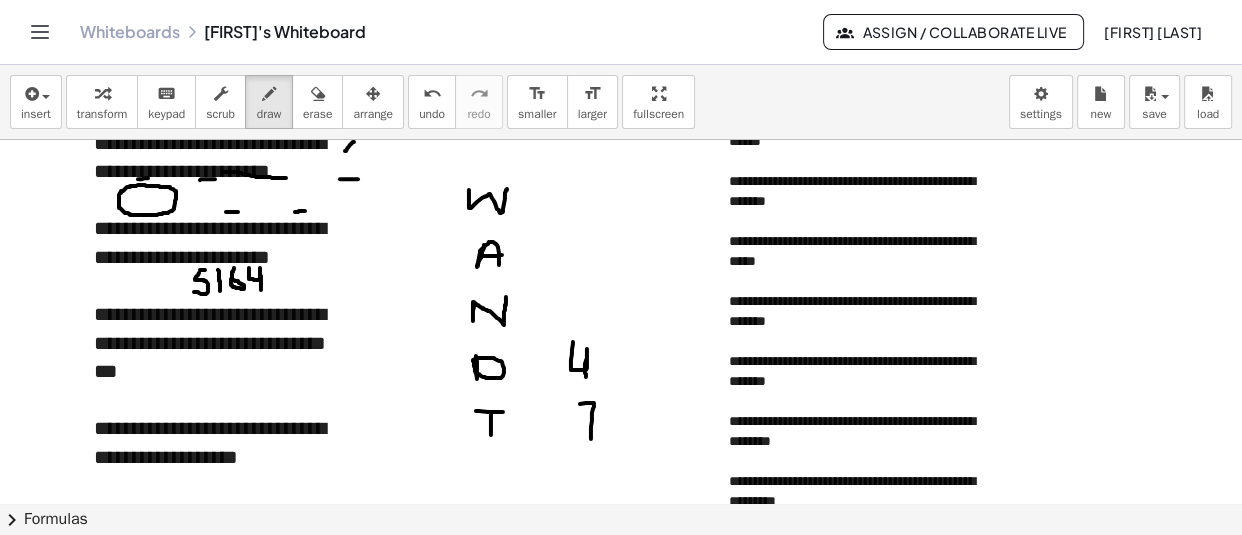 drag, startPoint x: 573, startPoint y: 341, endPoint x: 586, endPoint y: 379, distance: 40.16217 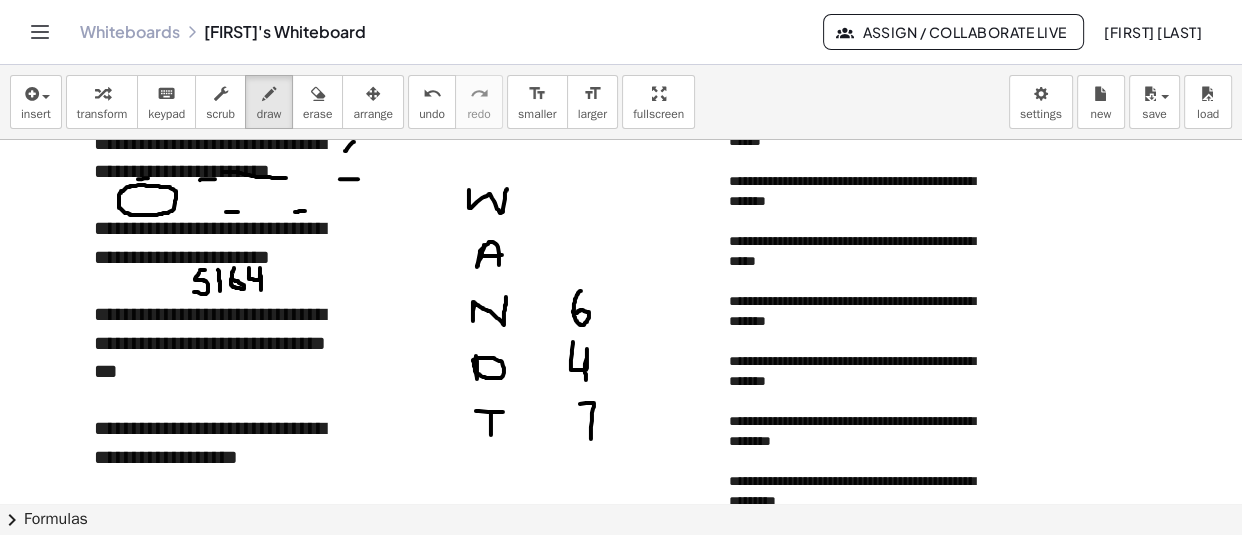 drag, startPoint x: 581, startPoint y: 290, endPoint x: 577, endPoint y: 312, distance: 22.36068 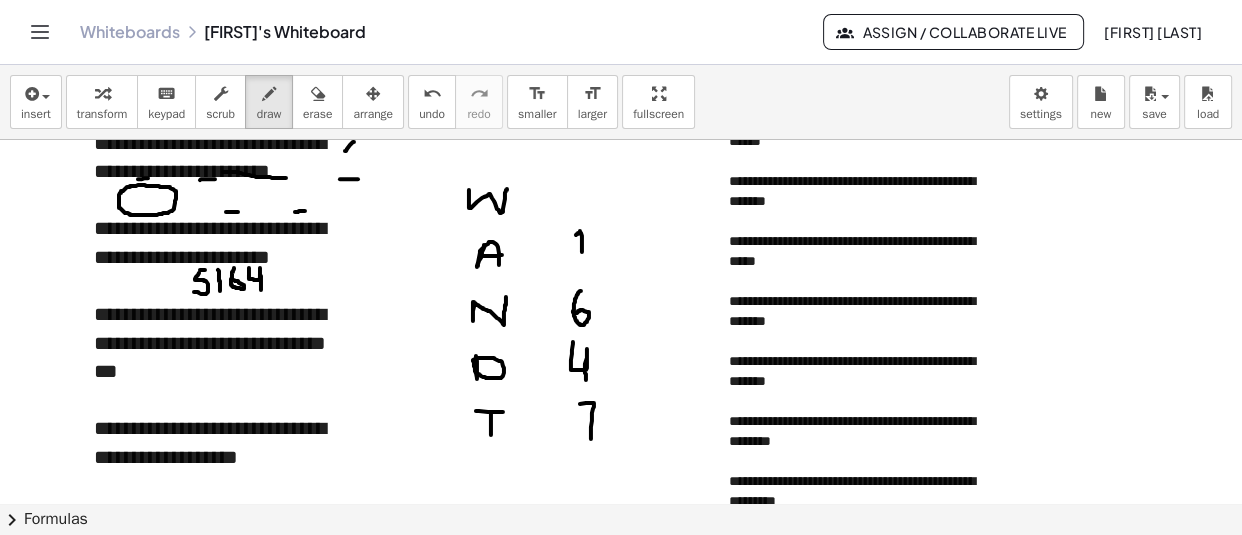 drag, startPoint x: 576, startPoint y: 234, endPoint x: 583, endPoint y: 260, distance: 26.925823 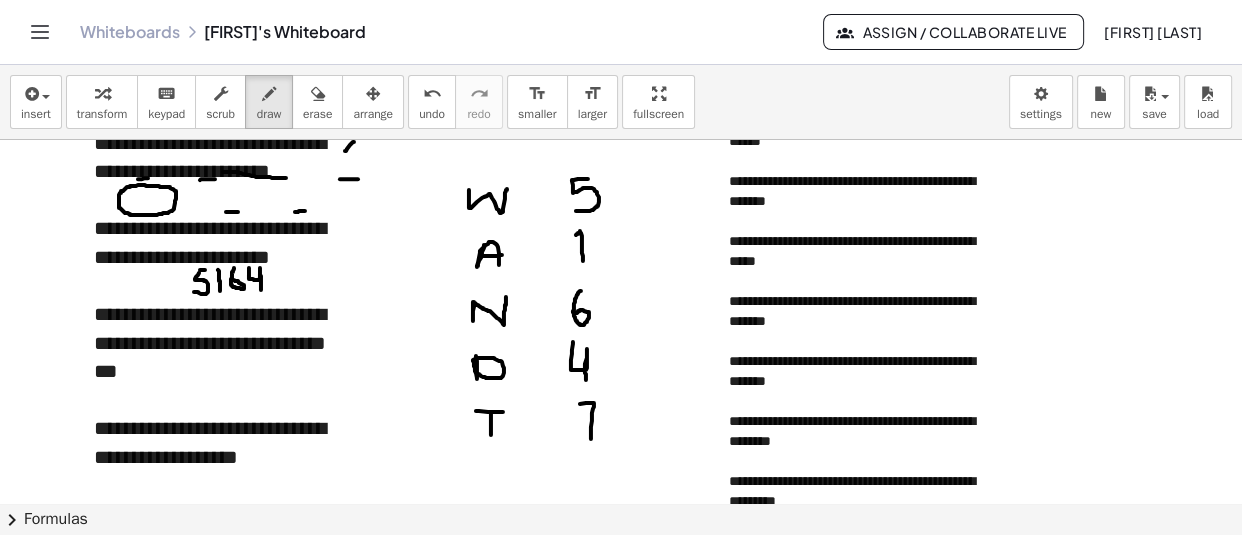 drag, startPoint x: 588, startPoint y: 178, endPoint x: 576, endPoint y: 210, distance: 34.176014 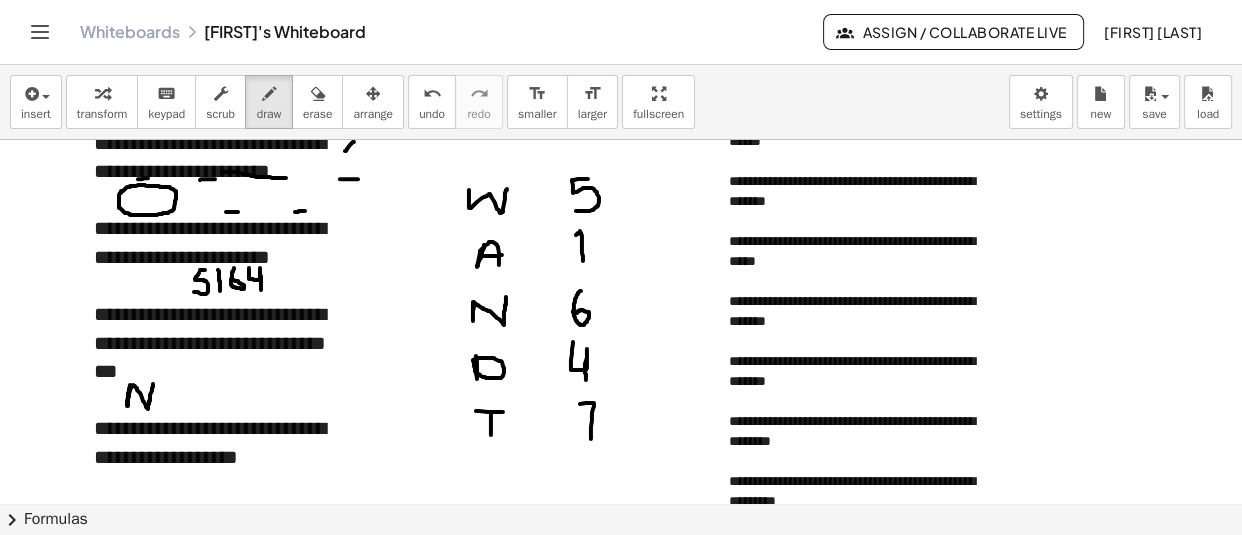 drag, startPoint x: 130, startPoint y: 384, endPoint x: 153, endPoint y: 383, distance: 23.021729 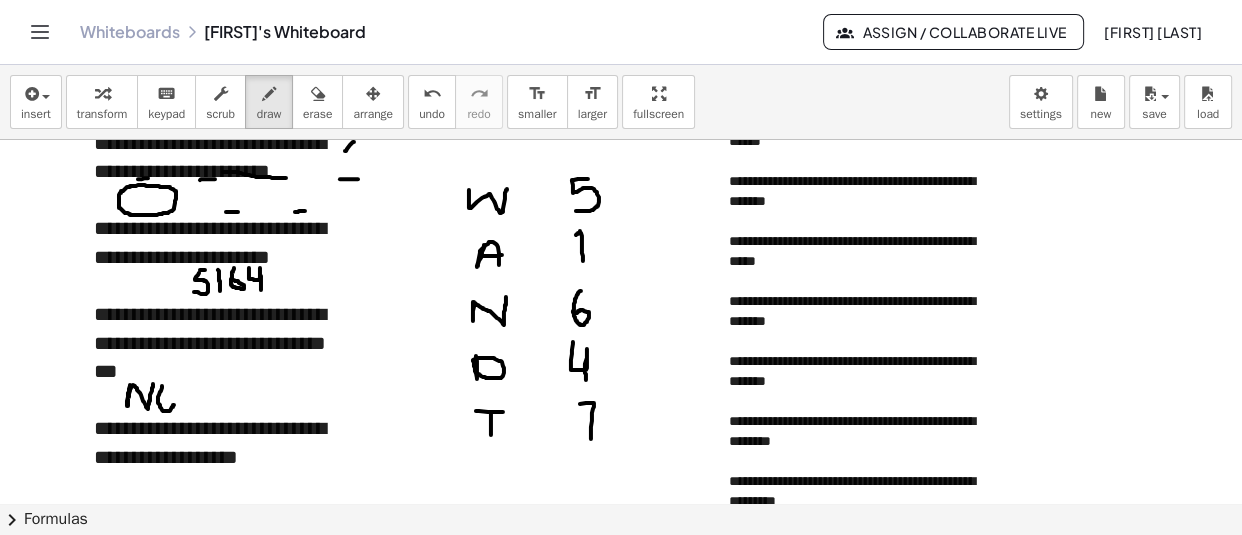 drag, startPoint x: 162, startPoint y: 385, endPoint x: 174, endPoint y: 404, distance: 22.472204 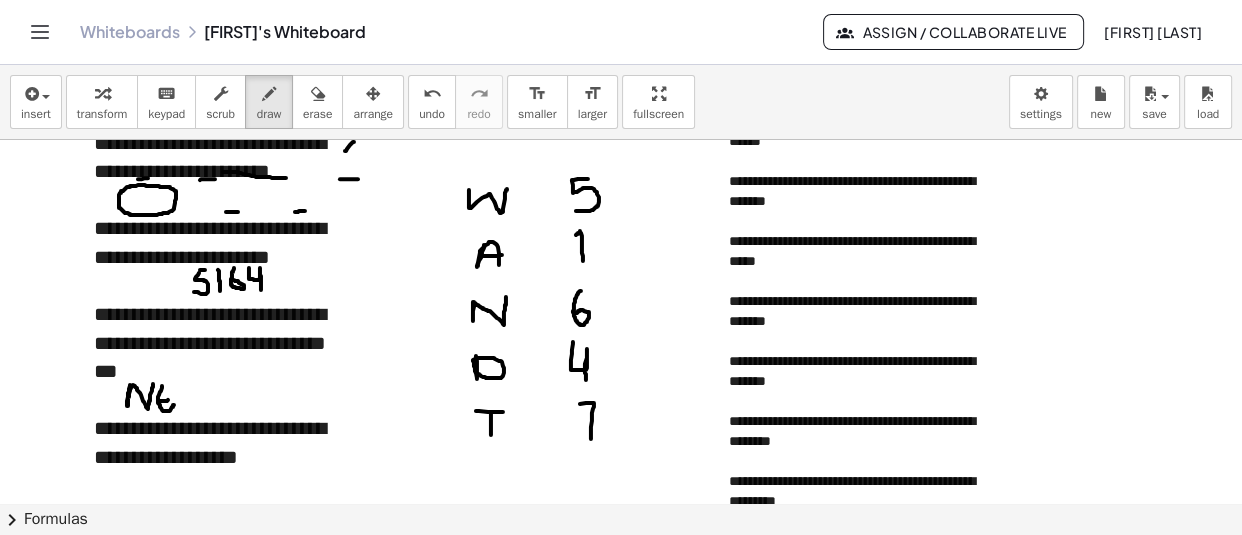 click at bounding box center [621, -259] 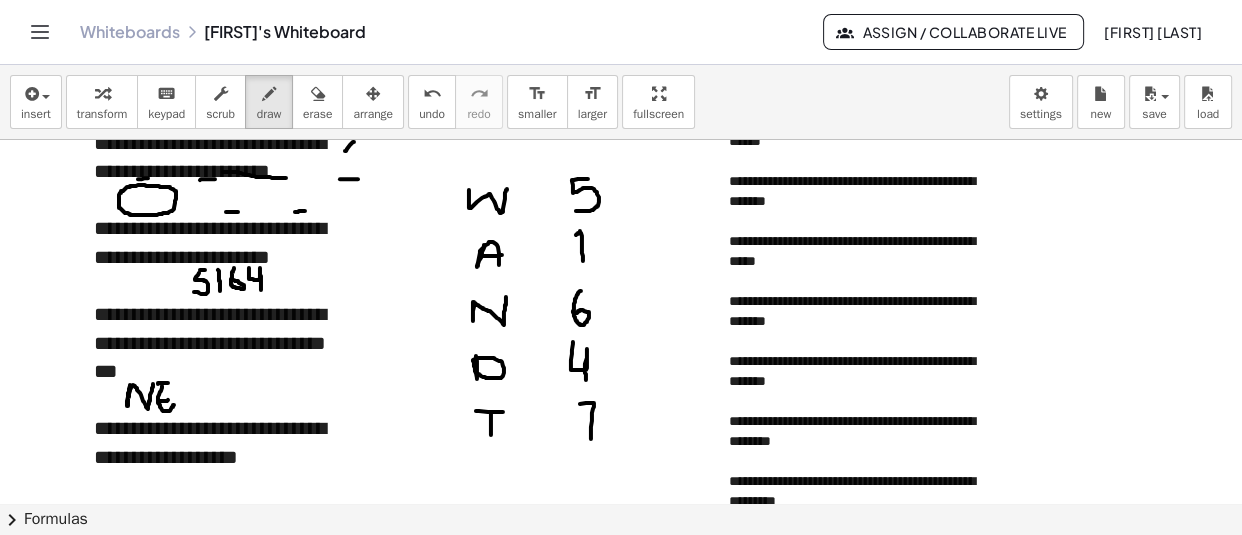 drag, startPoint x: 158, startPoint y: 383, endPoint x: 168, endPoint y: 382, distance: 10.049875 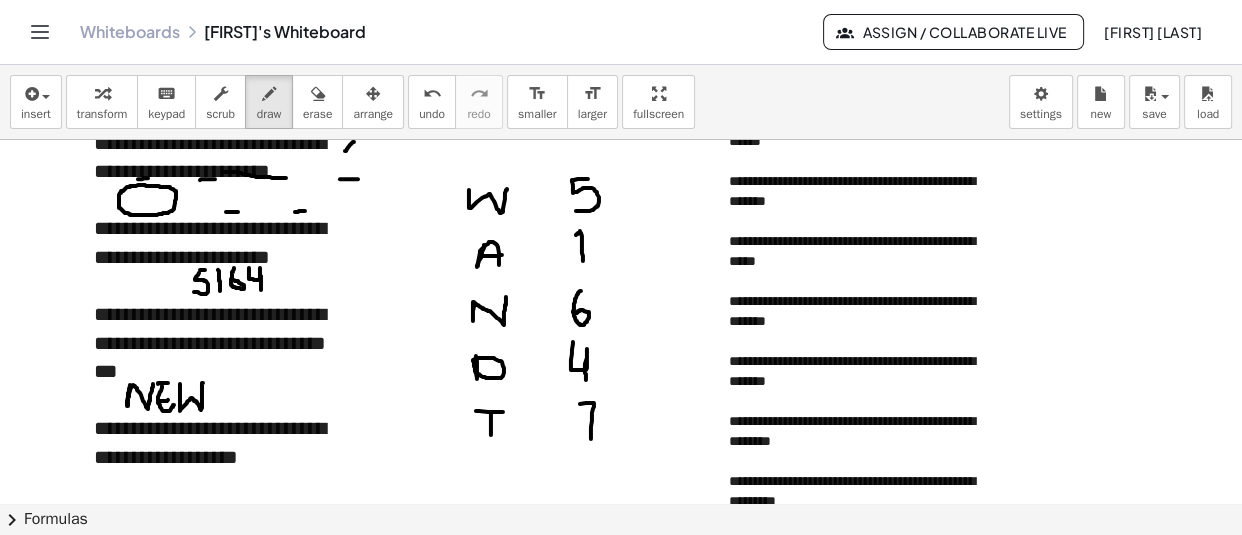 drag, startPoint x: 180, startPoint y: 383, endPoint x: 203, endPoint y: 382, distance: 23.021729 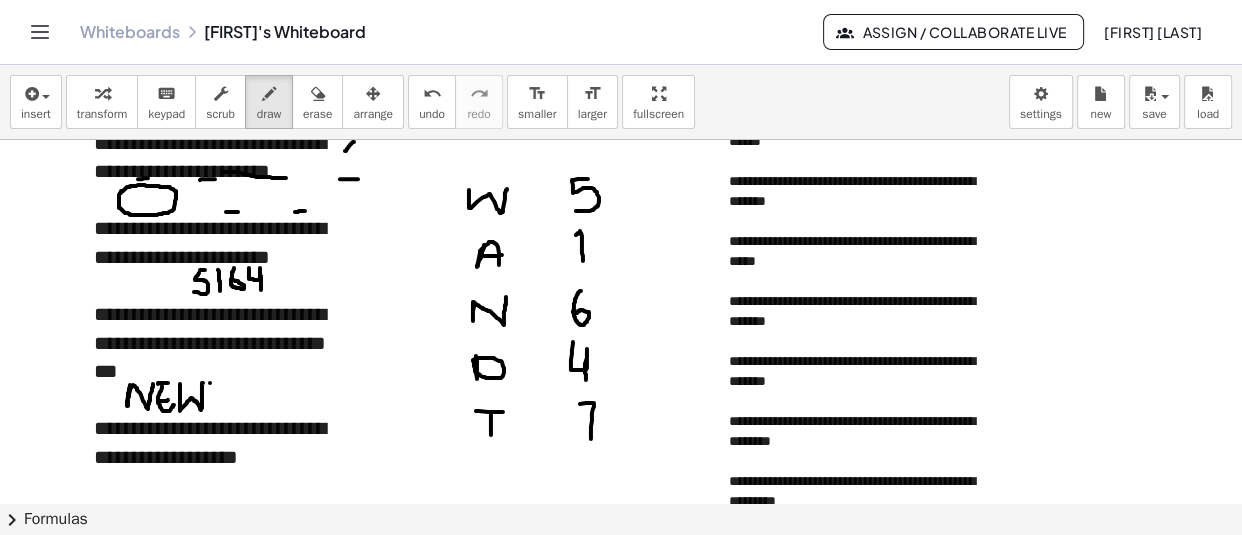 drag, startPoint x: 210, startPoint y: 382, endPoint x: 229, endPoint y: 383, distance: 19.026299 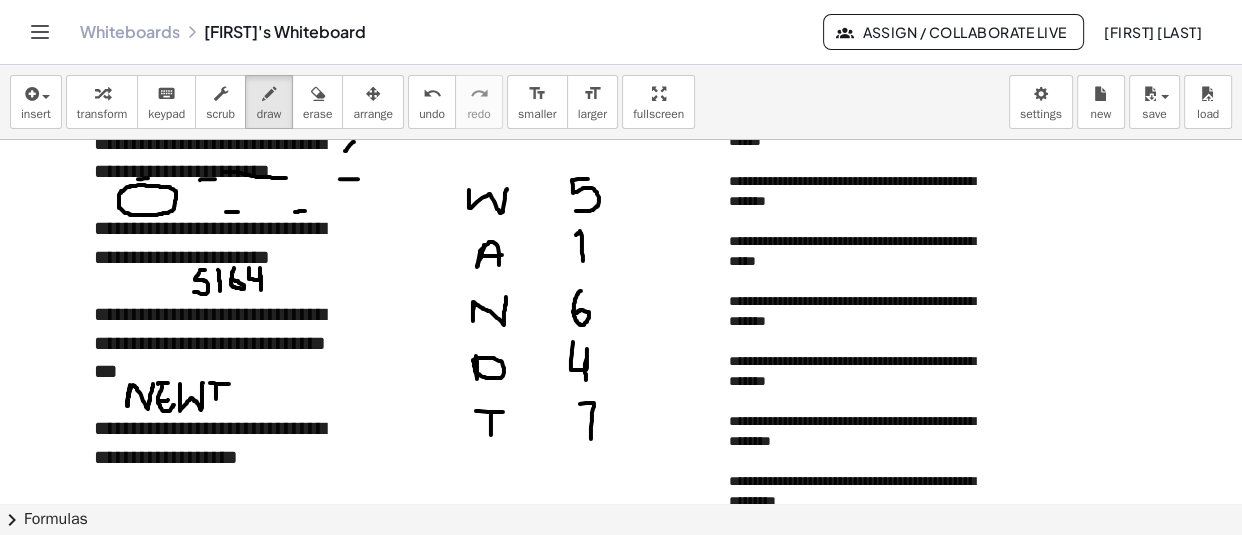 drag, startPoint x: 216, startPoint y: 384, endPoint x: 216, endPoint y: 399, distance: 15 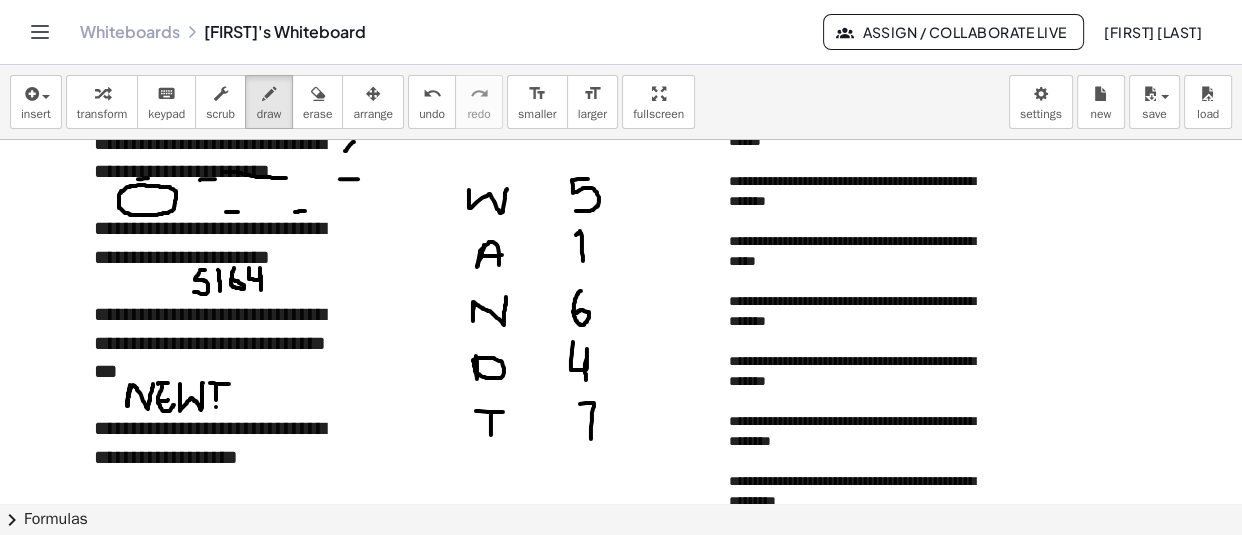 drag, startPoint x: 216, startPoint y: 406, endPoint x: 217, endPoint y: 396, distance: 10.049875 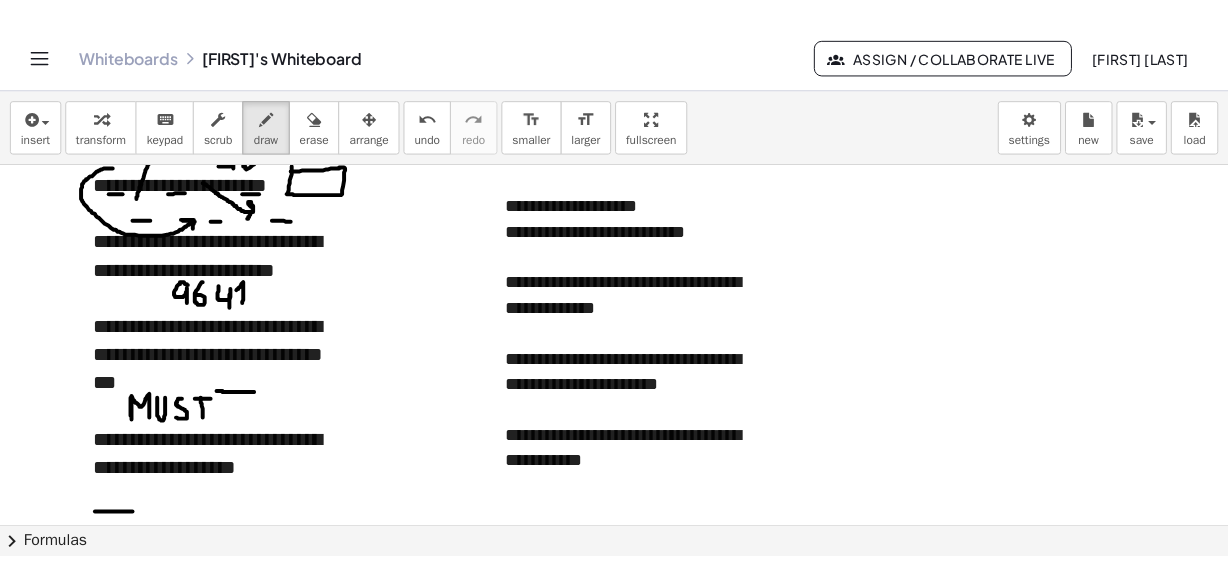 scroll, scrollTop: 3073, scrollLeft: 0, axis: vertical 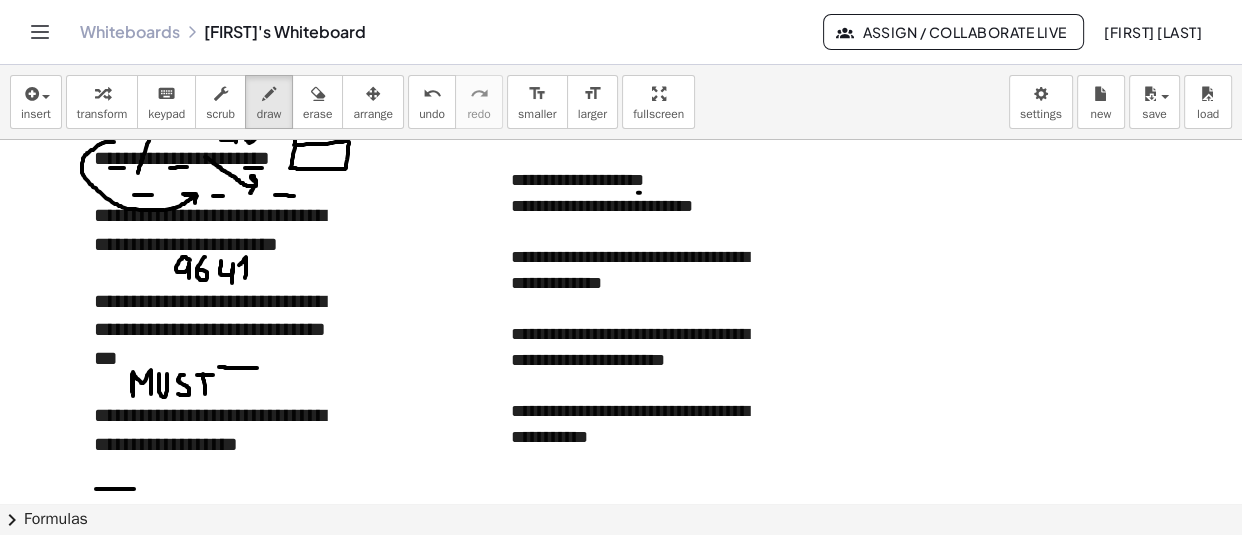 drag, startPoint x: 638, startPoint y: 192, endPoint x: 654, endPoint y: 192, distance: 16 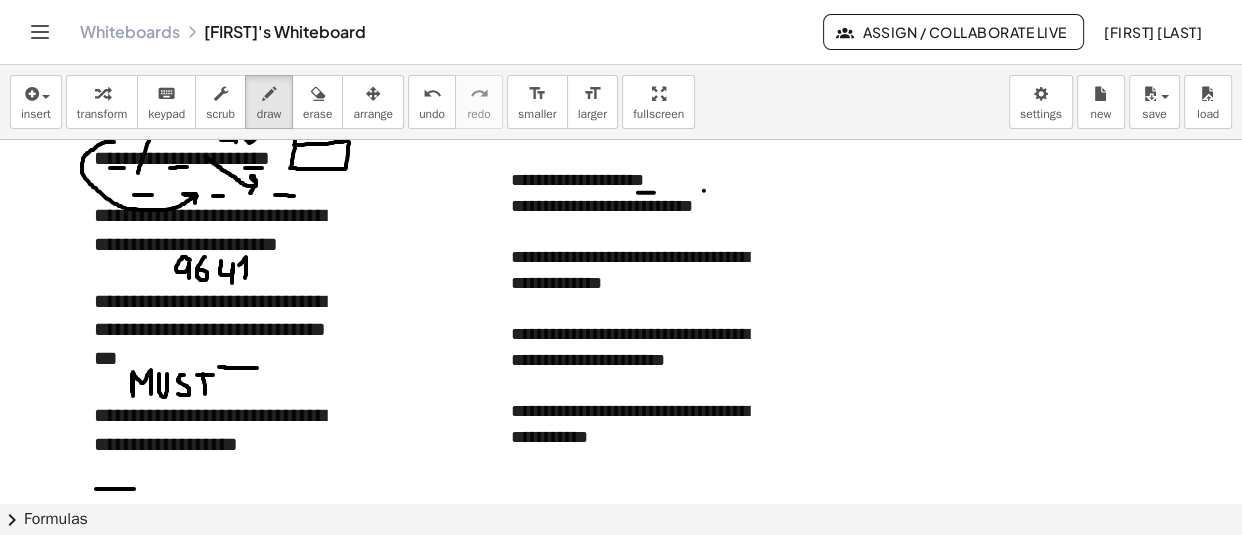 drag, startPoint x: 704, startPoint y: 190, endPoint x: 716, endPoint y: 190, distance: 12 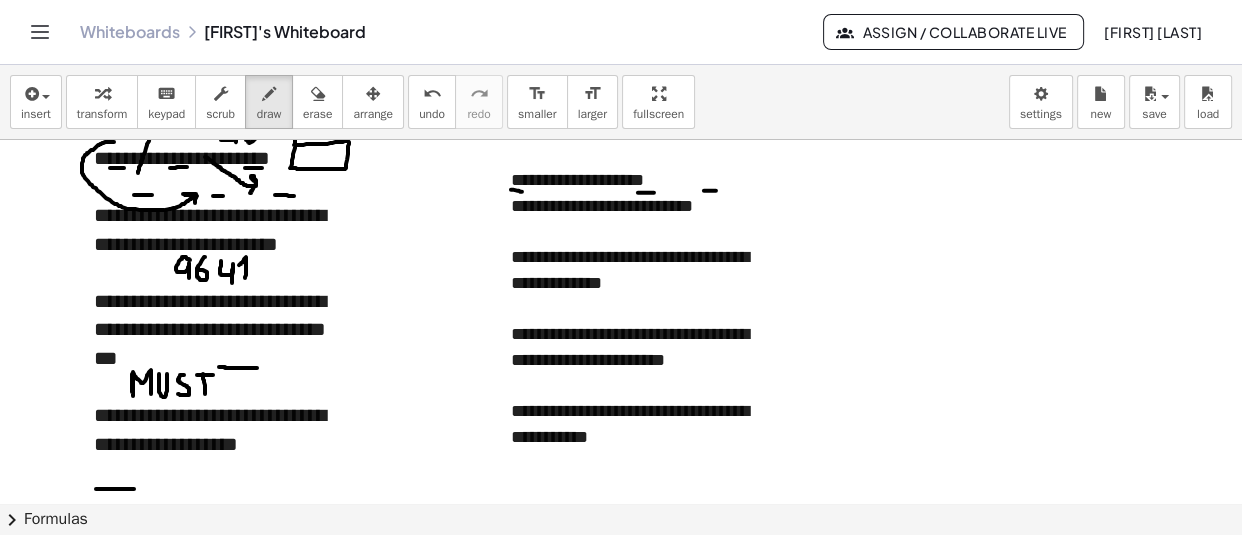 drag, startPoint x: 511, startPoint y: 189, endPoint x: 524, endPoint y: 192, distance: 13.341664 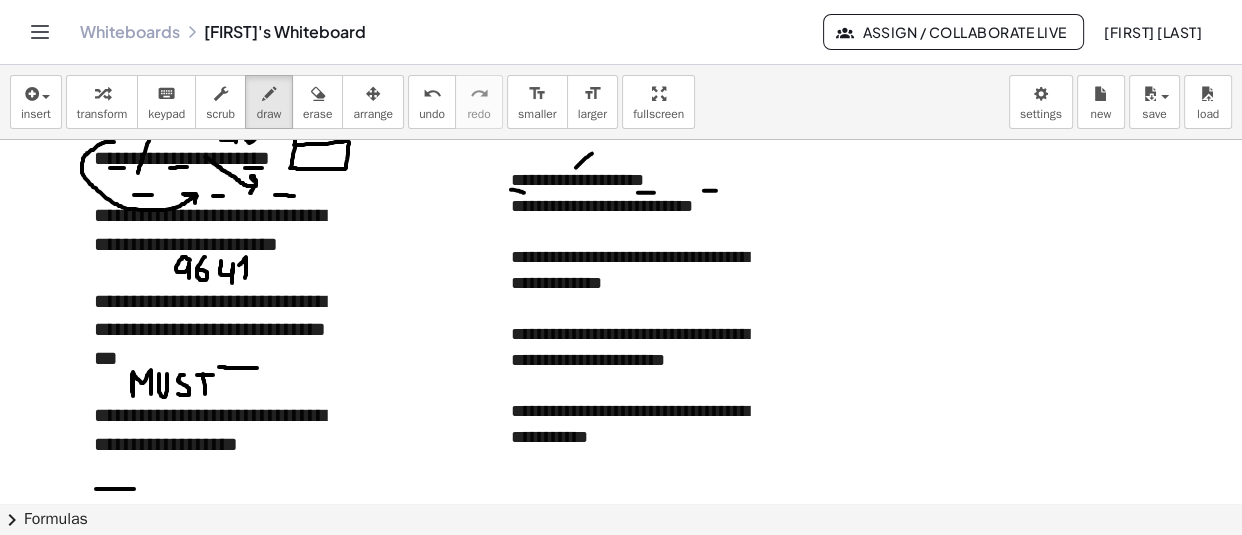 drag, startPoint x: 576, startPoint y: 167, endPoint x: 592, endPoint y: 153, distance: 21.260292 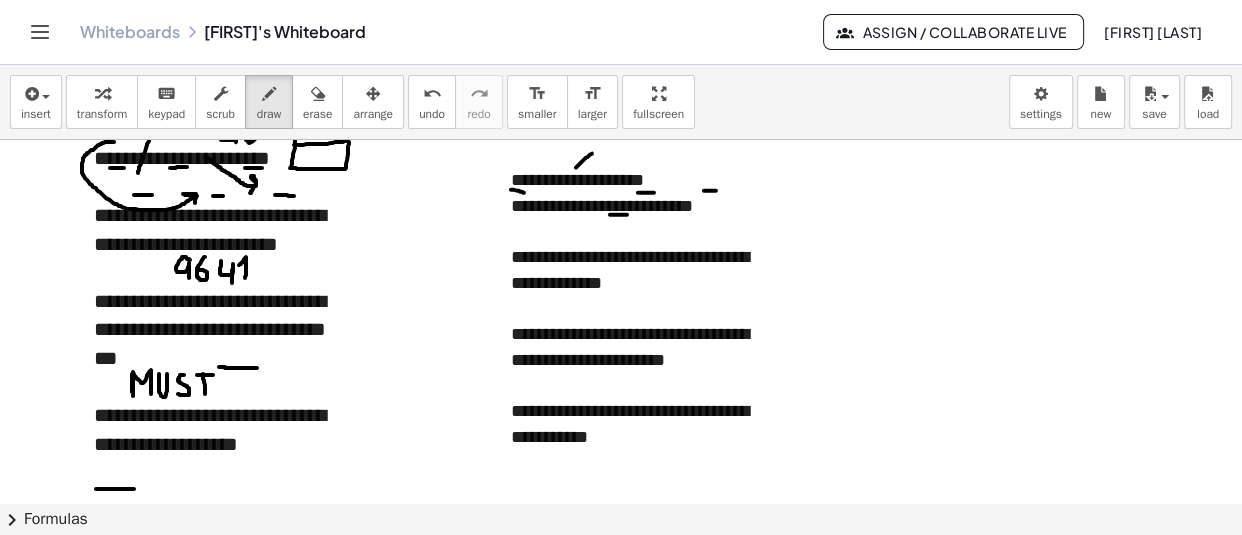 drag, startPoint x: 610, startPoint y: 214, endPoint x: 628, endPoint y: 214, distance: 18 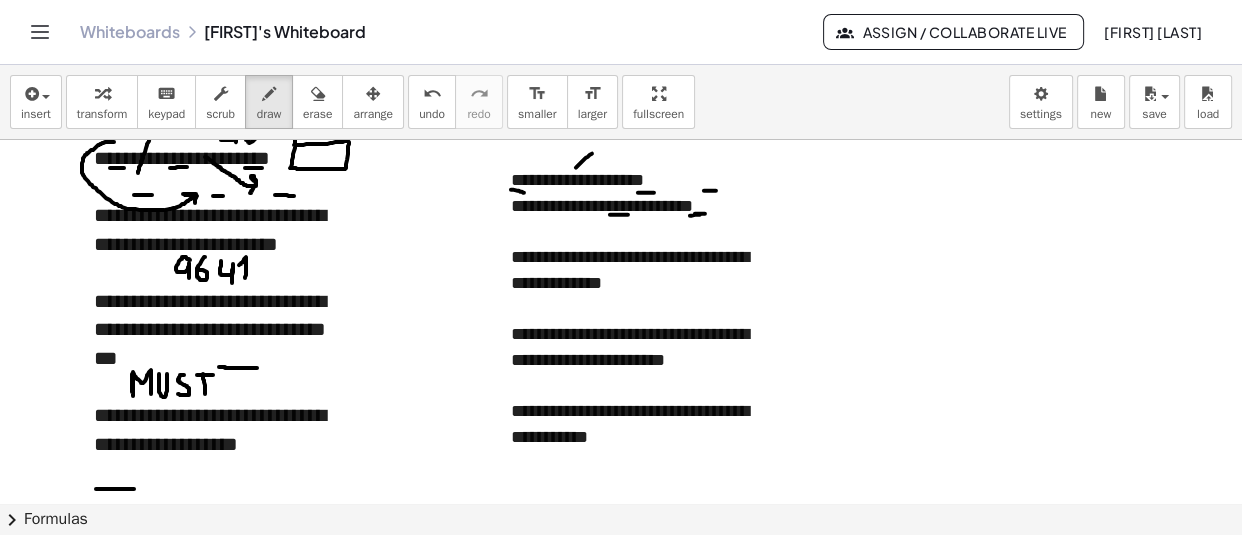 click at bounding box center [621, -672] 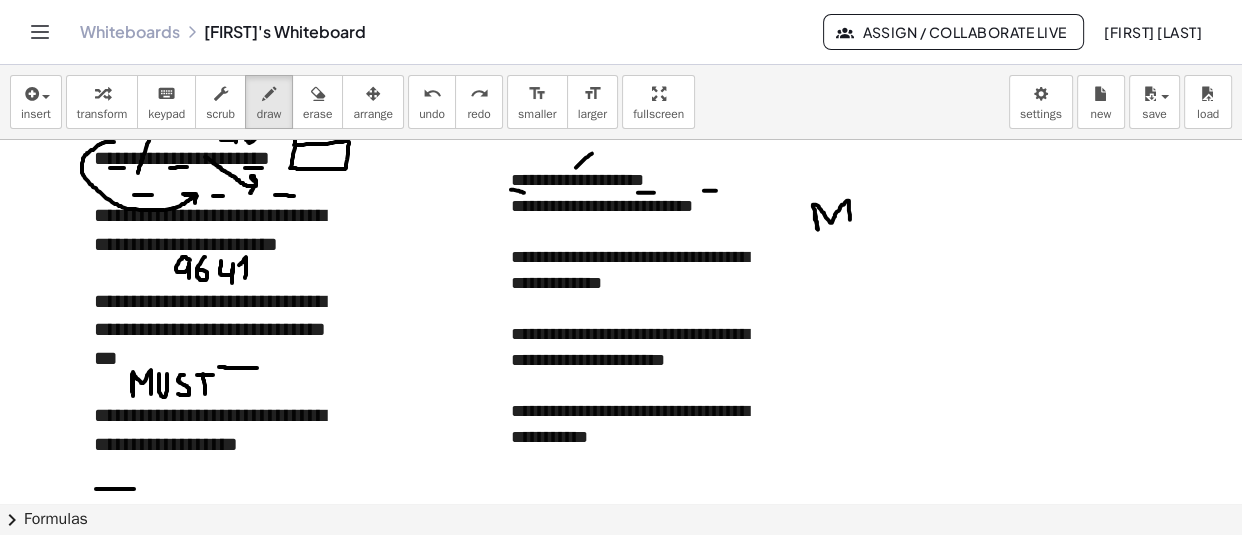 drag, startPoint x: 815, startPoint y: 209, endPoint x: 851, endPoint y: 229, distance: 41.18252 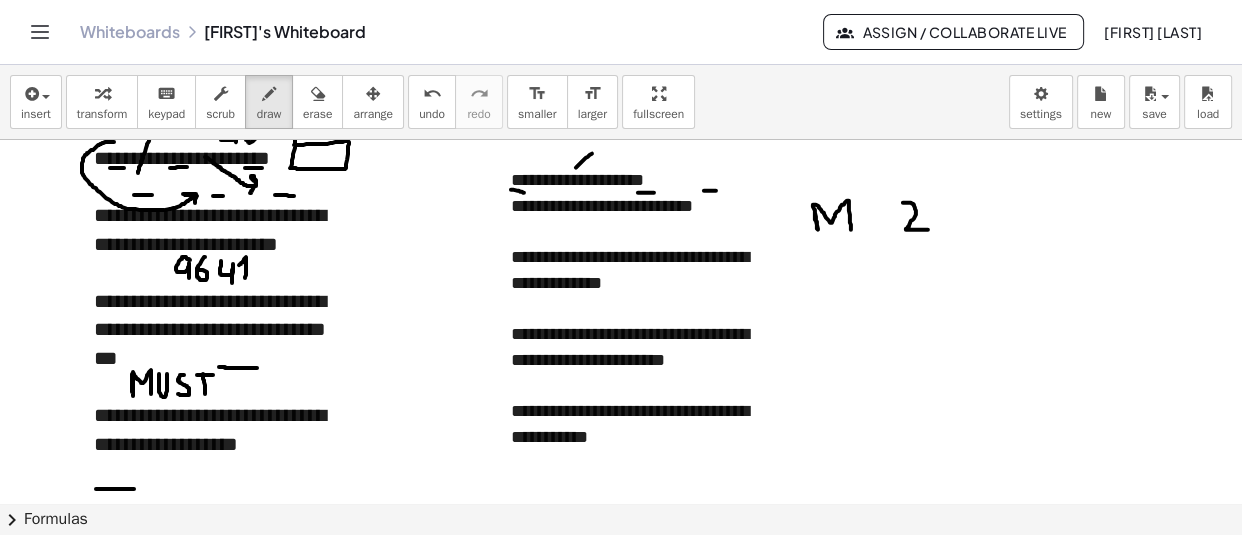 drag, startPoint x: 903, startPoint y: 202, endPoint x: 928, endPoint y: 229, distance: 36.796738 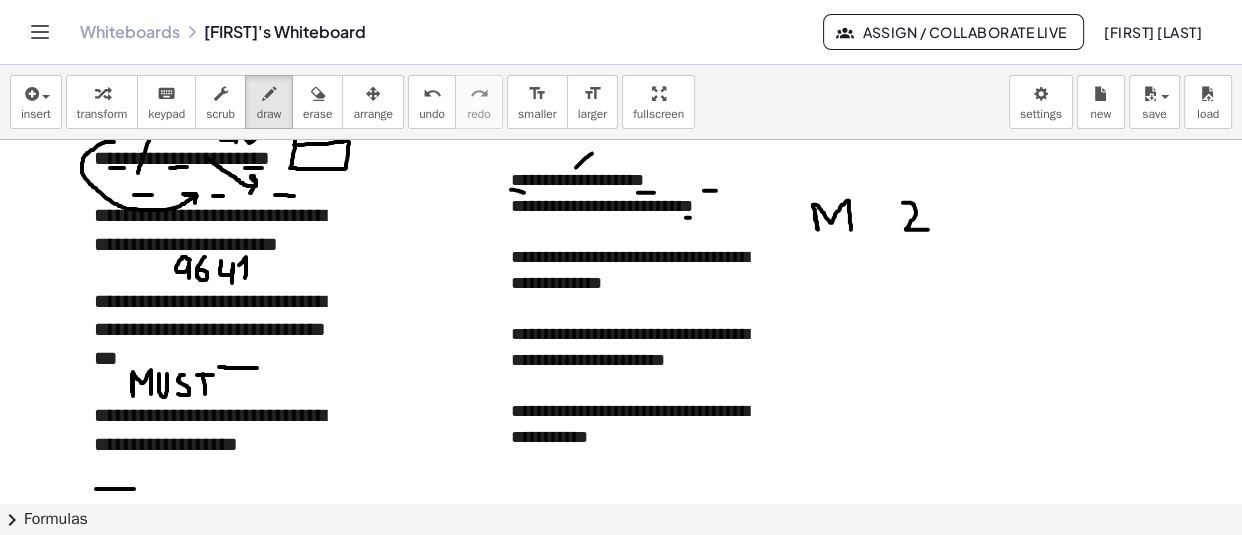 drag, startPoint x: 686, startPoint y: 217, endPoint x: 699, endPoint y: 217, distance: 13 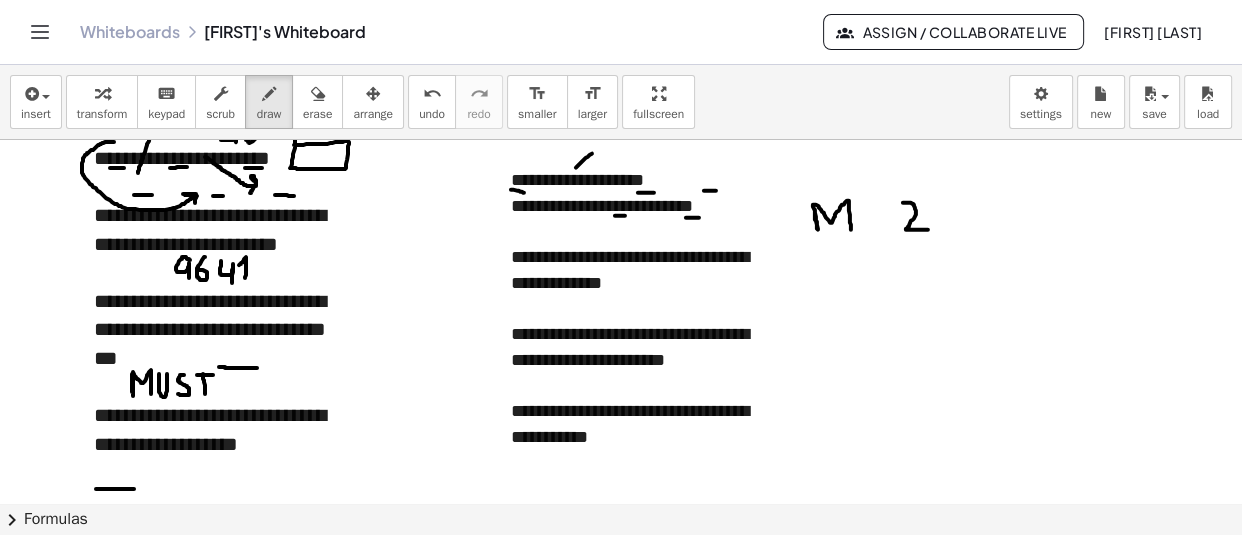 click at bounding box center (621, -672) 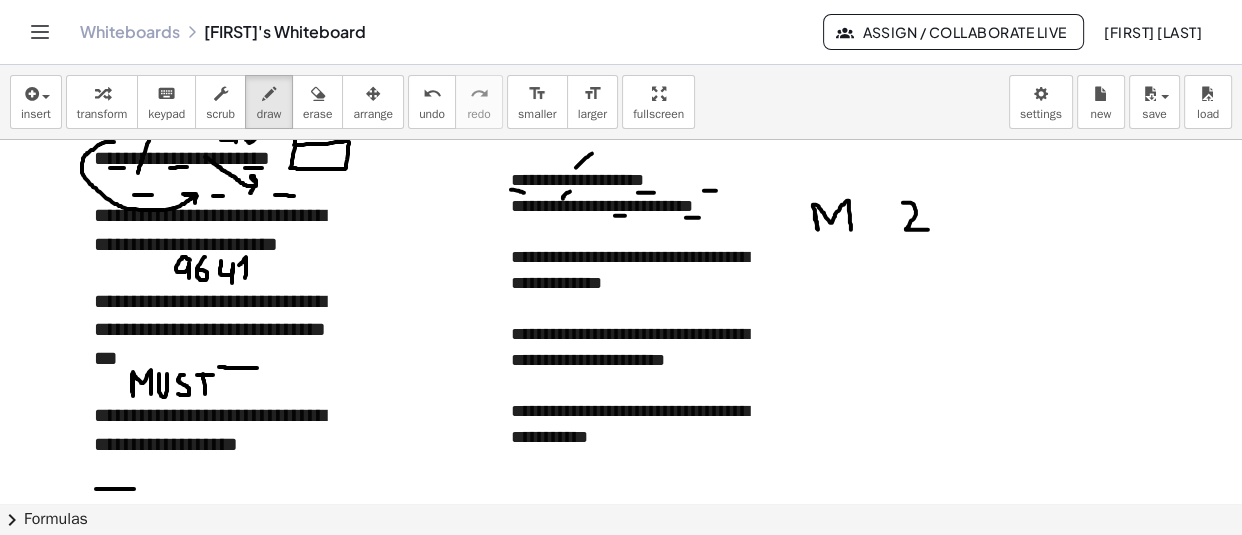 click at bounding box center (621, -672) 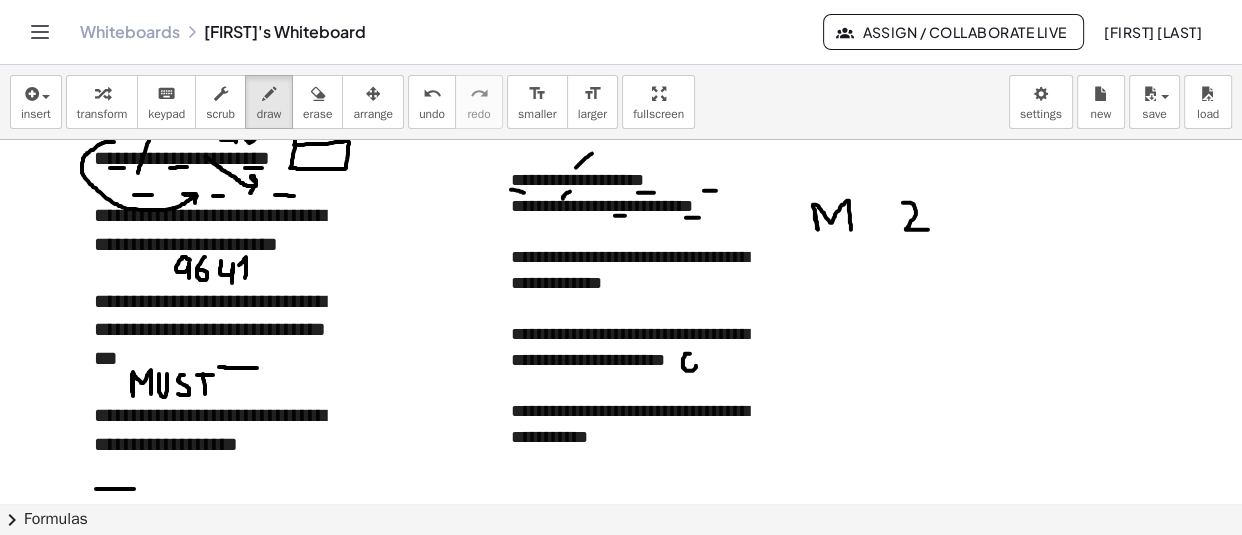 drag, startPoint x: 690, startPoint y: 353, endPoint x: 696, endPoint y: 365, distance: 13.416408 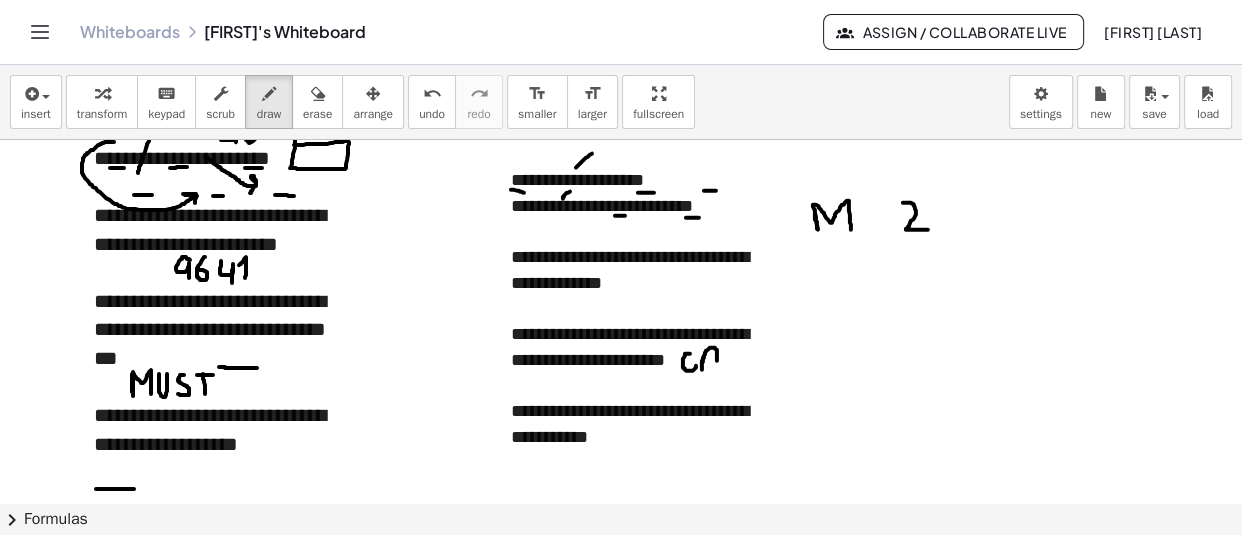 drag, startPoint x: 703, startPoint y: 357, endPoint x: 717, endPoint y: 367, distance: 17.20465 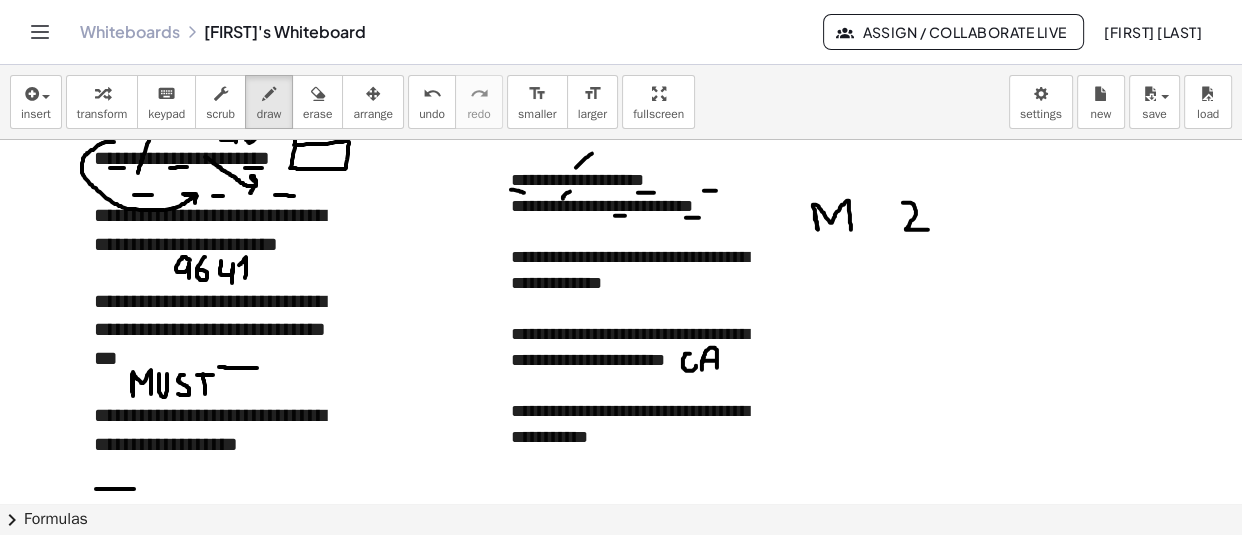 drag, startPoint x: 703, startPoint y: 360, endPoint x: 718, endPoint y: 360, distance: 15 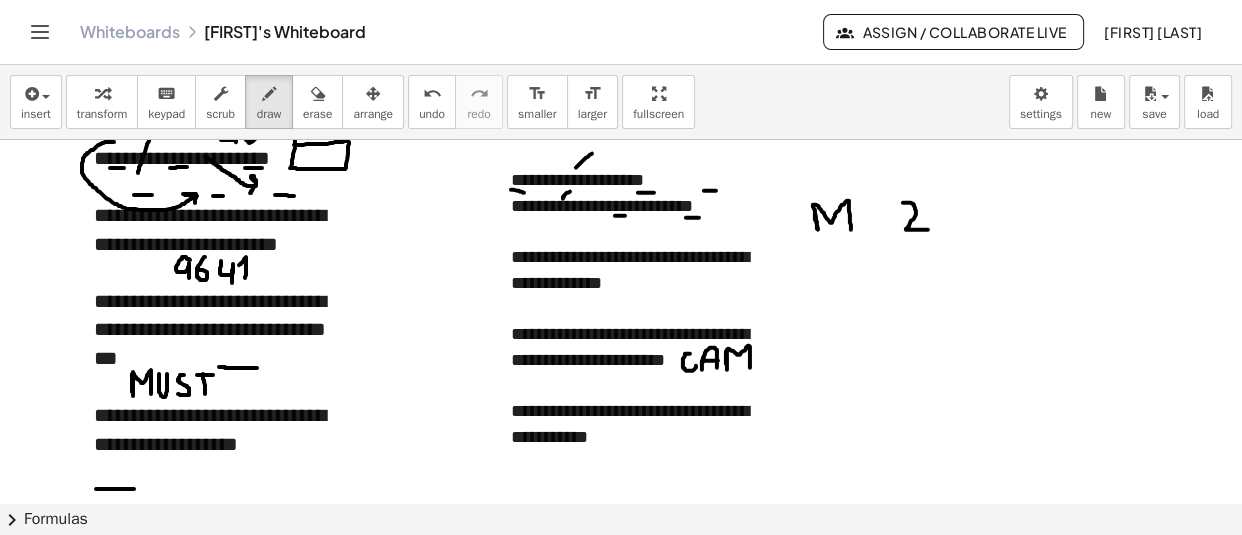 drag, startPoint x: 727, startPoint y: 349, endPoint x: 750, endPoint y: 369, distance: 30.479502 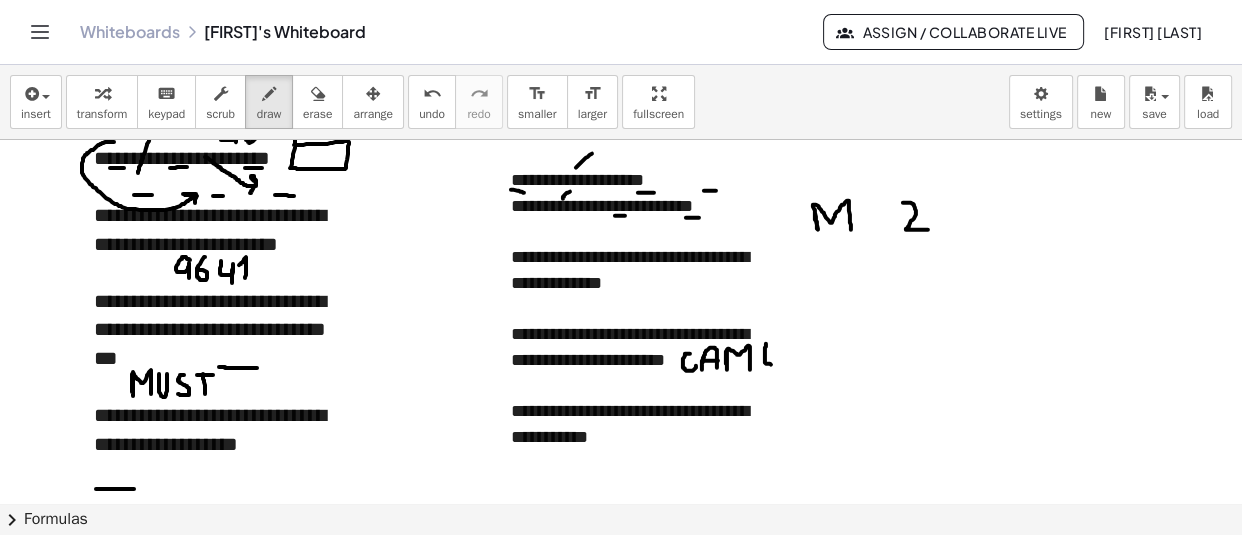 drag, startPoint x: 766, startPoint y: 343, endPoint x: 777, endPoint y: 363, distance: 22.825424 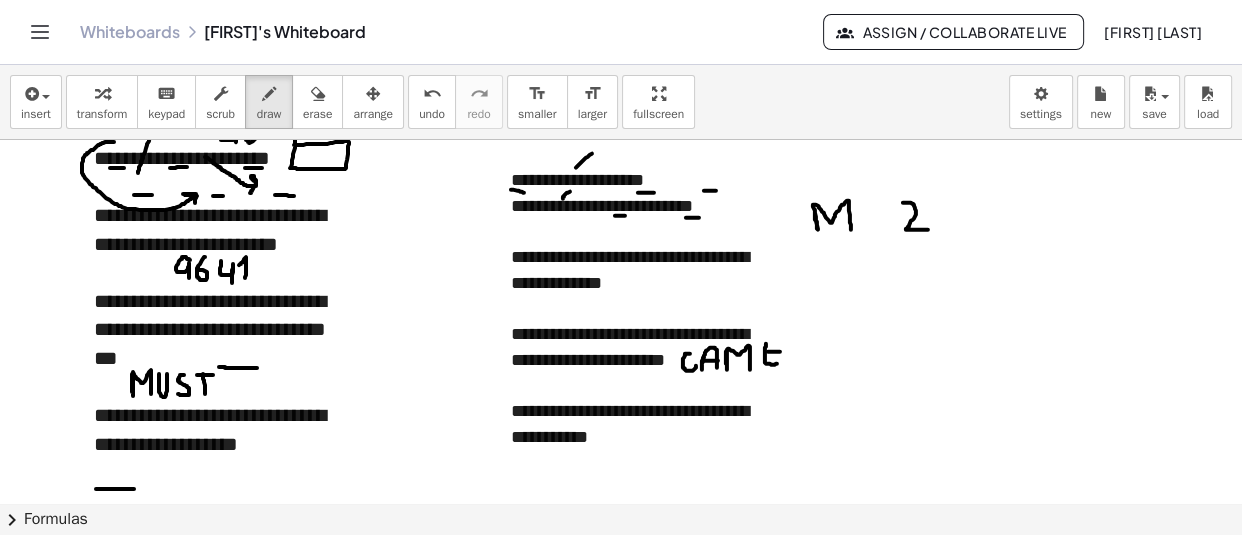 drag, startPoint x: 768, startPoint y: 351, endPoint x: 780, endPoint y: 351, distance: 12 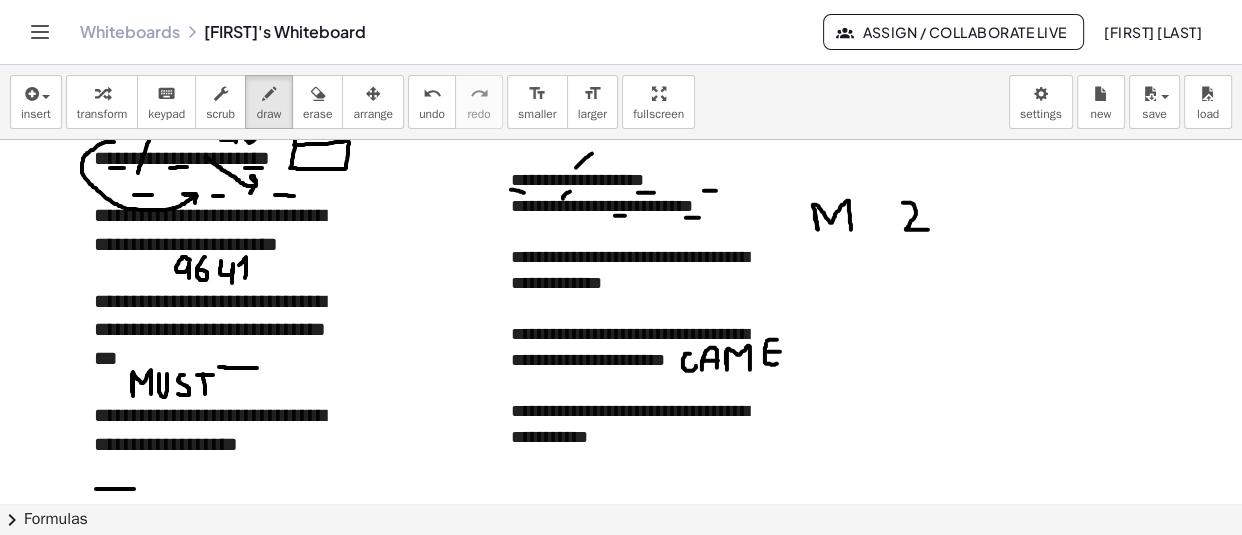 drag, startPoint x: 767, startPoint y: 340, endPoint x: 778, endPoint y: 339, distance: 11.045361 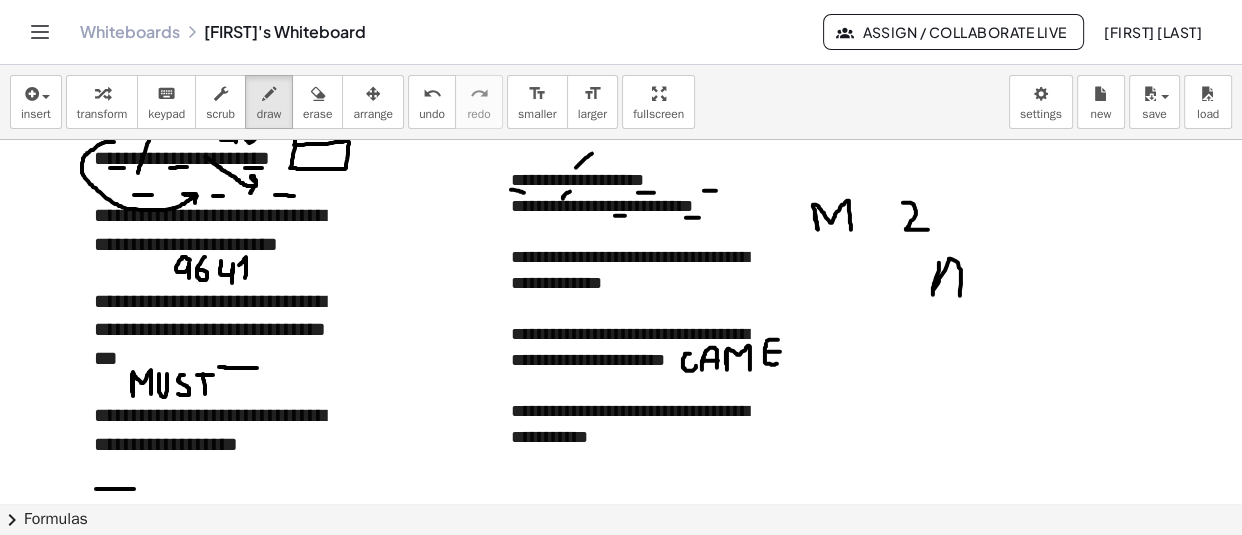 drag, startPoint x: 939, startPoint y: 262, endPoint x: 960, endPoint y: 295, distance: 39.115215 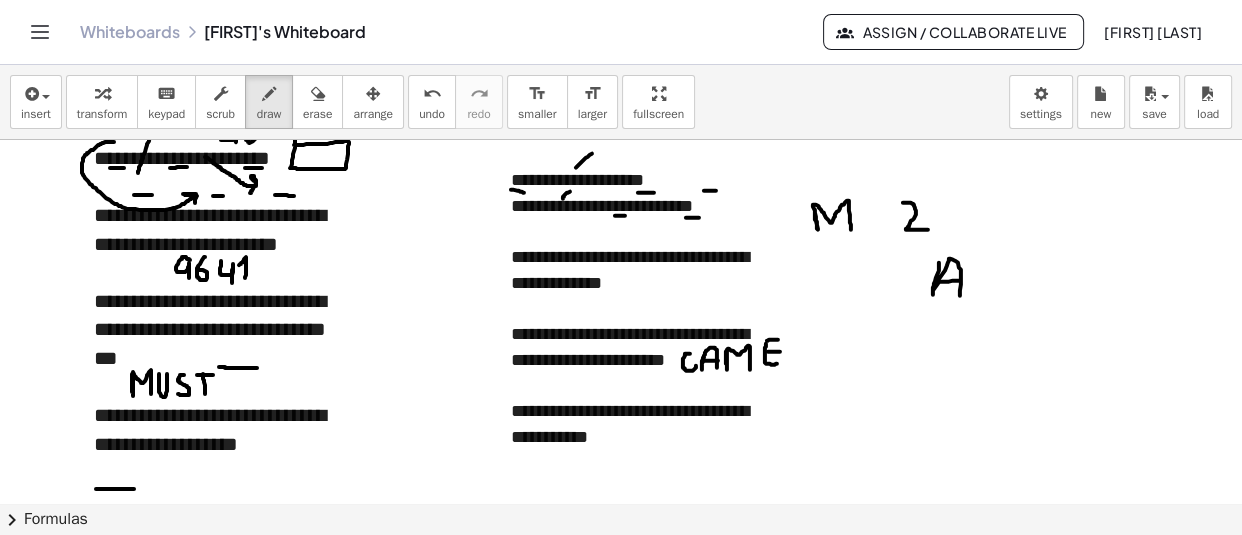 drag, startPoint x: 939, startPoint y: 281, endPoint x: 959, endPoint y: 280, distance: 20.024984 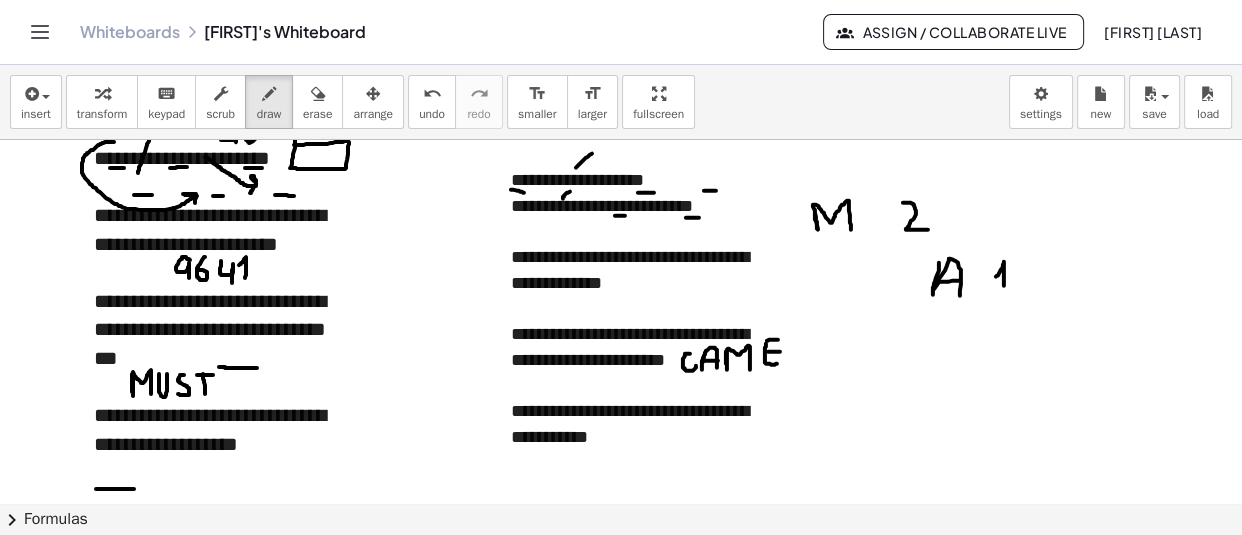 drag, startPoint x: 996, startPoint y: 276, endPoint x: 1004, endPoint y: 301, distance: 26.24881 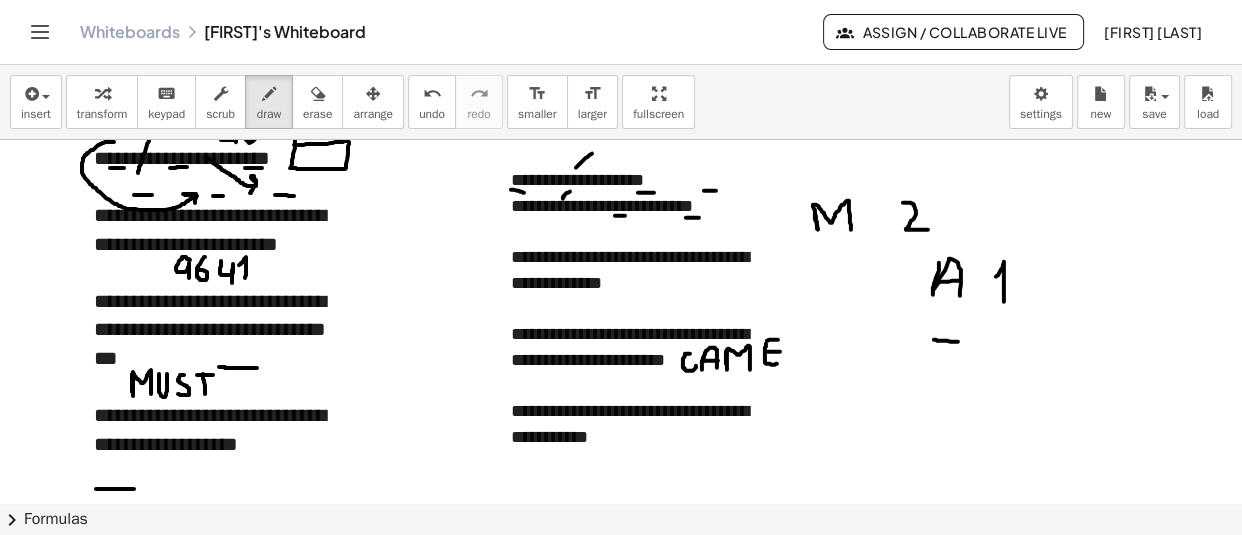 drag, startPoint x: 934, startPoint y: 339, endPoint x: 958, endPoint y: 341, distance: 24.083189 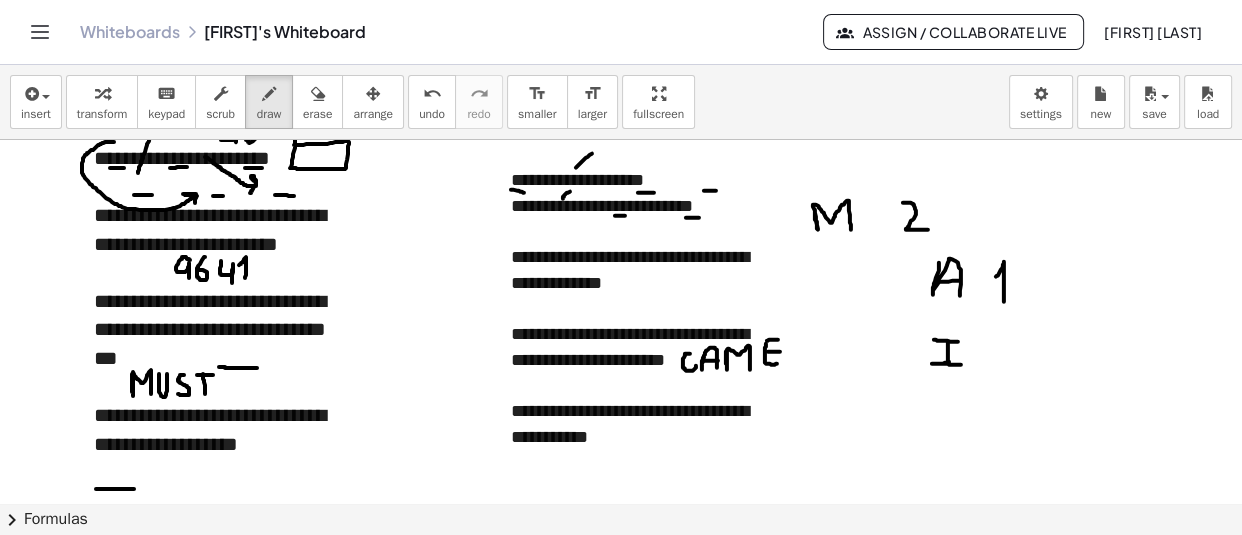 drag, startPoint x: 948, startPoint y: 341, endPoint x: 961, endPoint y: 364, distance: 26.41969 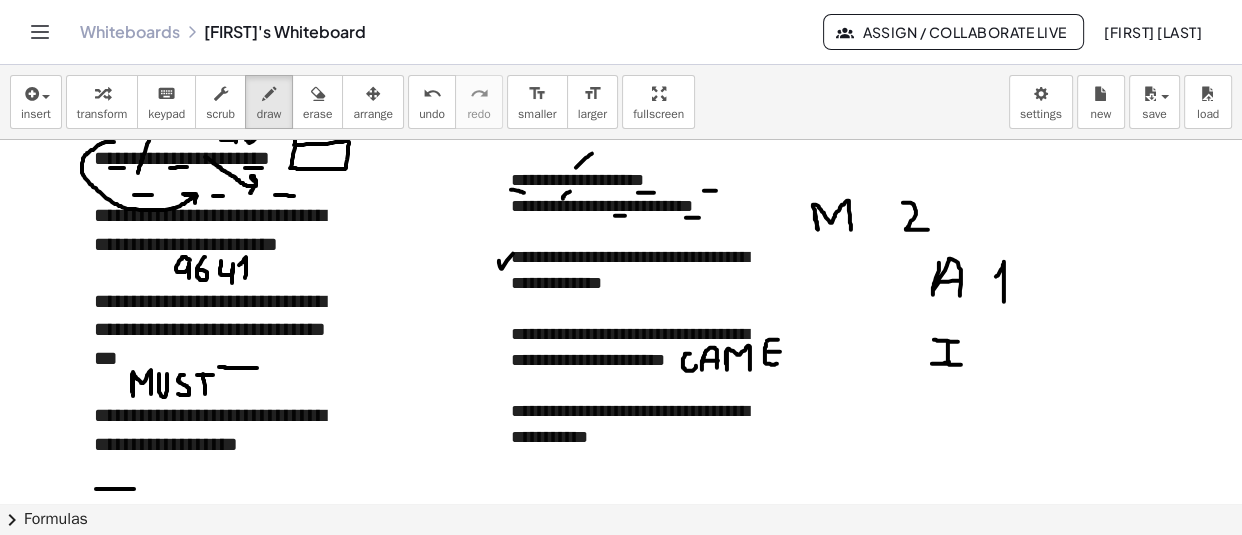 drag, startPoint x: 499, startPoint y: 260, endPoint x: 530, endPoint y: 239, distance: 37.44329 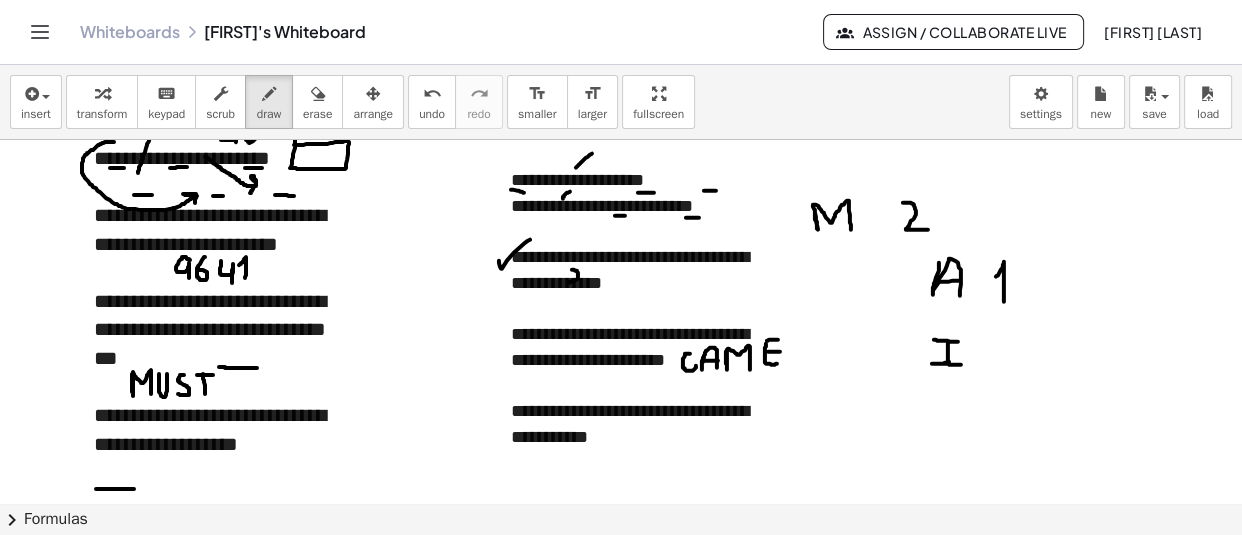 drag, startPoint x: 572, startPoint y: 269, endPoint x: 590, endPoint y: 281, distance: 21.633308 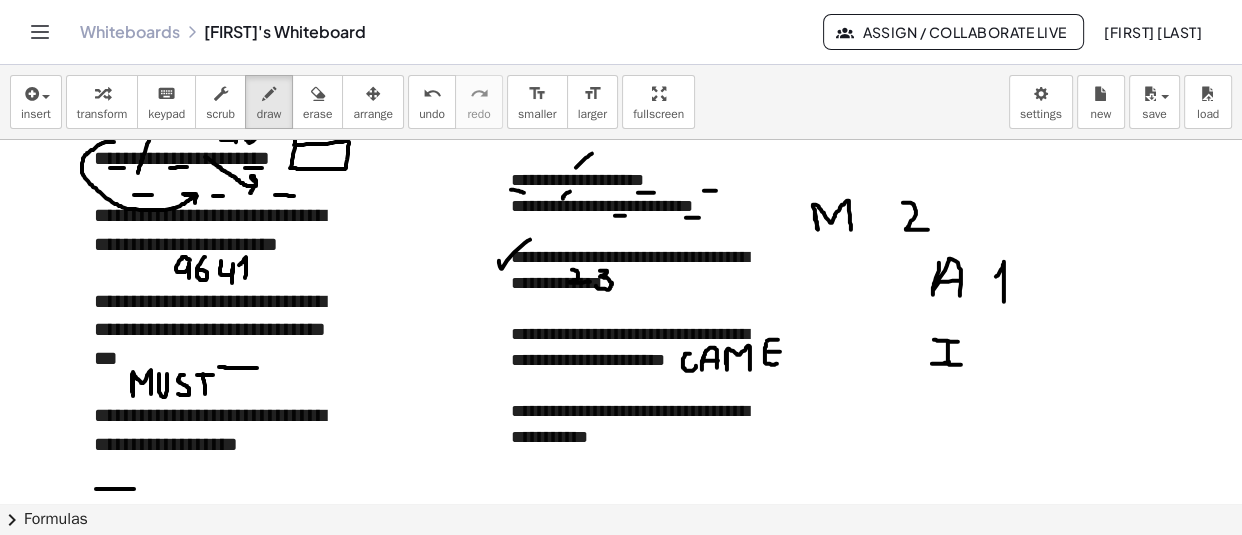 drag, startPoint x: 600, startPoint y: 270, endPoint x: 596, endPoint y: 285, distance: 15.524175 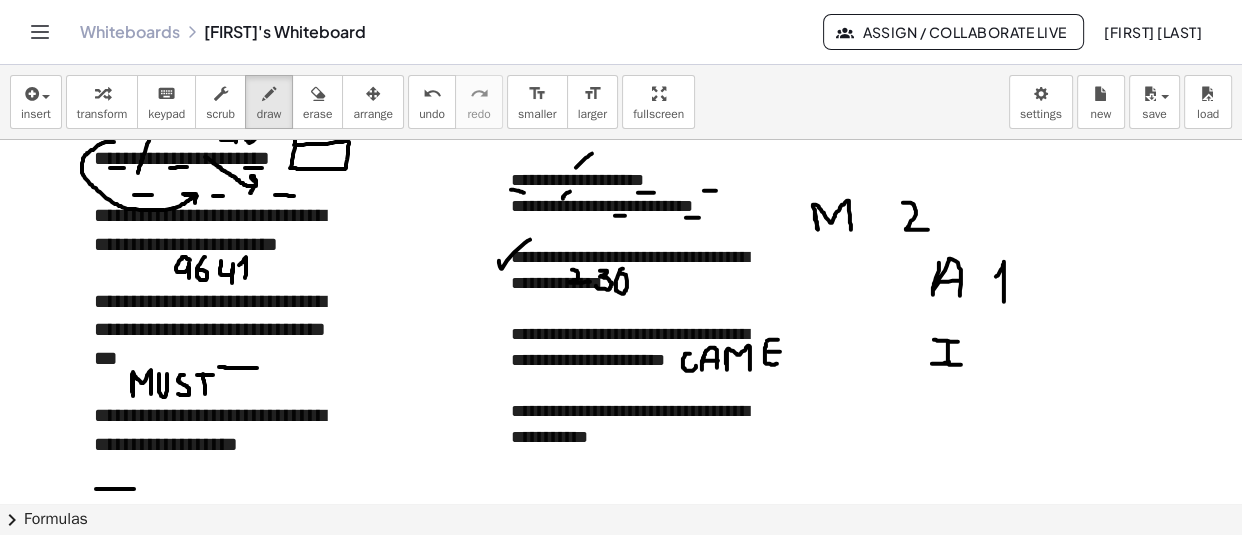 drag, startPoint x: 623, startPoint y: 268, endPoint x: 617, endPoint y: 277, distance: 10.816654 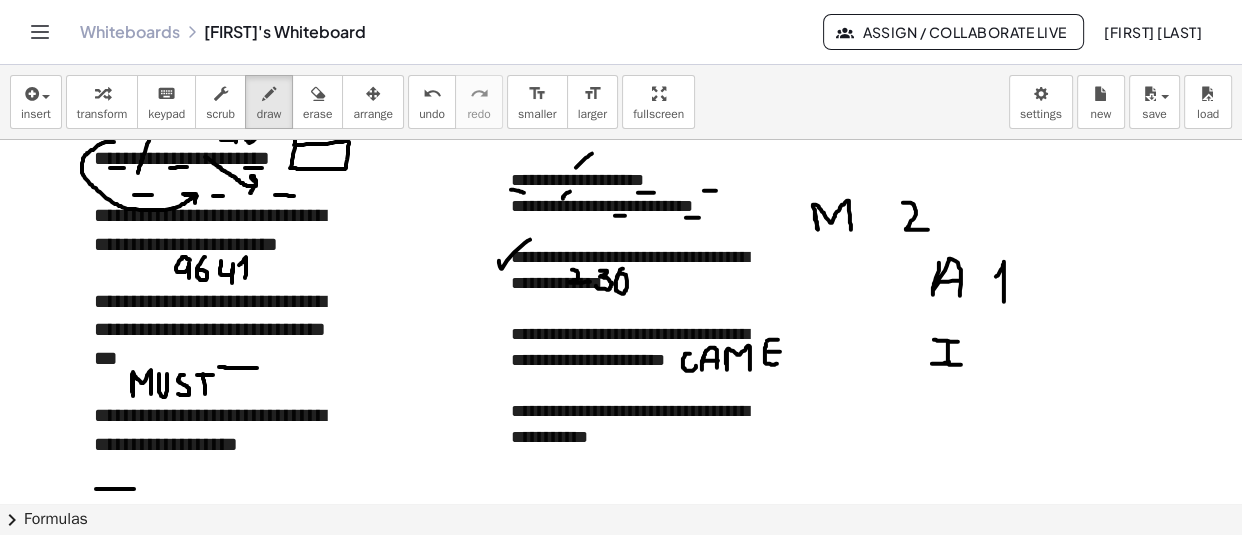 click at bounding box center (621, -672) 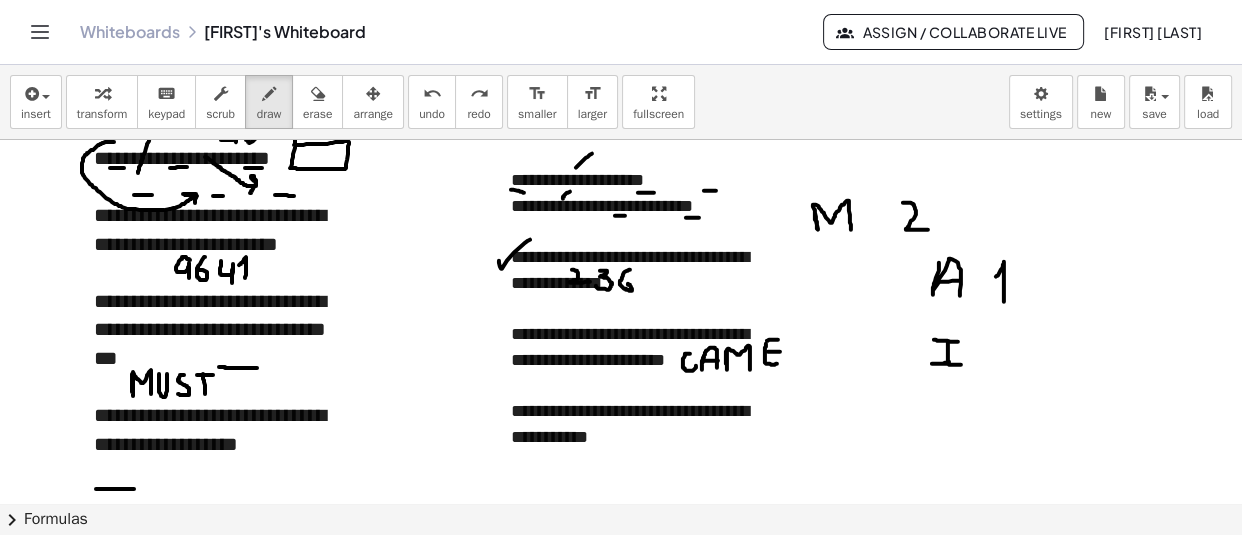 drag, startPoint x: 630, startPoint y: 269, endPoint x: 620, endPoint y: 280, distance: 14.866069 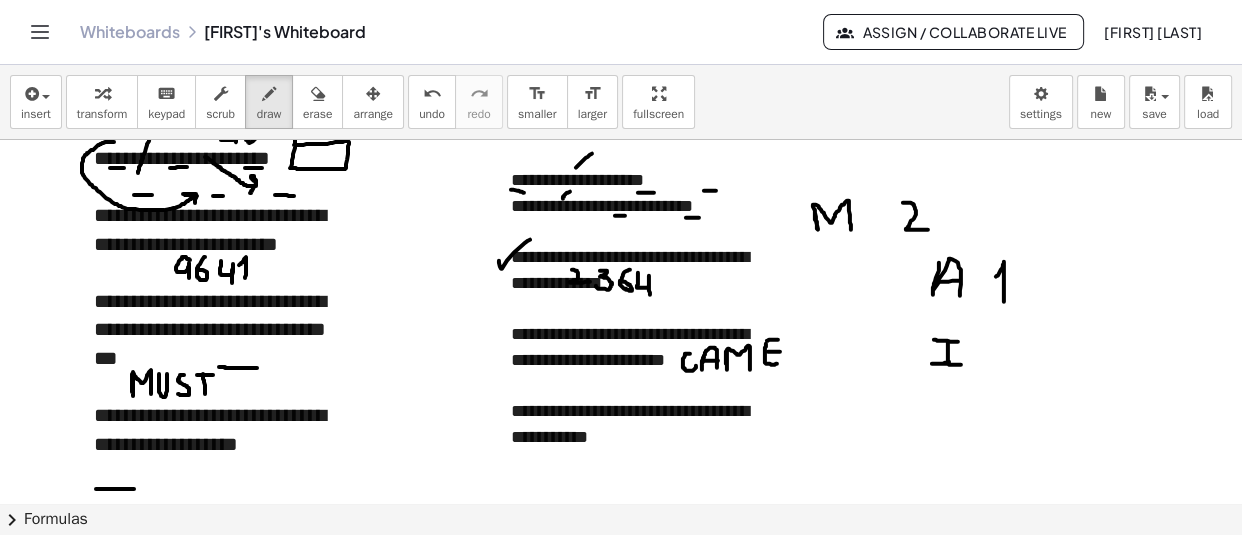 drag, startPoint x: 638, startPoint y: 272, endPoint x: 650, endPoint y: 294, distance: 25.059929 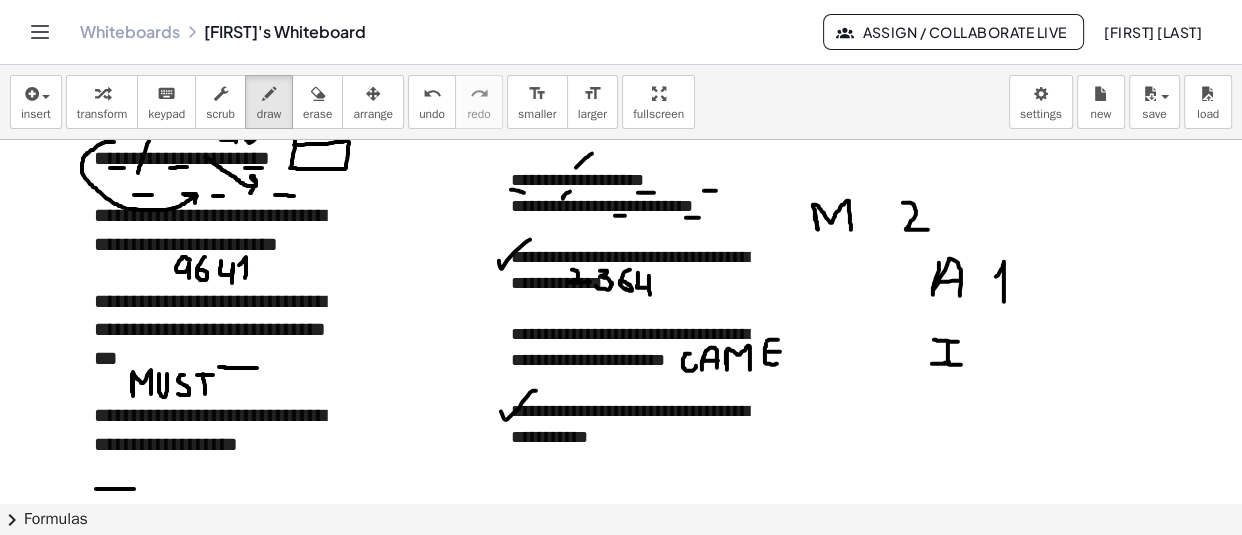 drag, startPoint x: 501, startPoint y: 411, endPoint x: 536, endPoint y: 390, distance: 40.81666 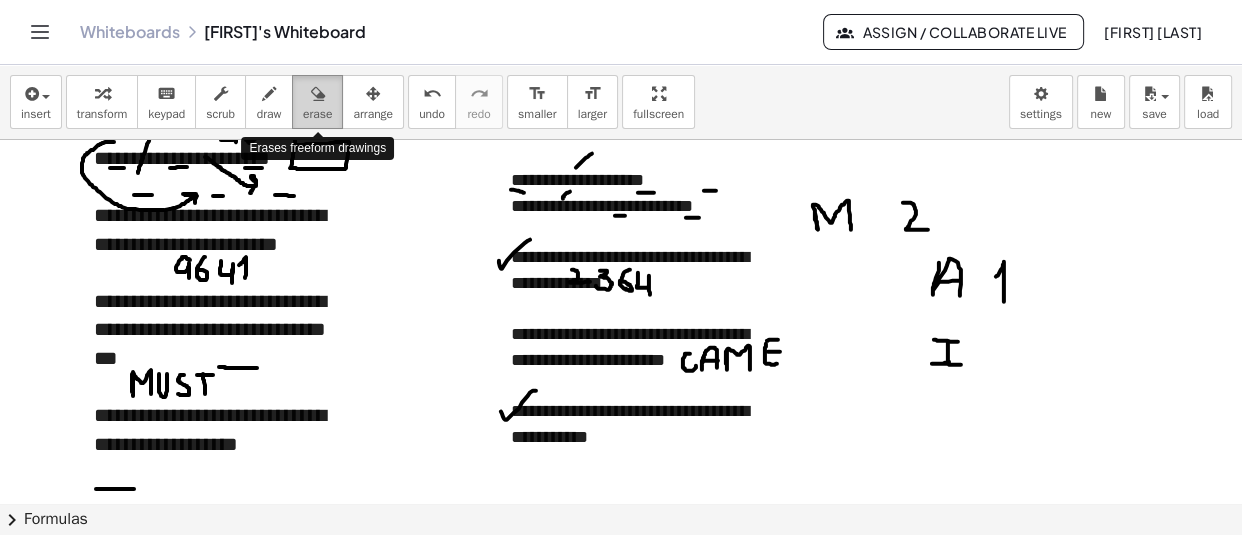 click at bounding box center (318, 94) 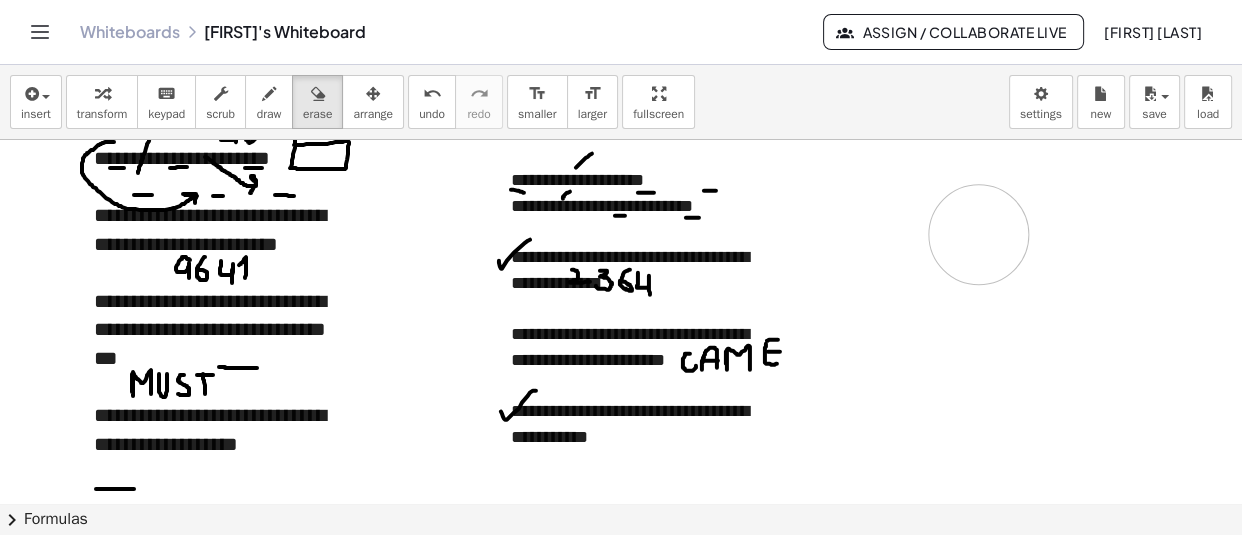 drag, startPoint x: 919, startPoint y: 250, endPoint x: 1074, endPoint y: 489, distance: 284.86136 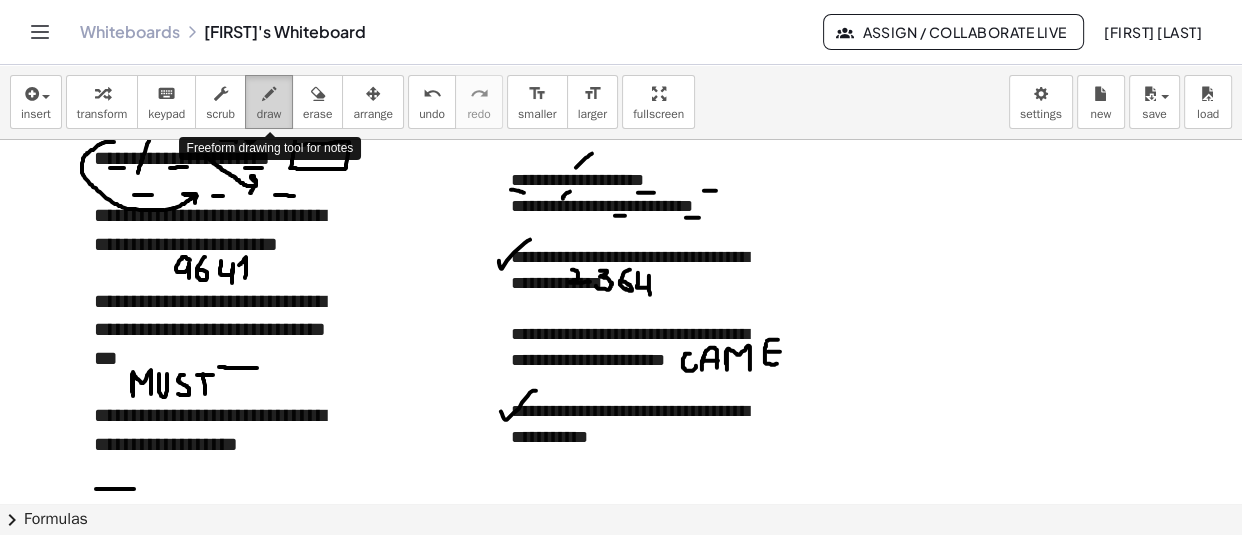 click on "draw" at bounding box center [269, 114] 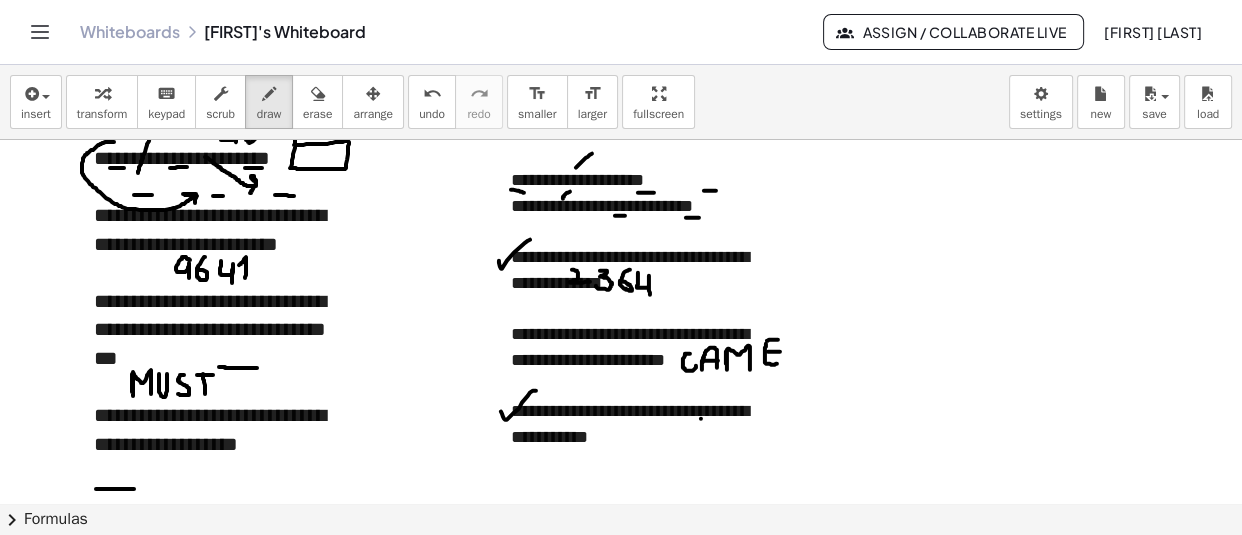 click at bounding box center (621, -672) 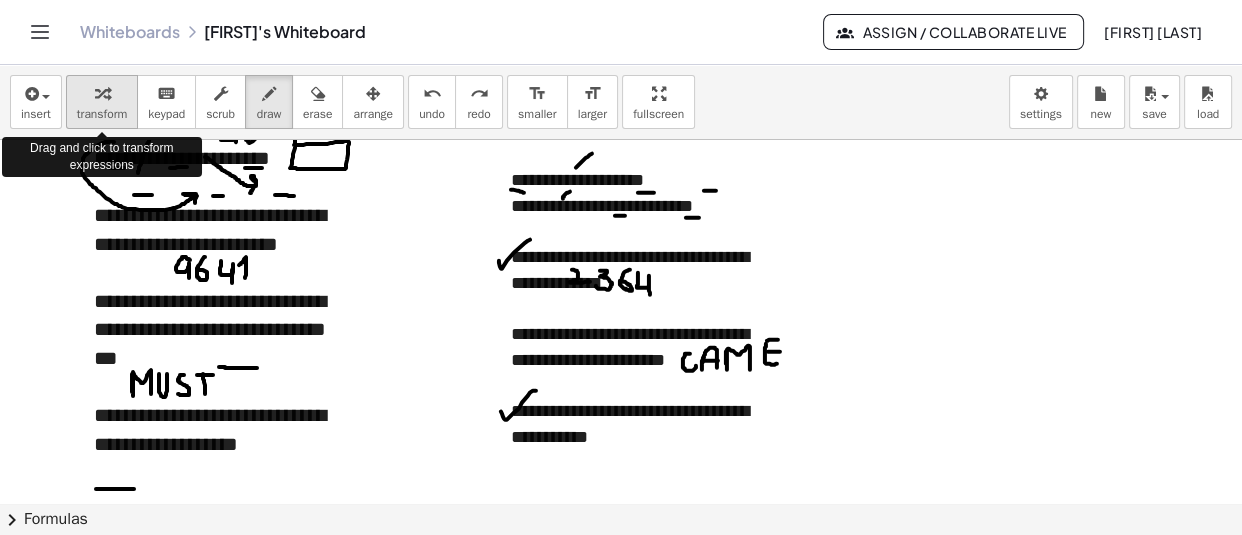 click at bounding box center (102, 93) 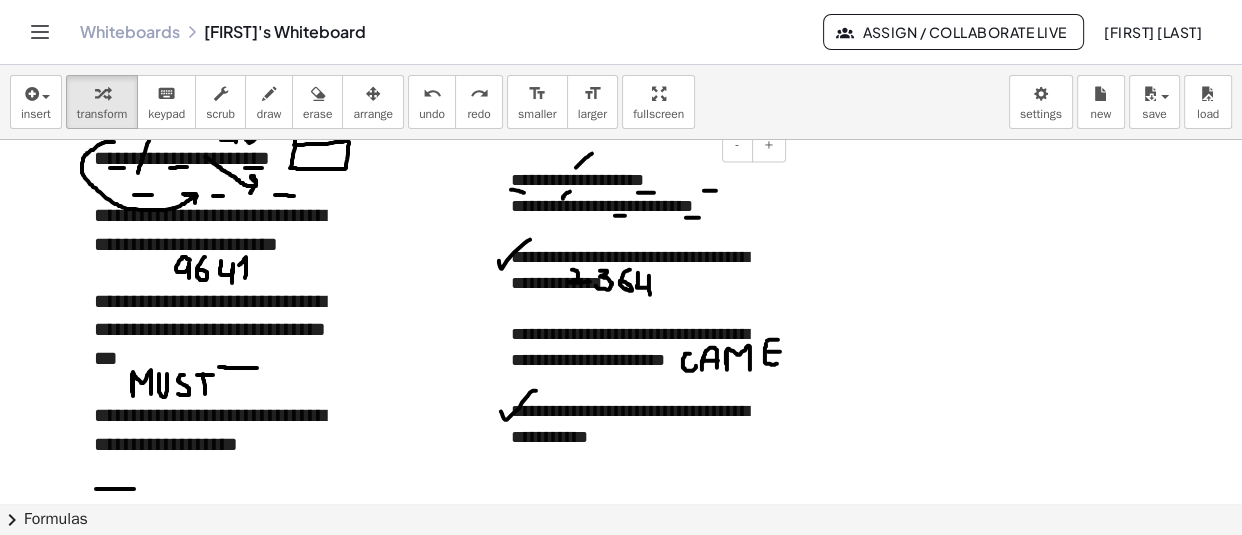 click on "**********" at bounding box center [641, 424] 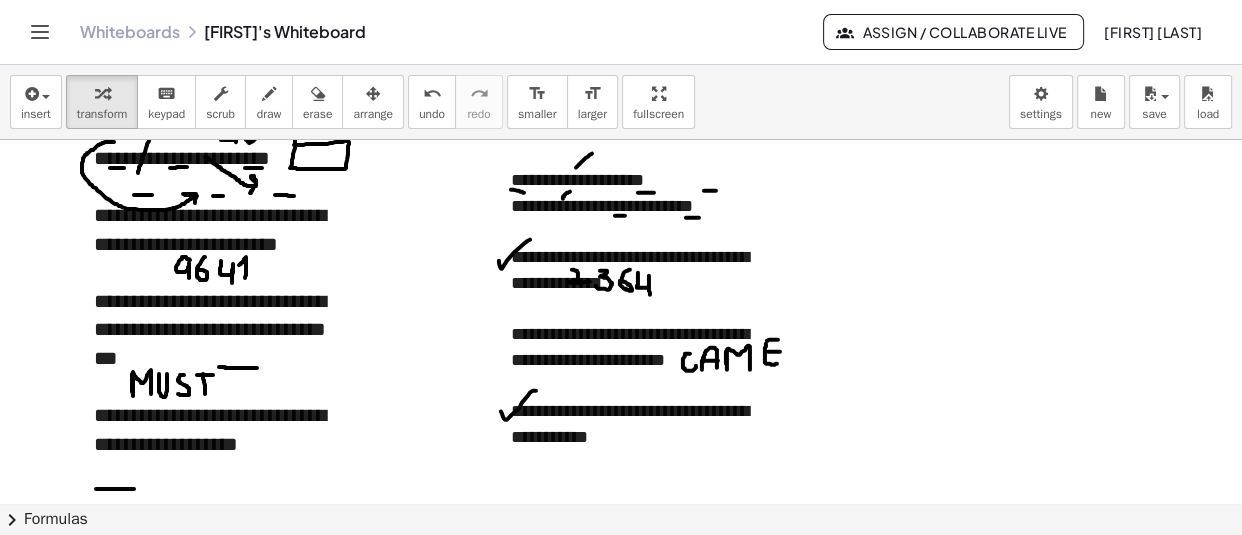 click at bounding box center (621, -672) 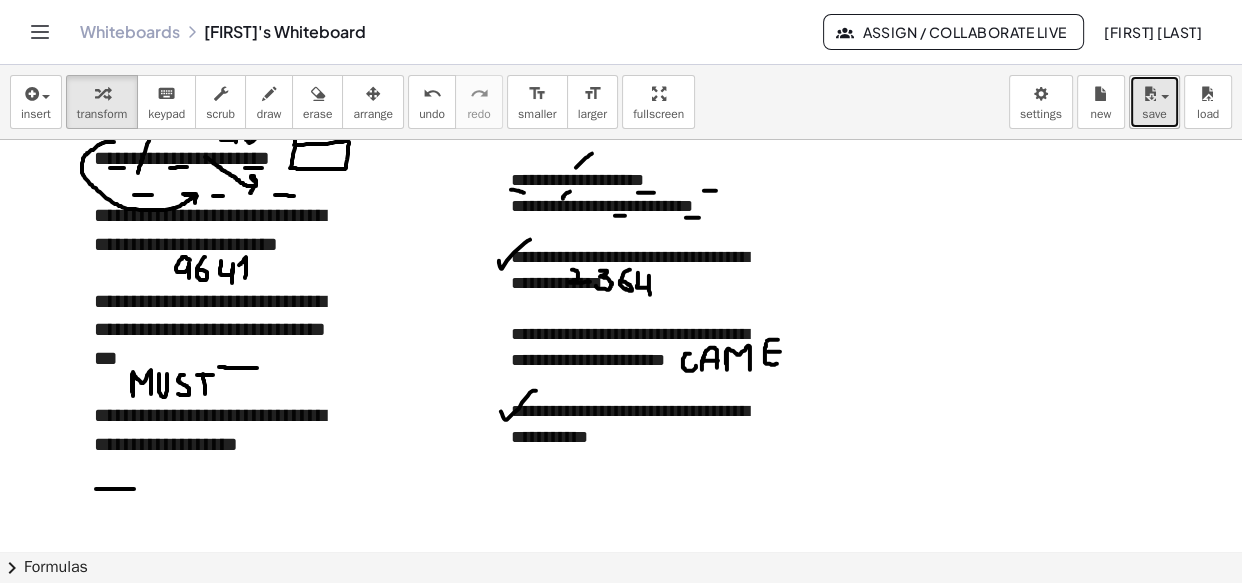 click at bounding box center [1154, 93] 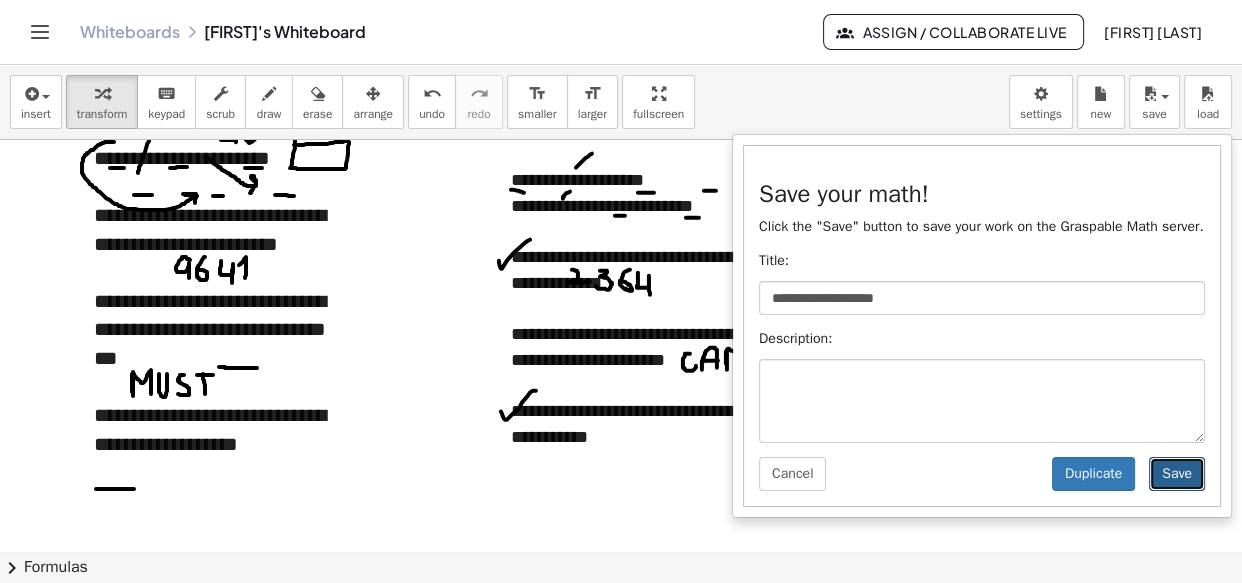click on "Save" at bounding box center (1177, 474) 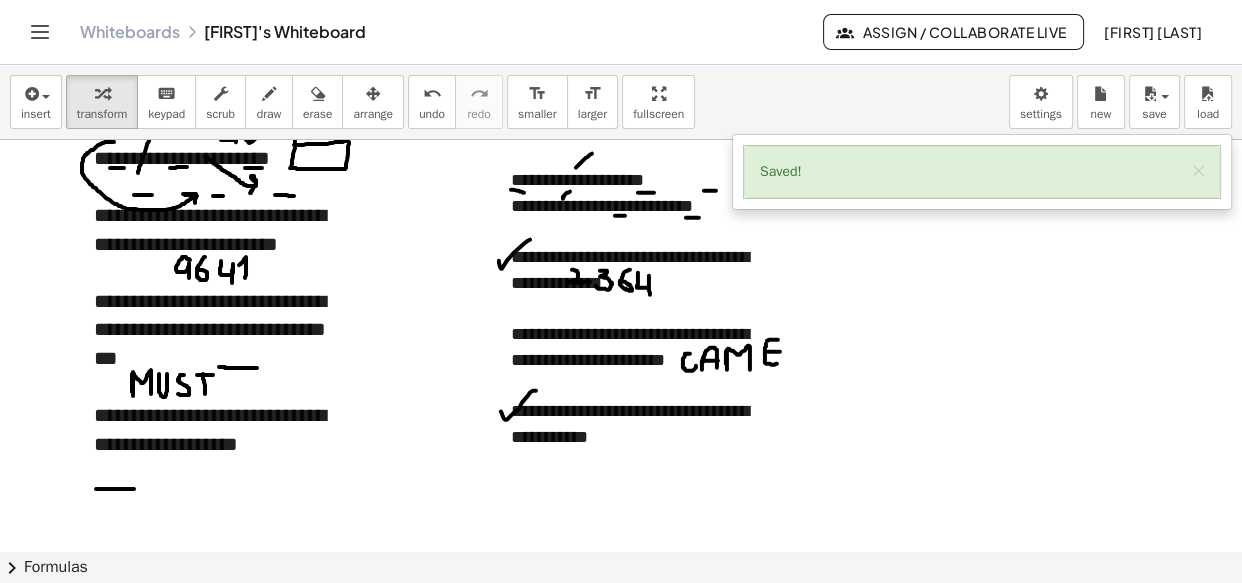 click on "Whiteboards" 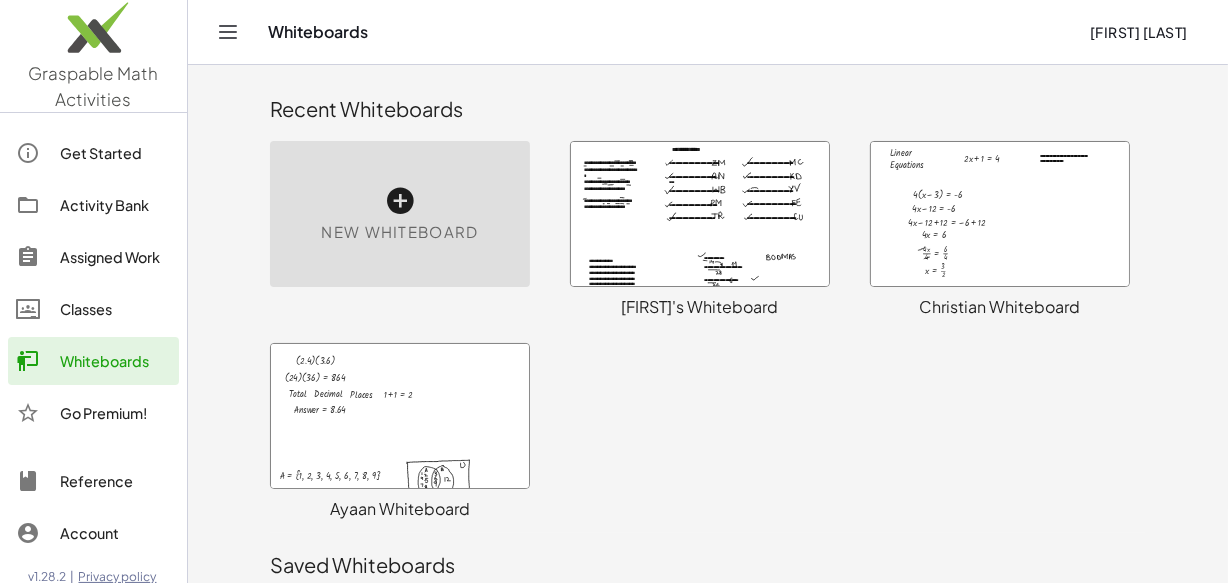 scroll, scrollTop: 30, scrollLeft: 0, axis: vertical 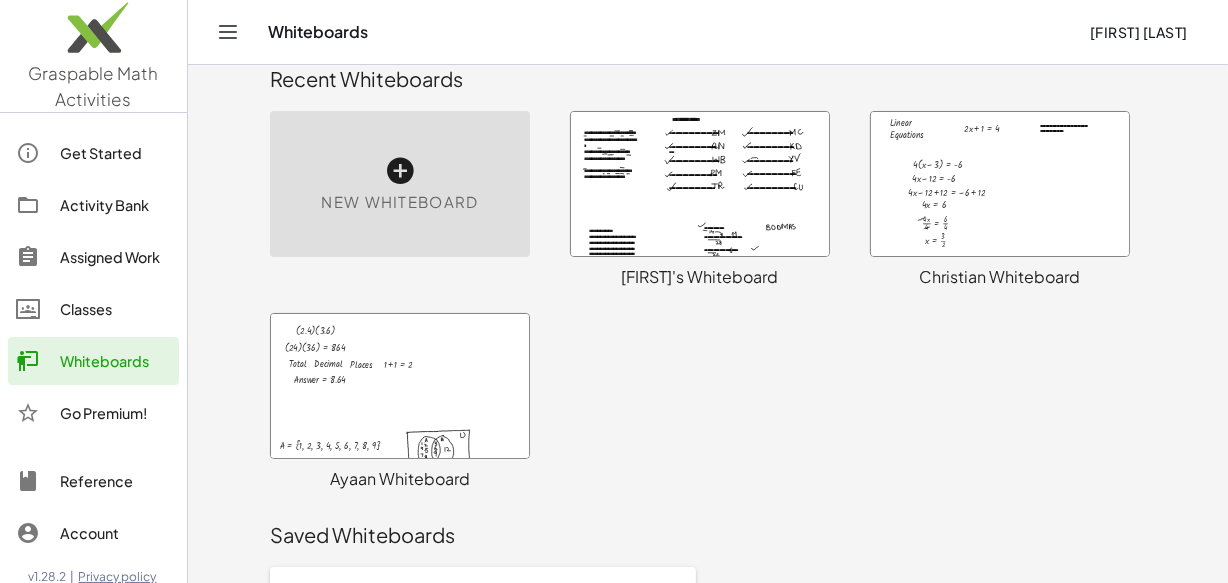 click at bounding box center (400, 386) 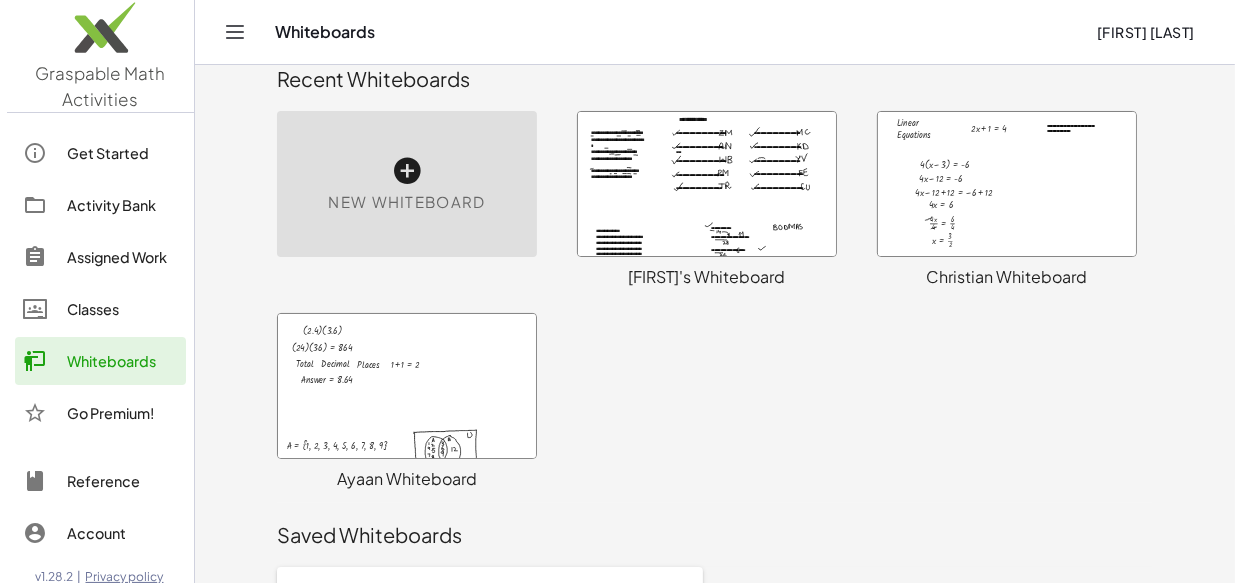 scroll, scrollTop: 0, scrollLeft: 0, axis: both 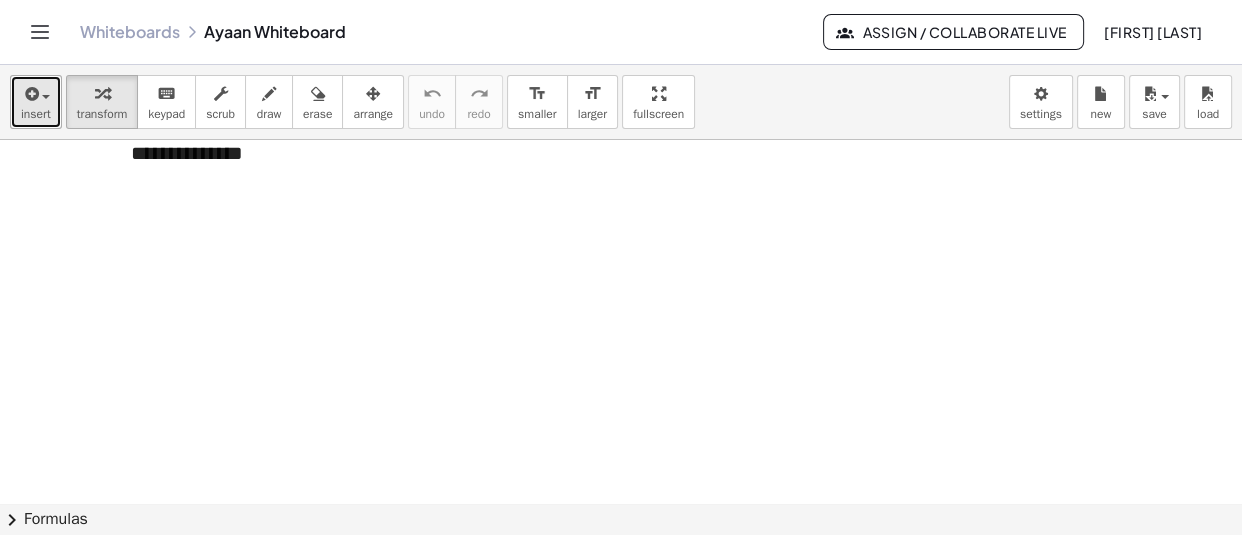 click at bounding box center (36, 93) 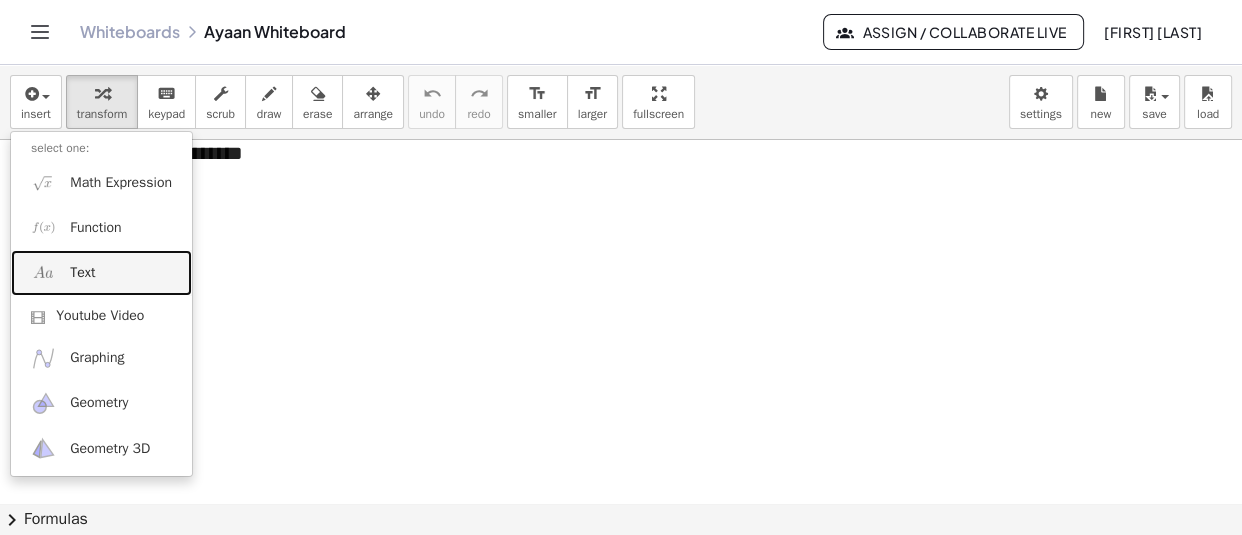 click on "Text" at bounding box center (101, 272) 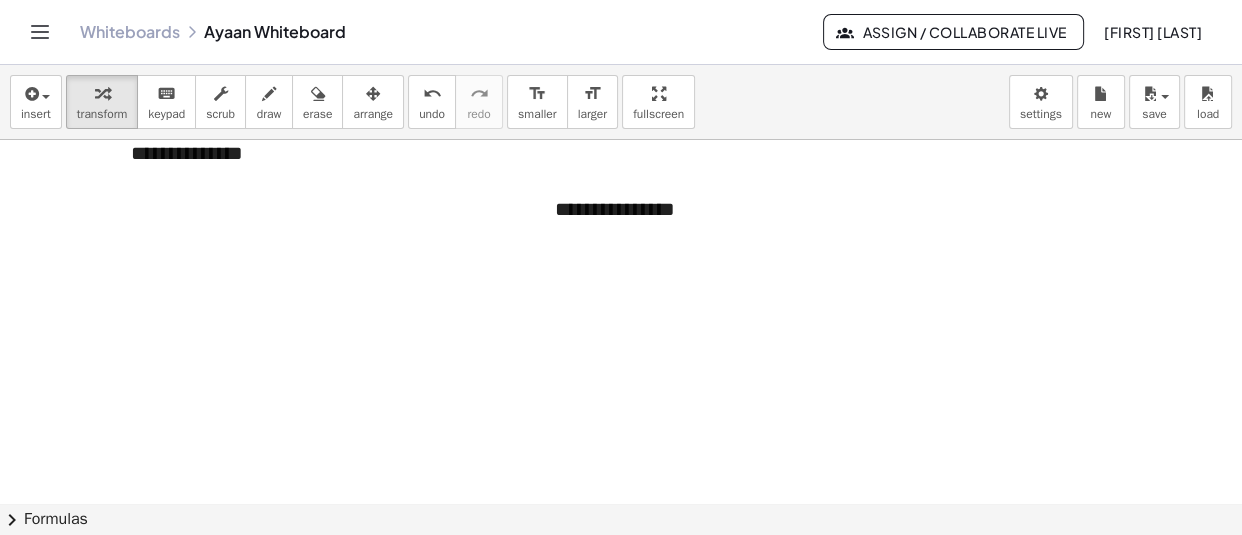 type 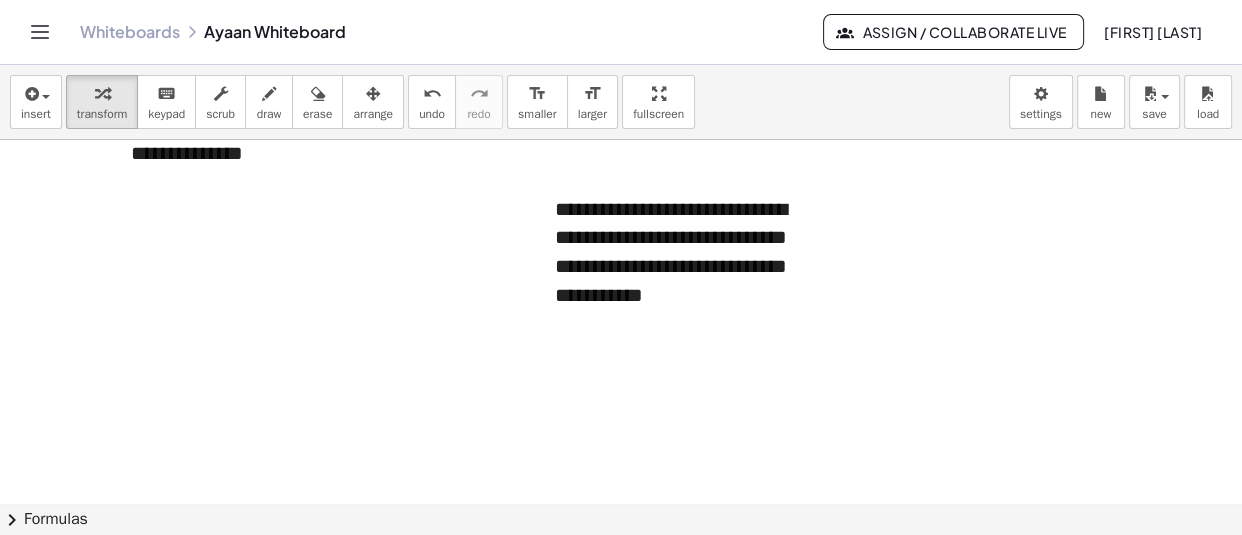 click at bounding box center (628, -10595) 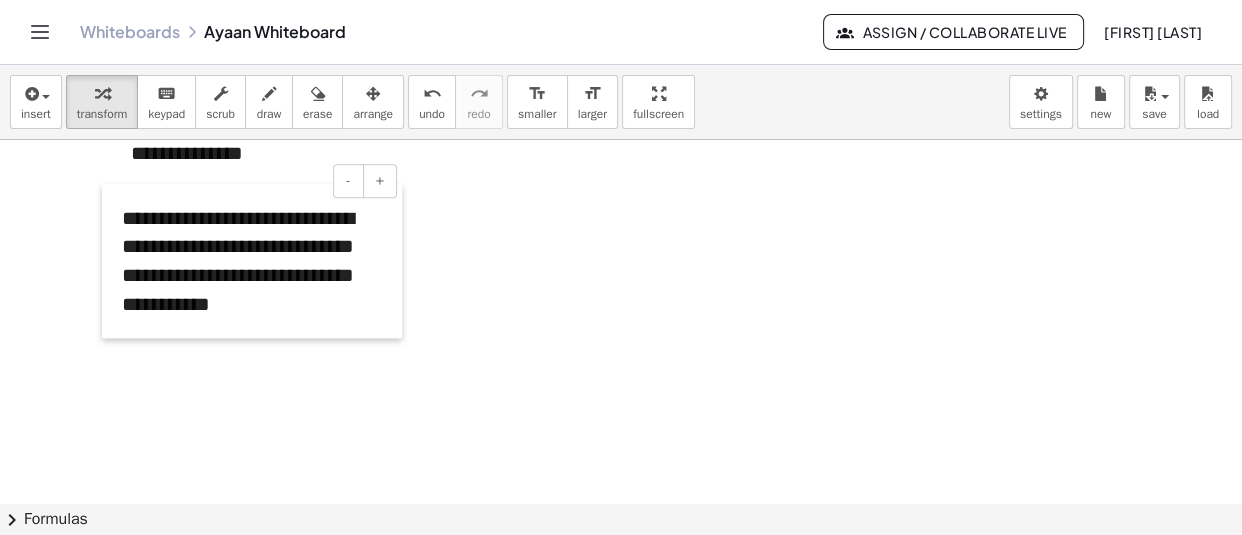 drag, startPoint x: 549, startPoint y: 228, endPoint x: 116, endPoint y: 237, distance: 433.09354 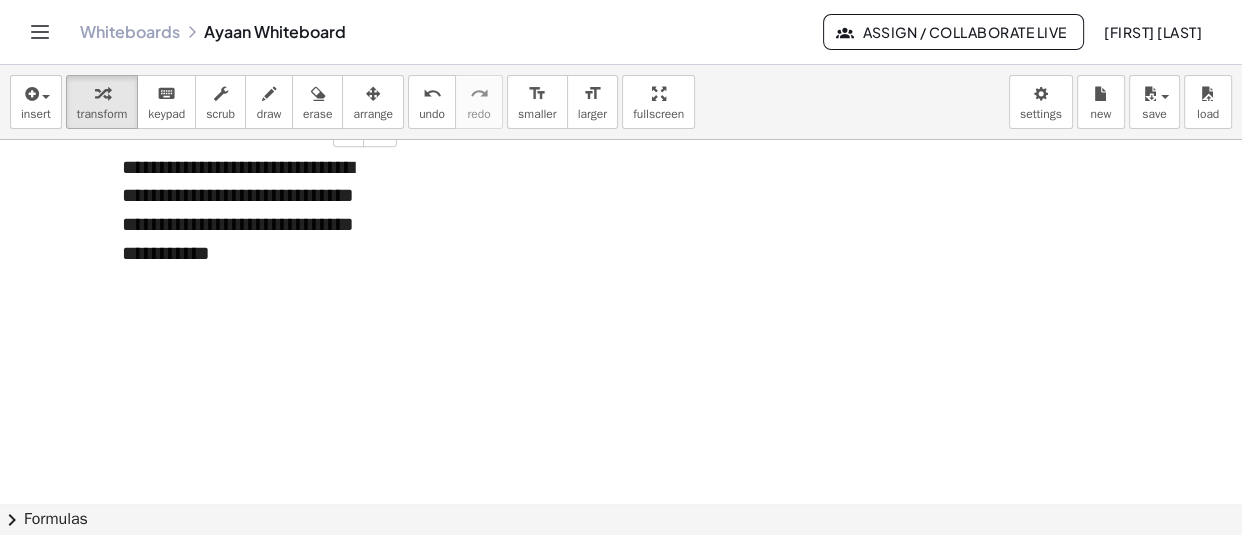scroll, scrollTop: 22248, scrollLeft: 0, axis: vertical 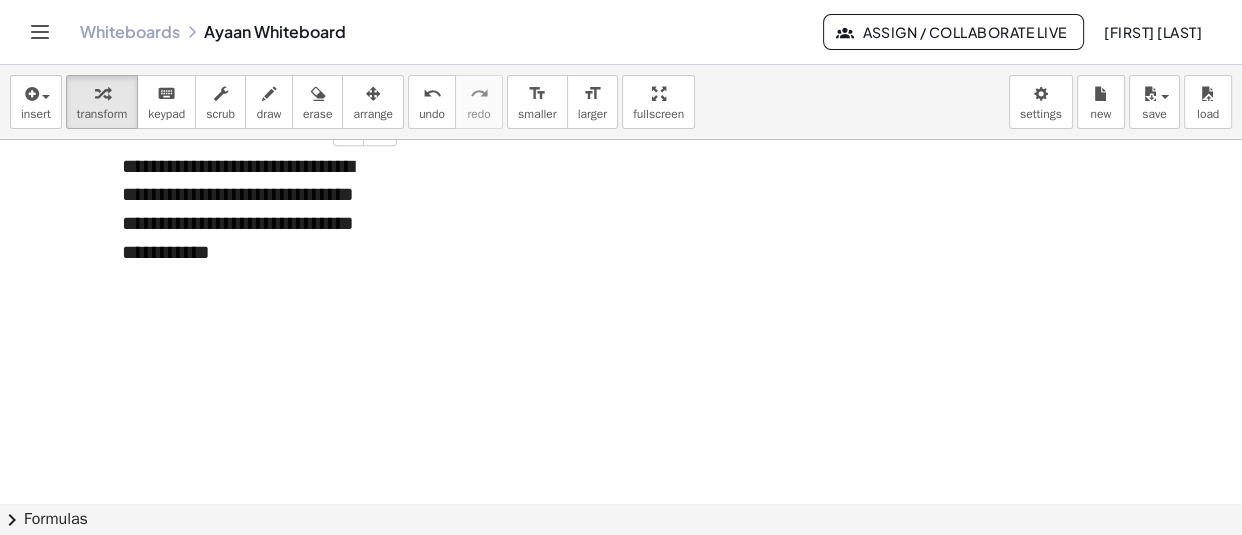 click on "**********" at bounding box center (252, 209) 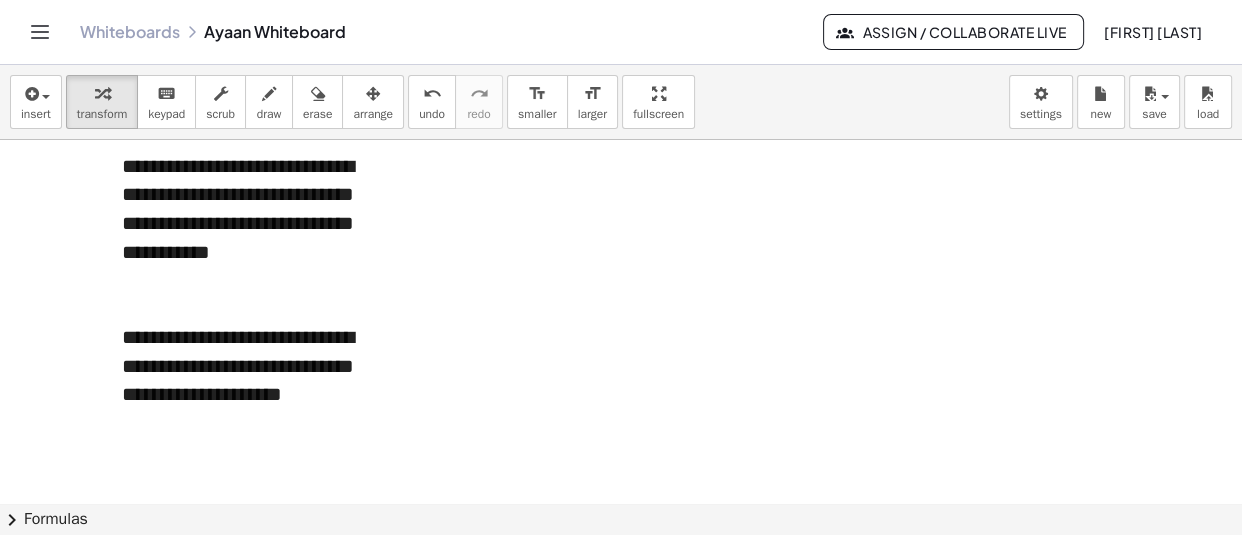 click at bounding box center [628, -10647] 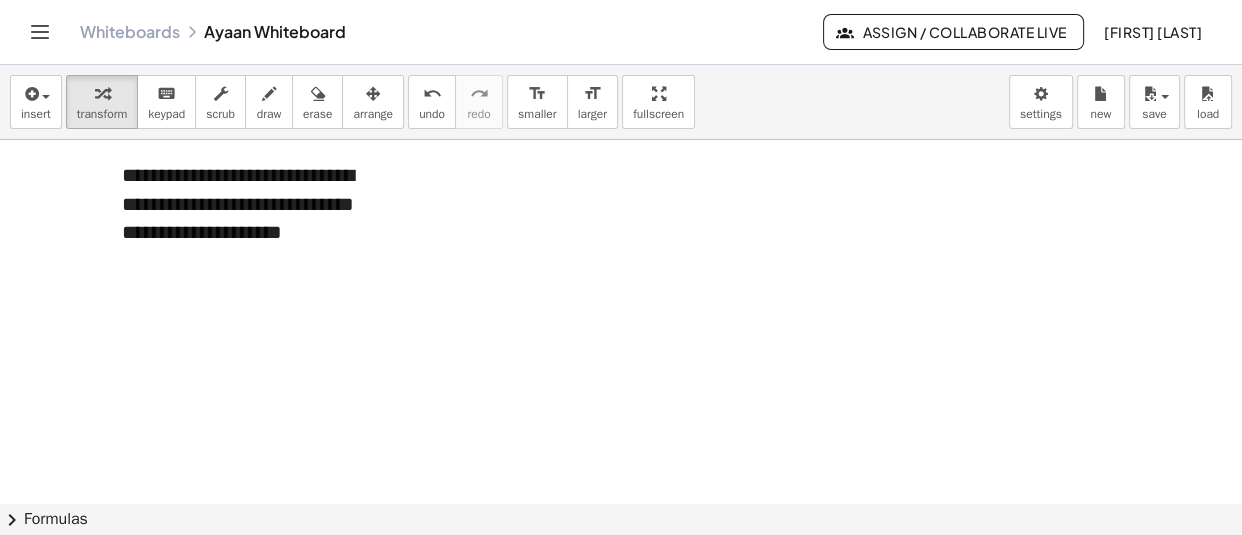 scroll, scrollTop: 22410, scrollLeft: 0, axis: vertical 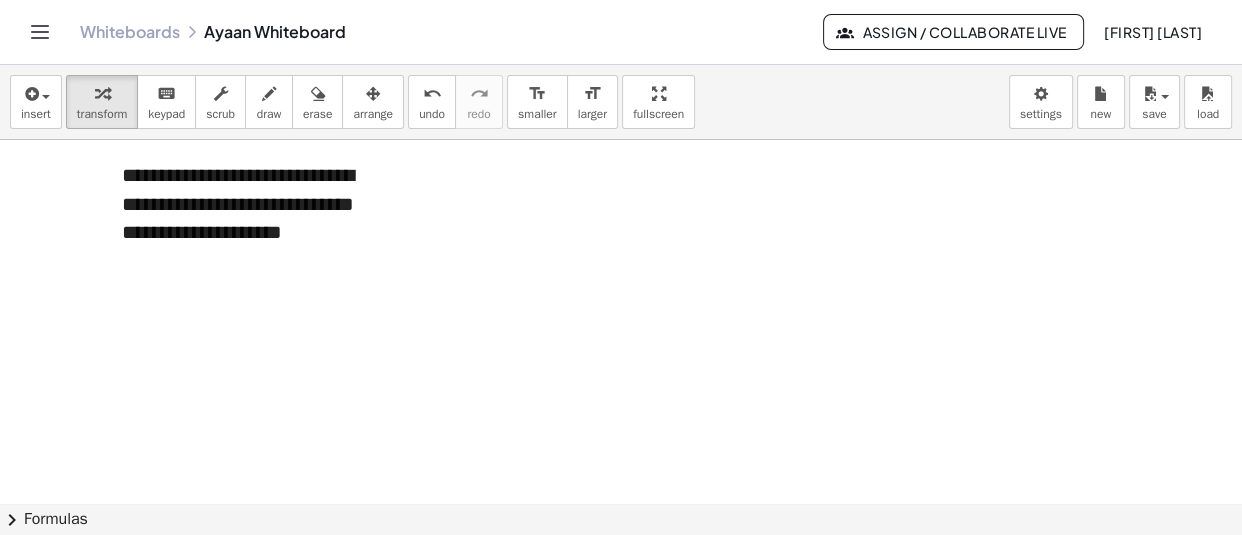 click on "**********" at bounding box center [252, 204] 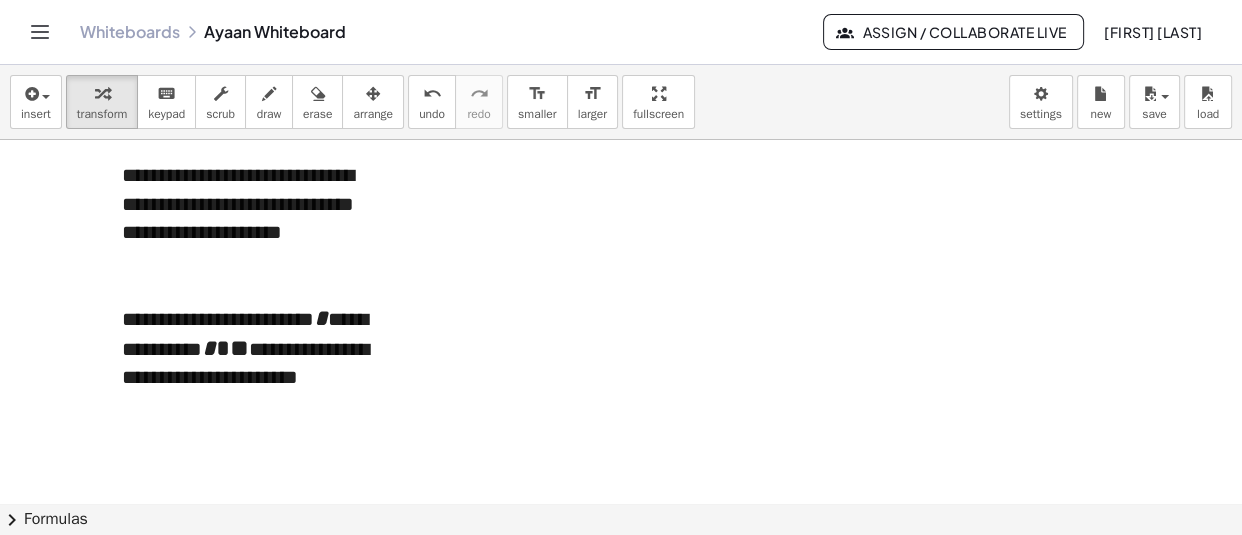 click at bounding box center (628, -10809) 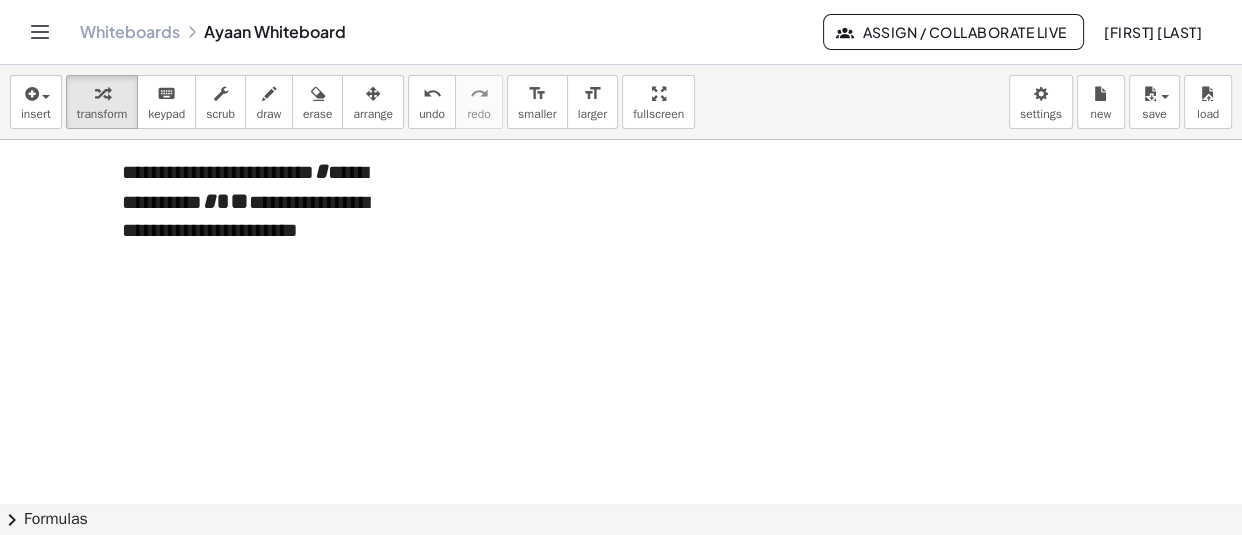 scroll, scrollTop: 22558, scrollLeft: 0, axis: vertical 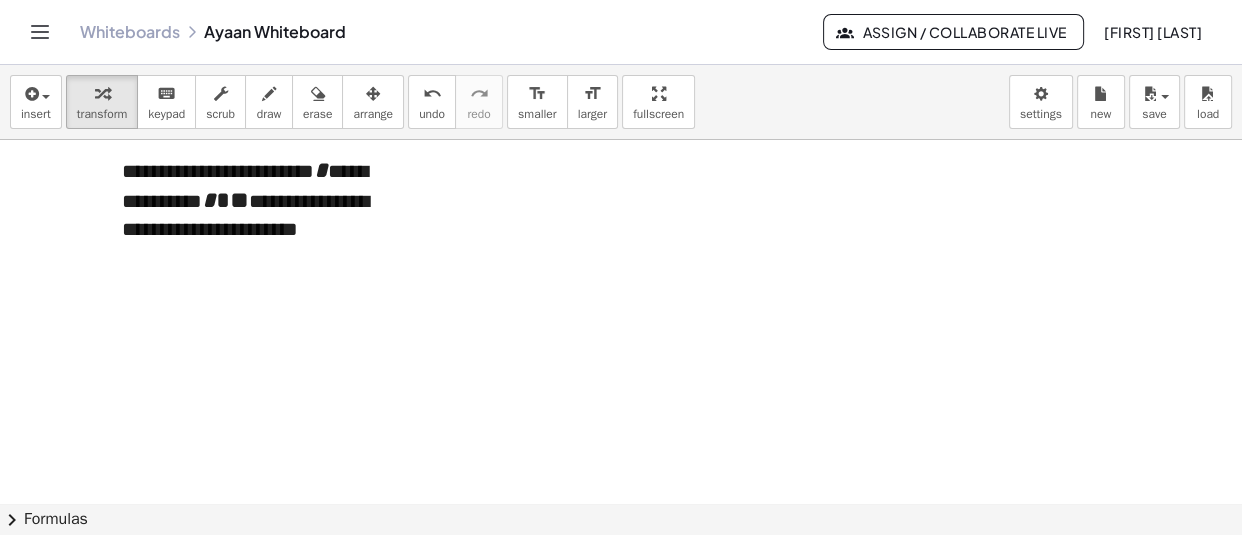 click on "**********" at bounding box center (252, 215) 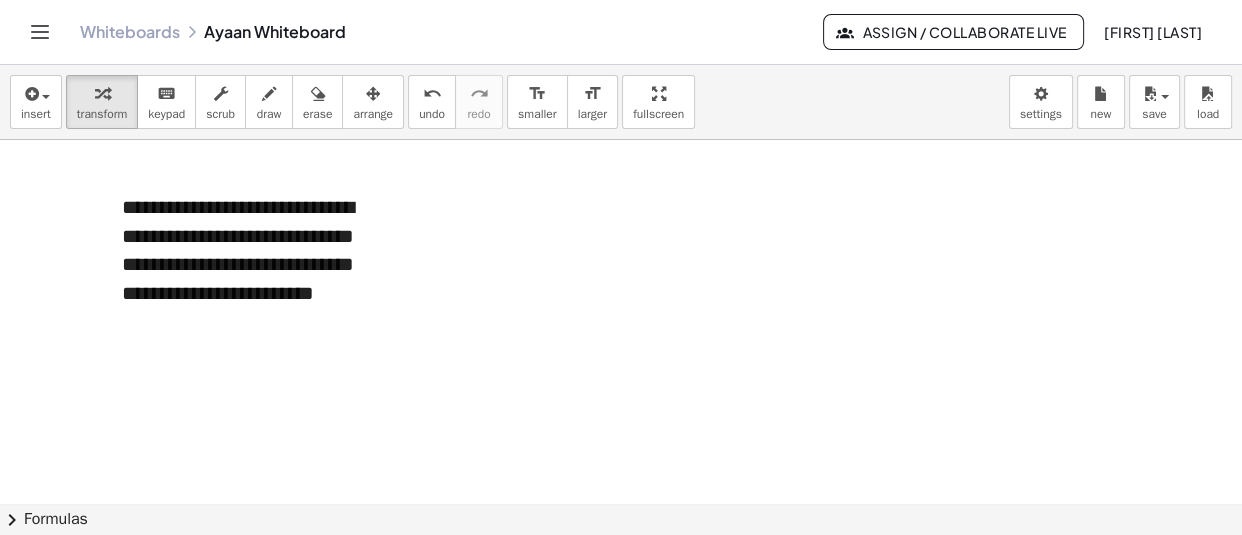 scroll, scrollTop: 22734, scrollLeft: 0, axis: vertical 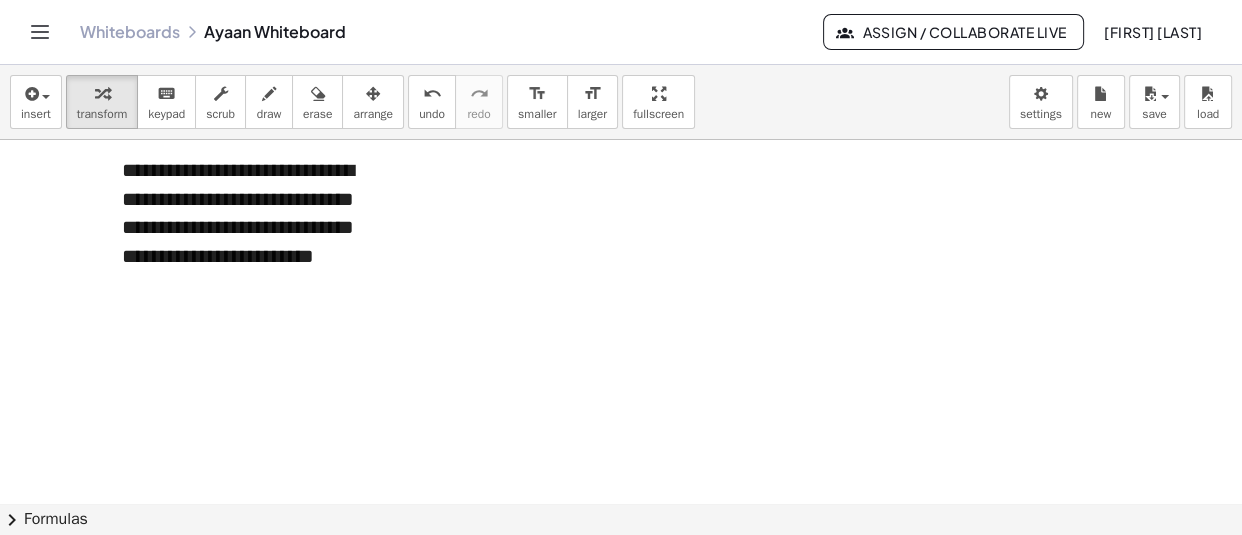 click at bounding box center [628, -10951] 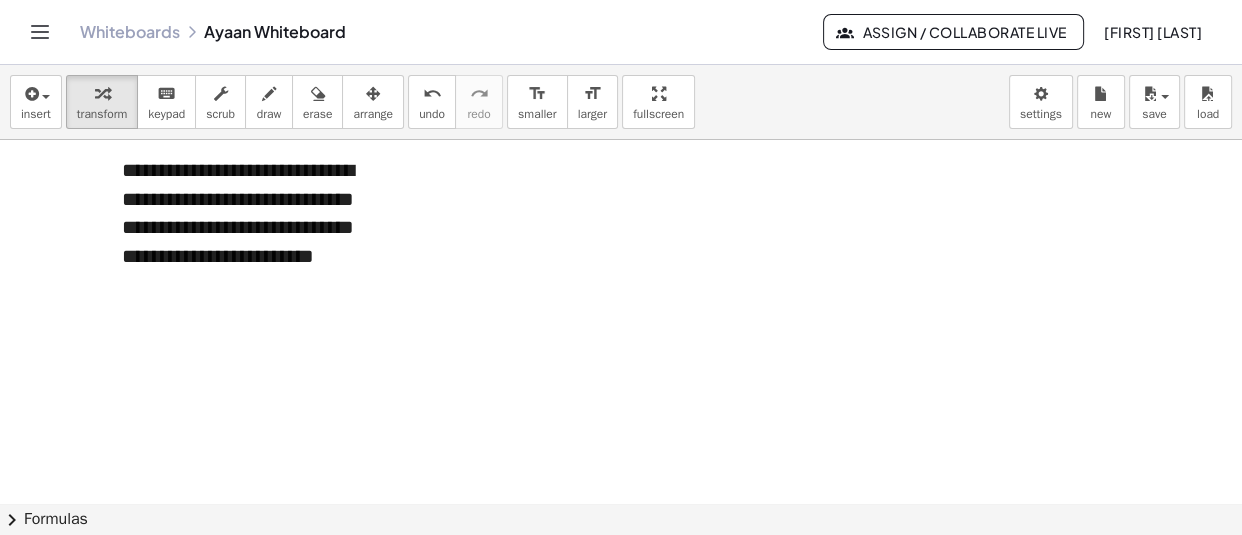 click on "**********" at bounding box center (252, -32) 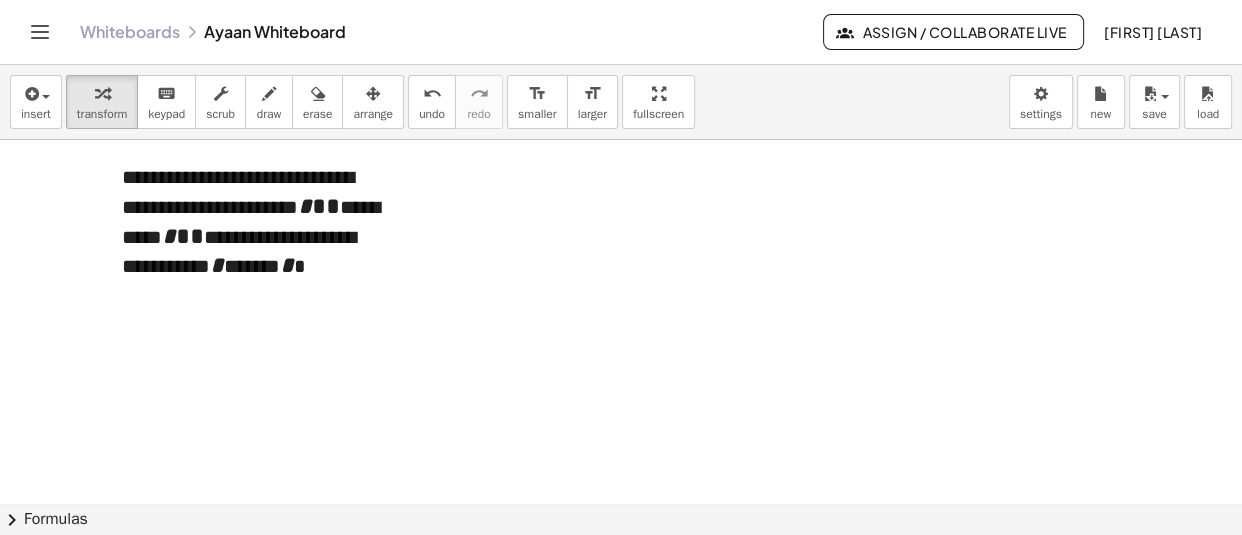 scroll, scrollTop: 22899, scrollLeft: 0, axis: vertical 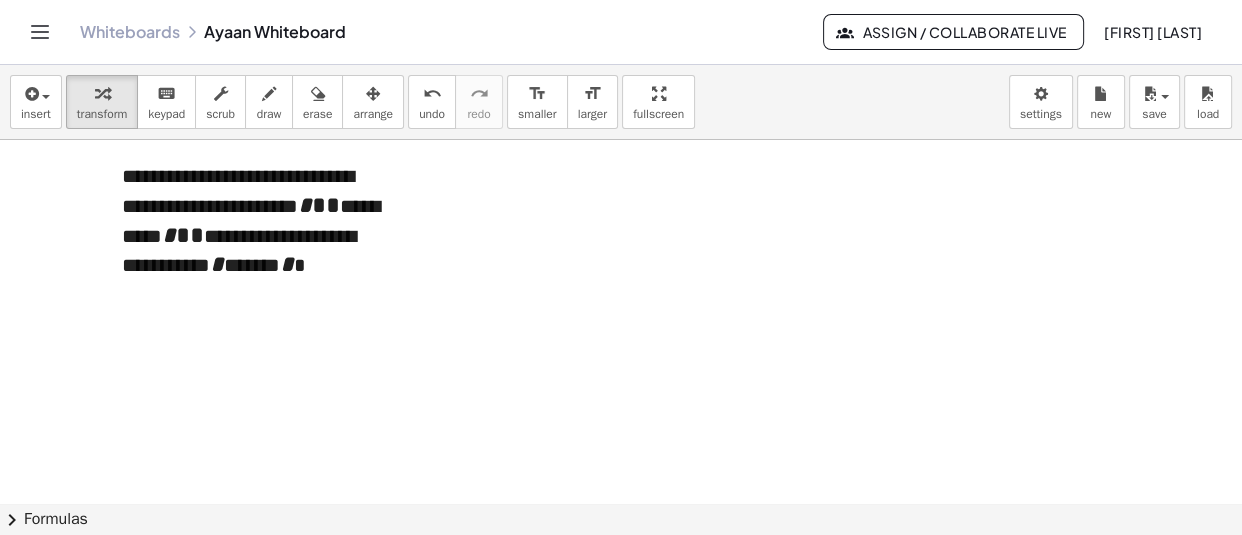 click at bounding box center (628, -11116) 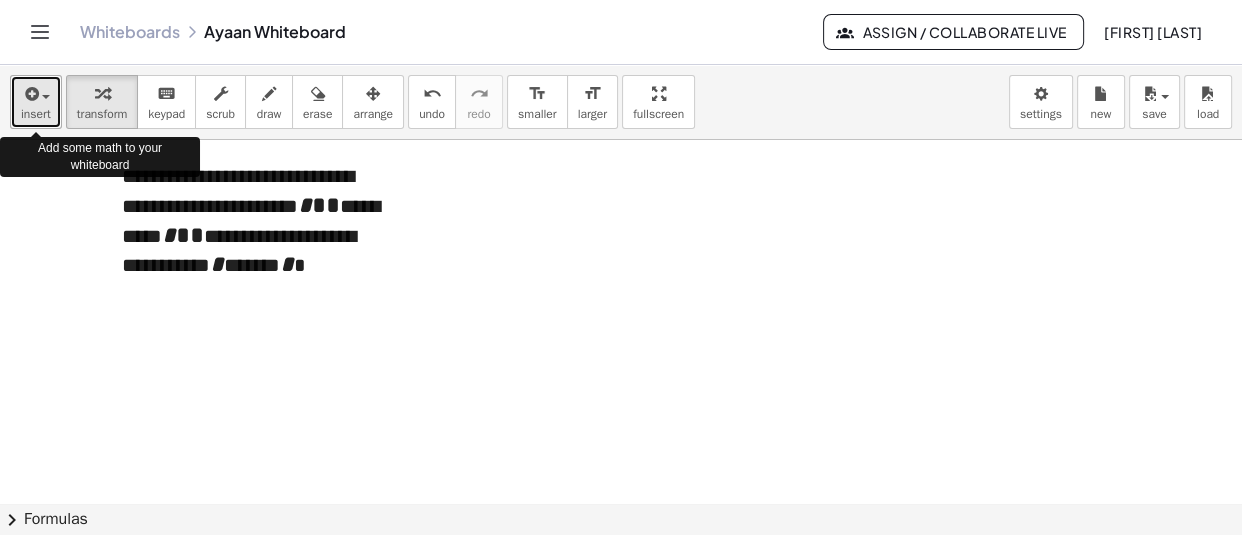 click at bounding box center [46, 97] 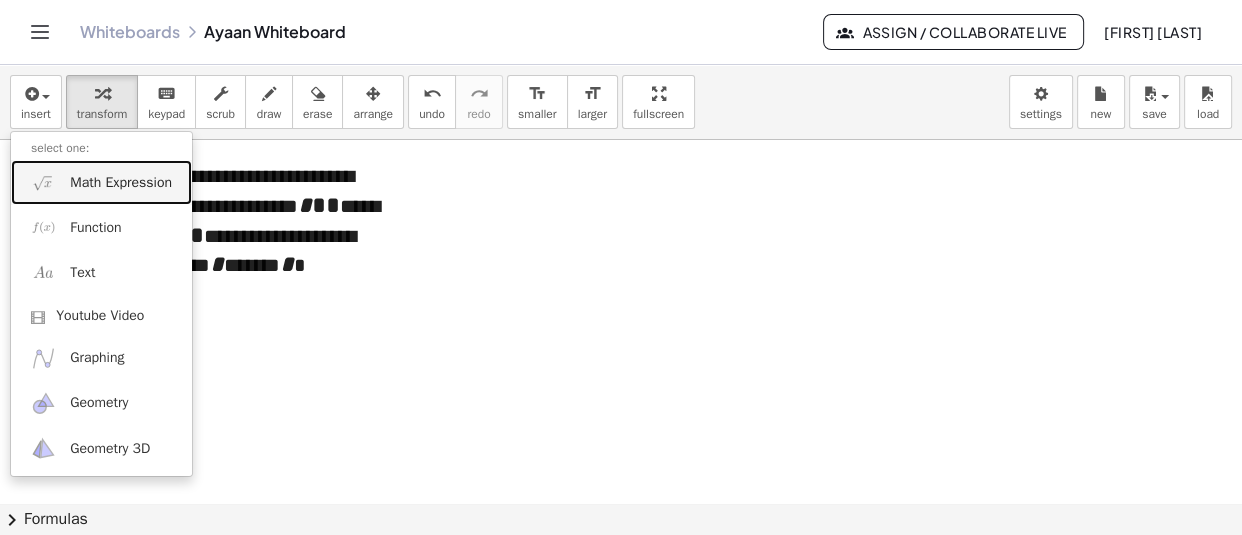 click on "Math Expression" at bounding box center (121, 183) 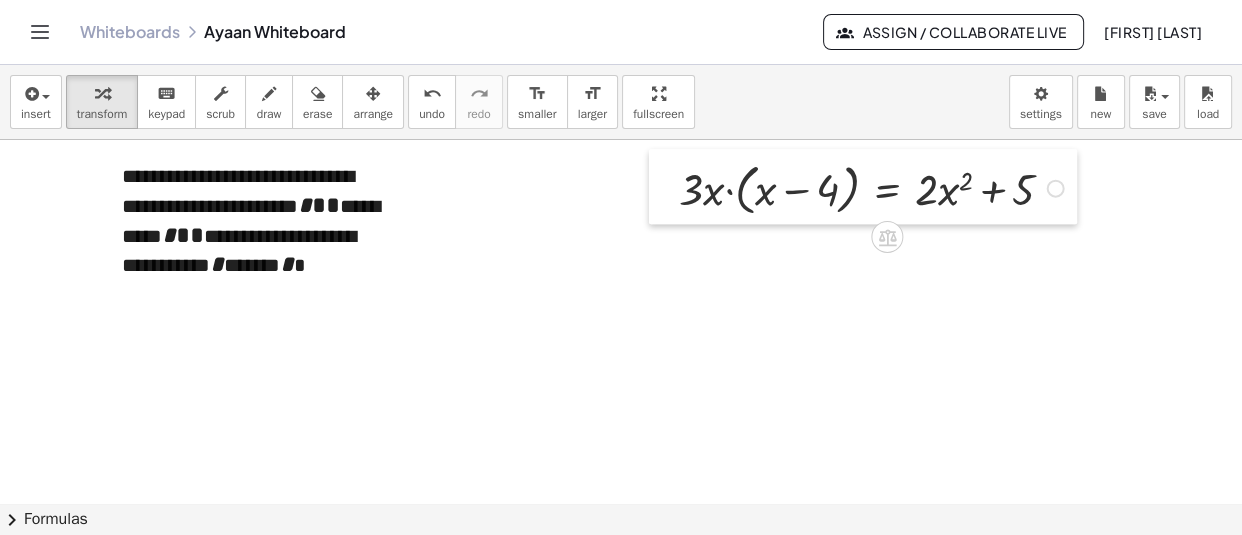 drag, startPoint x: 550, startPoint y: 216, endPoint x: 673, endPoint y: 190, distance: 125.71794 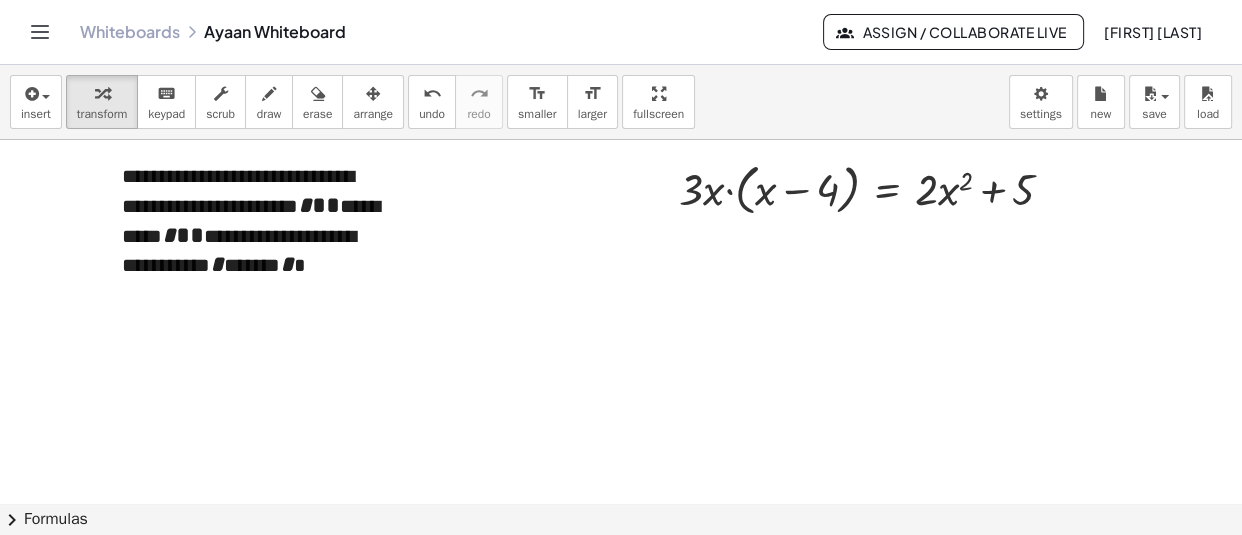 click on "**********" at bounding box center [252, 222] 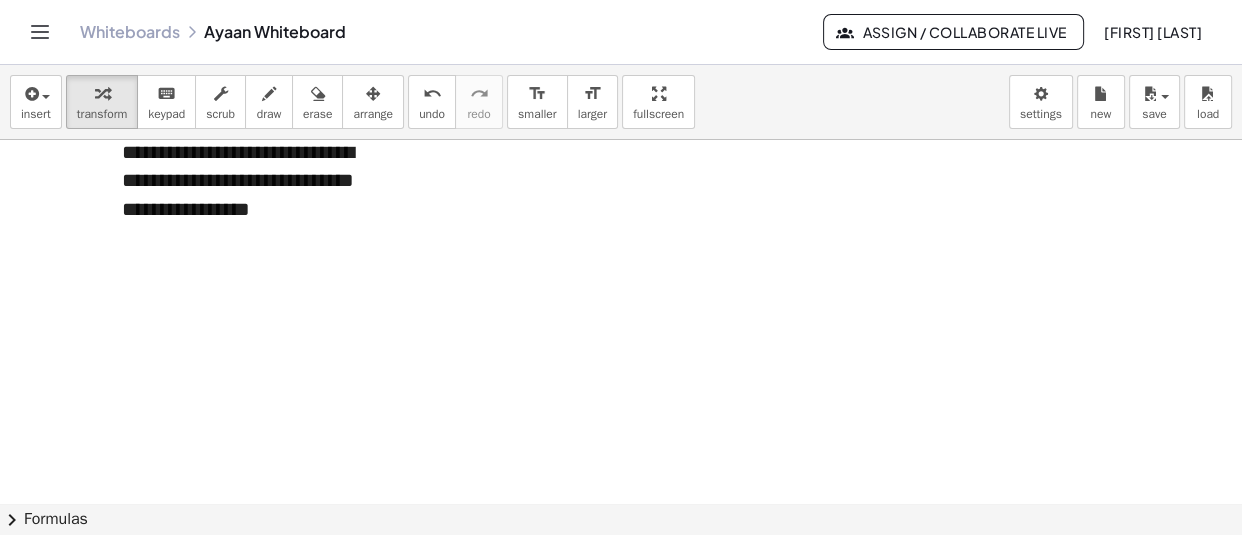 scroll, scrollTop: 23075, scrollLeft: 0, axis: vertical 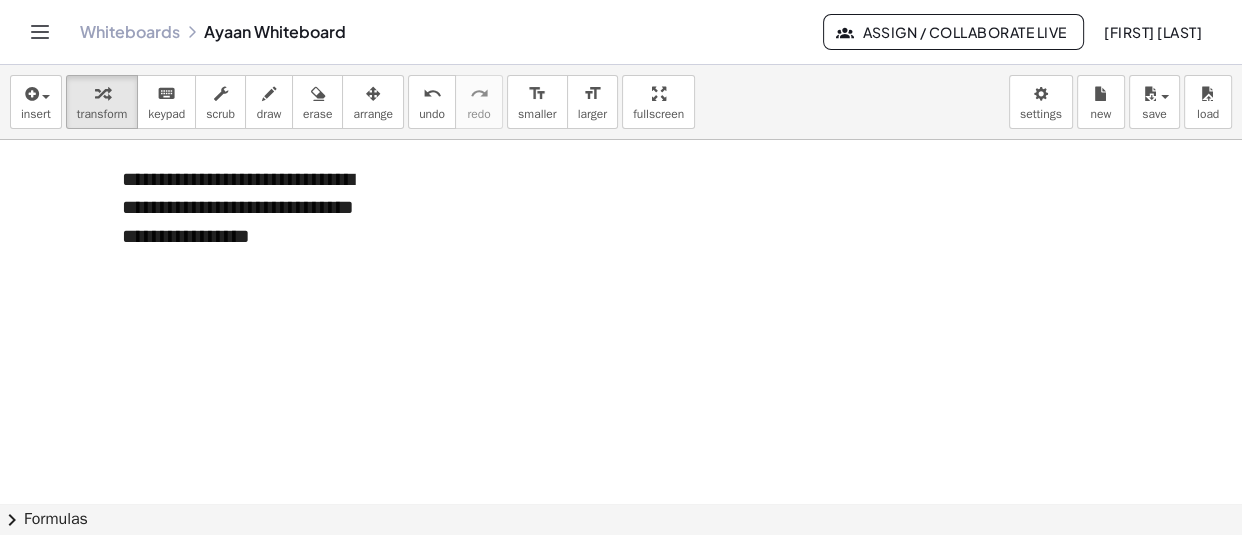 click at bounding box center (628, -11110) 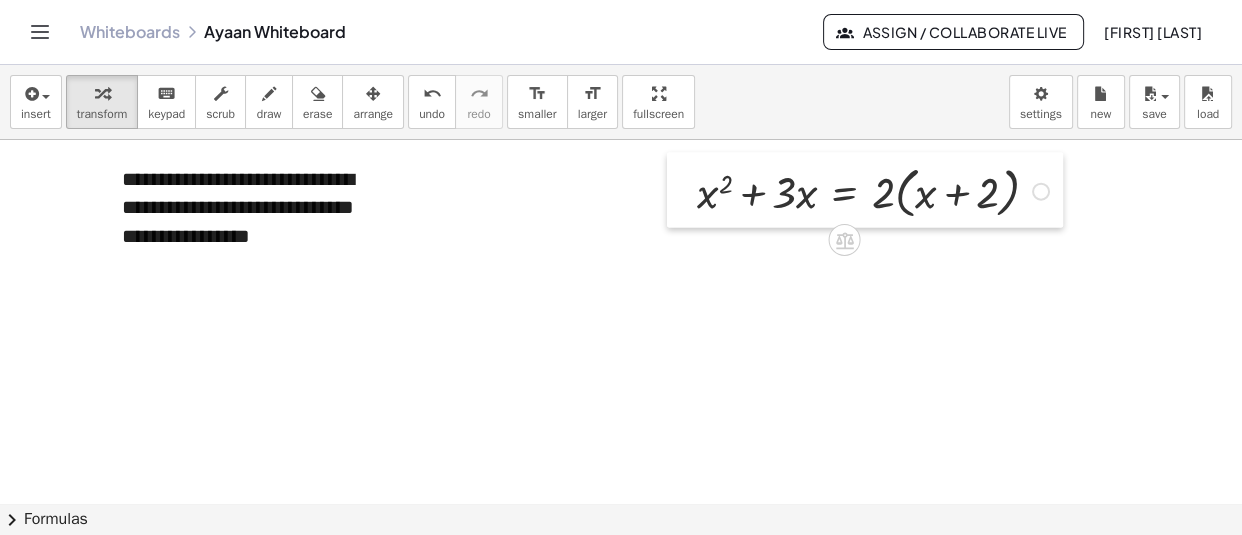 drag, startPoint x: 560, startPoint y: 314, endPoint x: 684, endPoint y: 185, distance: 178.93295 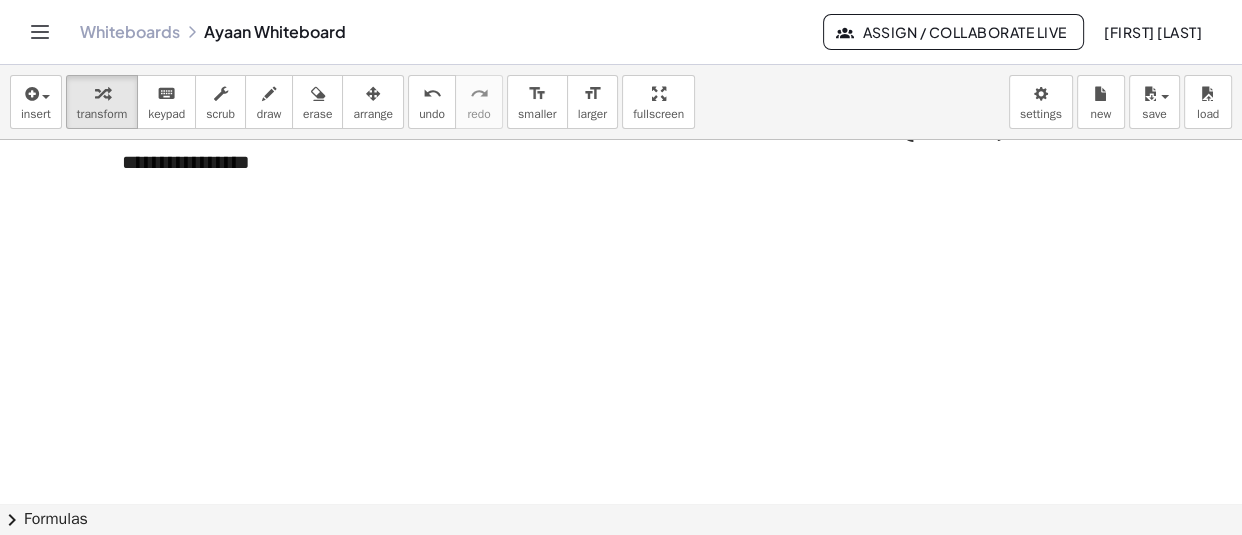 scroll, scrollTop: 23150, scrollLeft: 0, axis: vertical 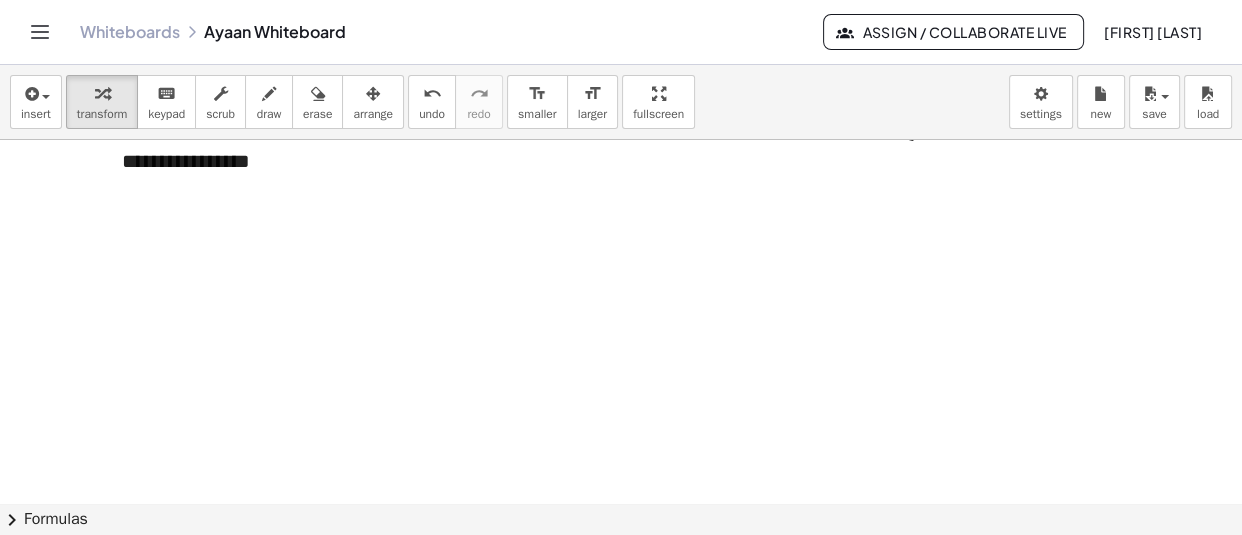 click at bounding box center [628, -11185] 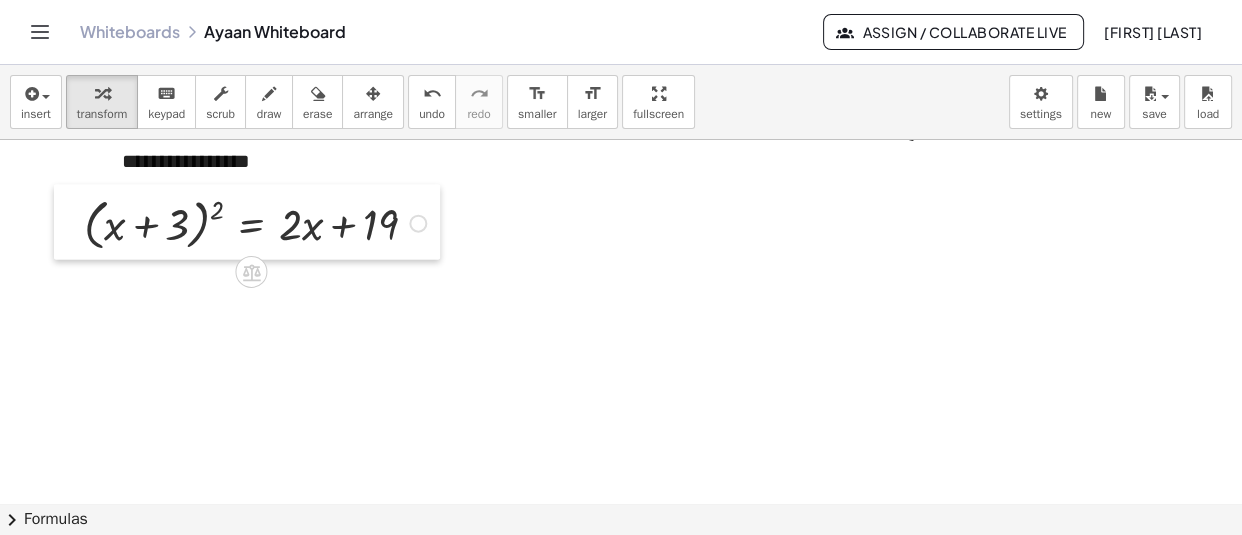 drag, startPoint x: 394, startPoint y: 361, endPoint x: 80, endPoint y: 228, distance: 341.00586 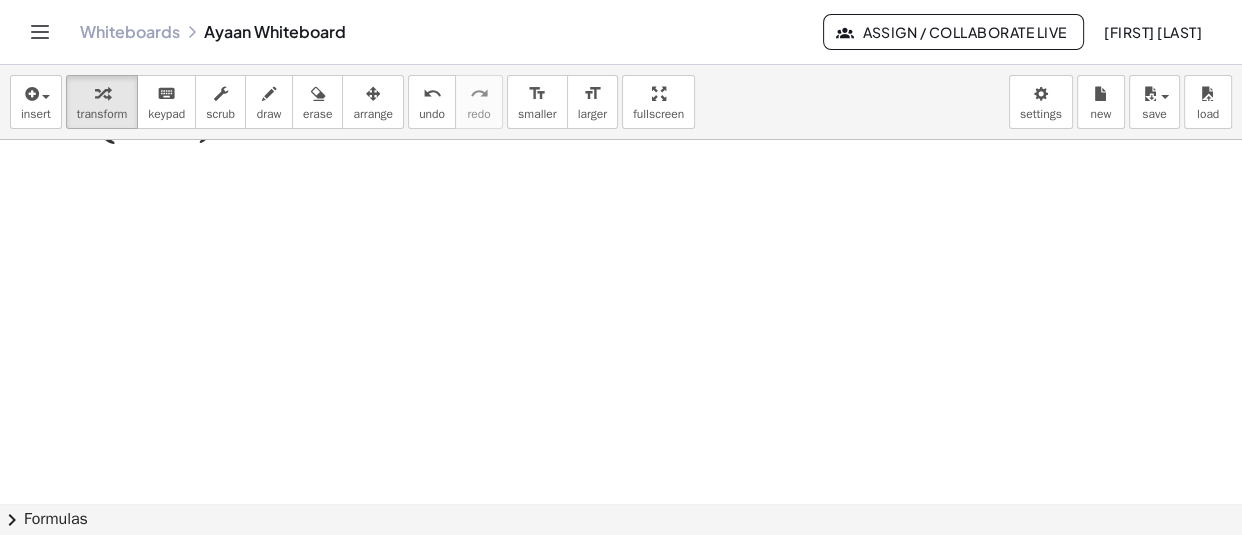 scroll, scrollTop: 23260, scrollLeft: 0, axis: vertical 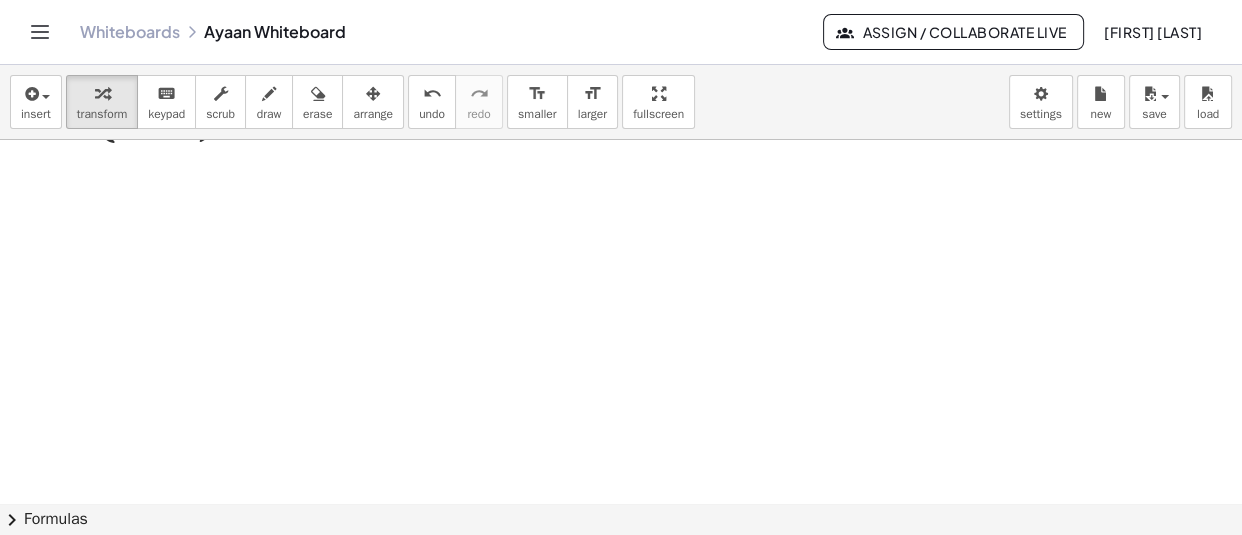 click at bounding box center [628, -11295] 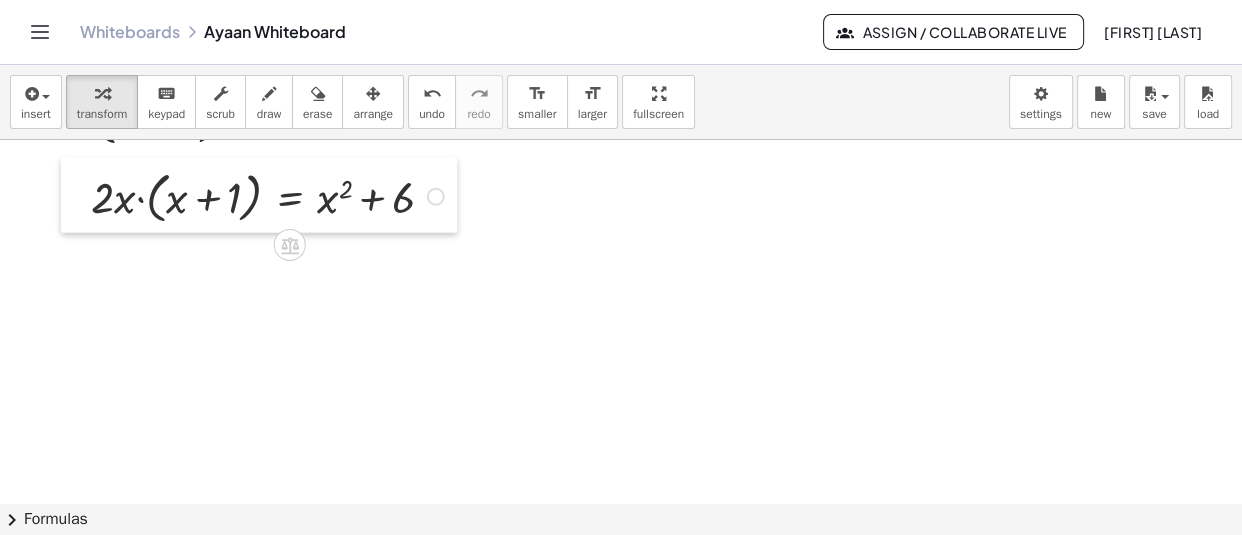 drag, startPoint x: 536, startPoint y: 348, endPoint x: 87, endPoint y: 199, distance: 473.07715 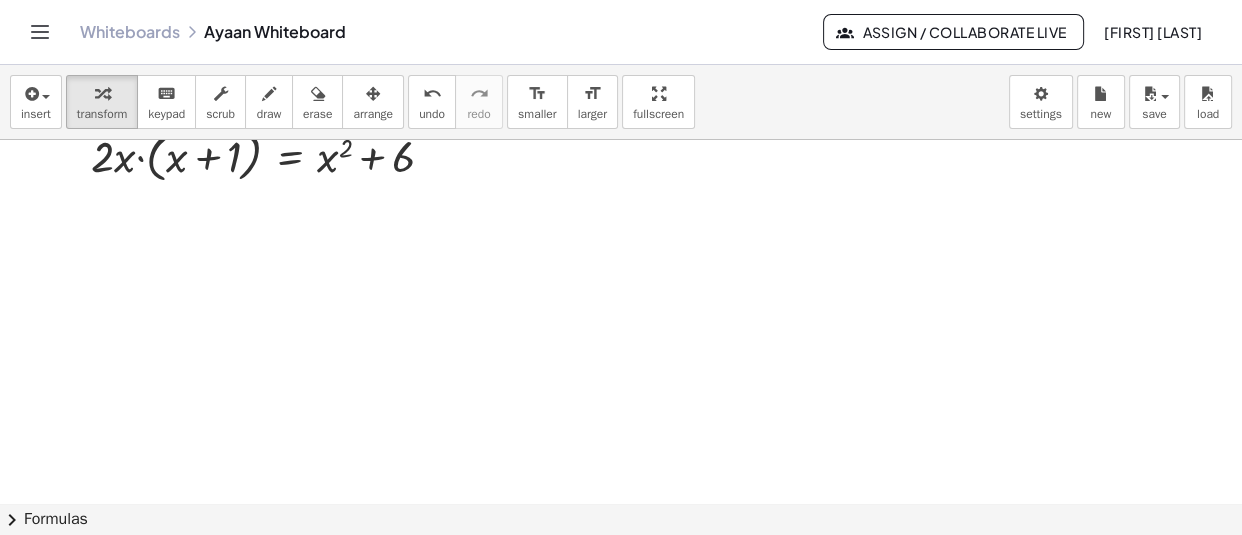 scroll, scrollTop: 23302, scrollLeft: 0, axis: vertical 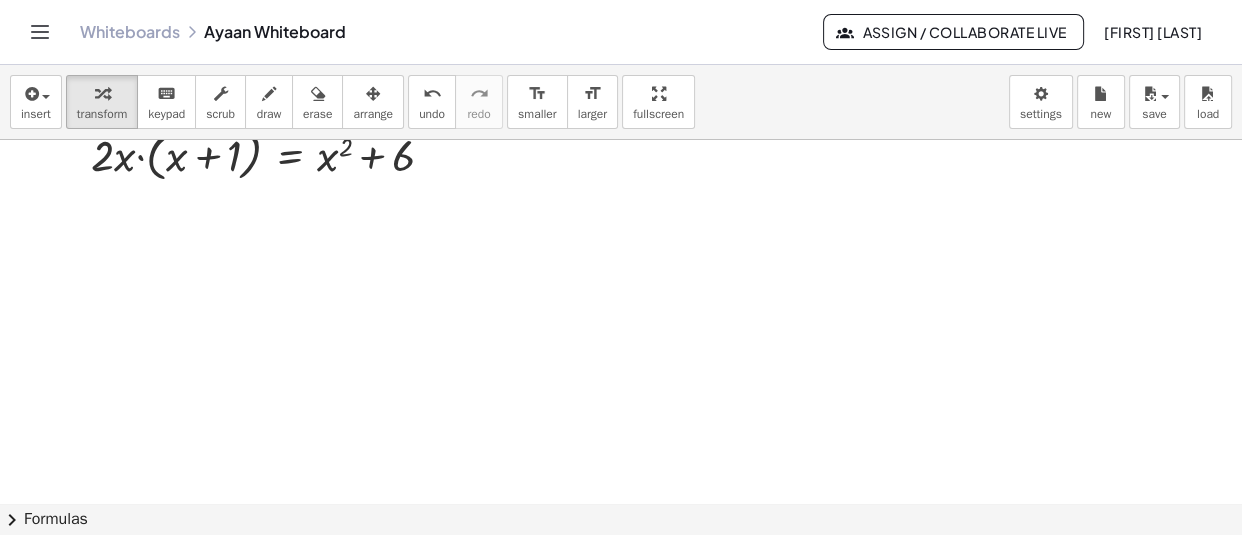 click at bounding box center (628, -11155) 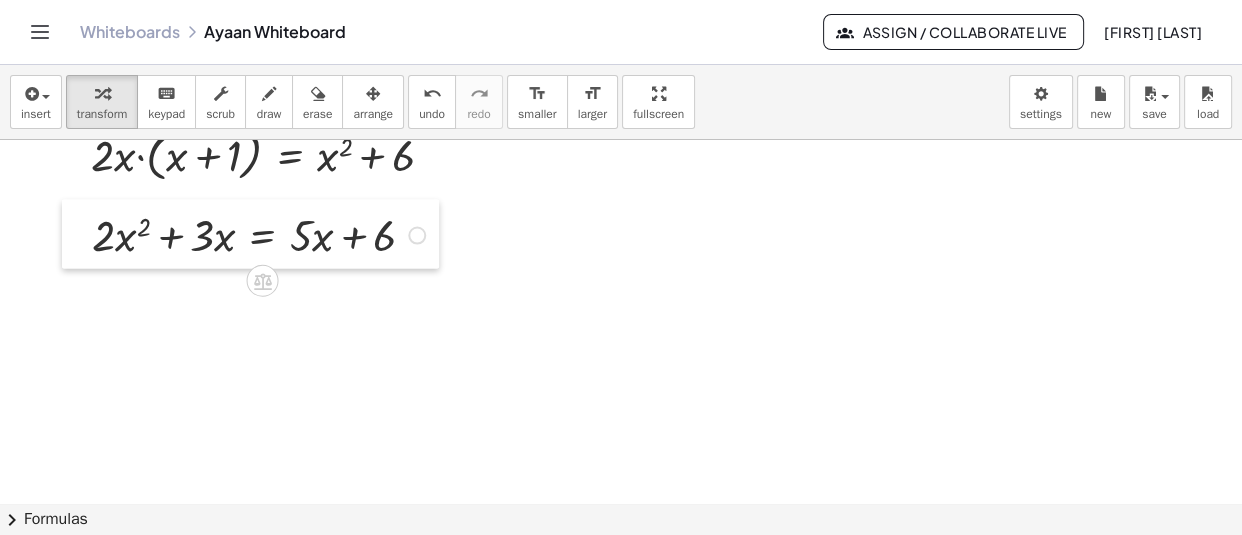 drag, startPoint x: 293, startPoint y: 351, endPoint x: 82, endPoint y: 254, distance: 232.22833 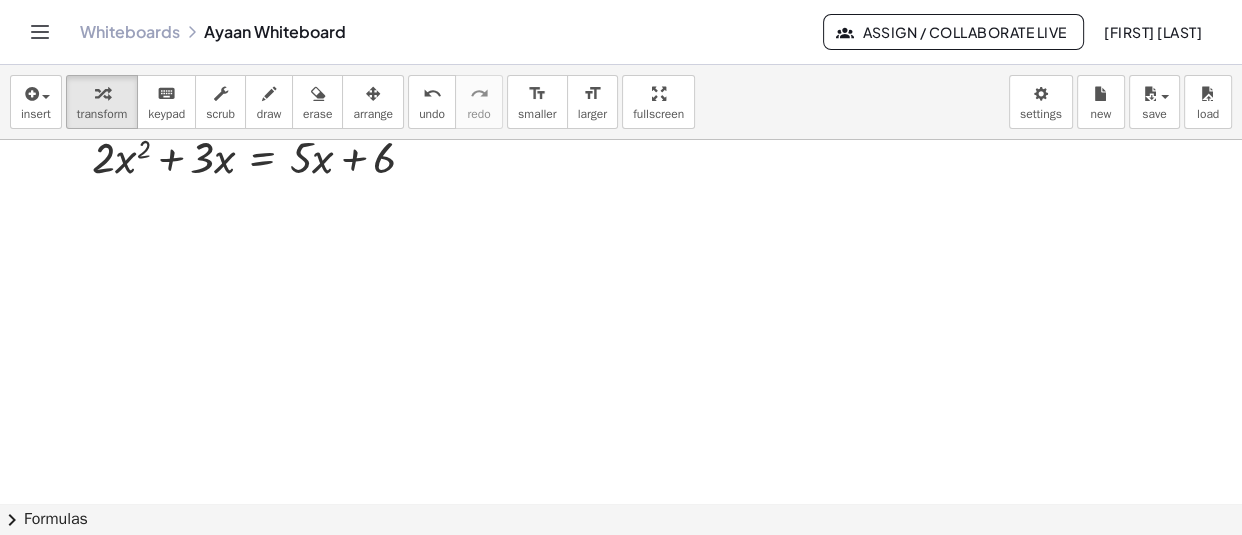 scroll, scrollTop: 23418, scrollLeft: 0, axis: vertical 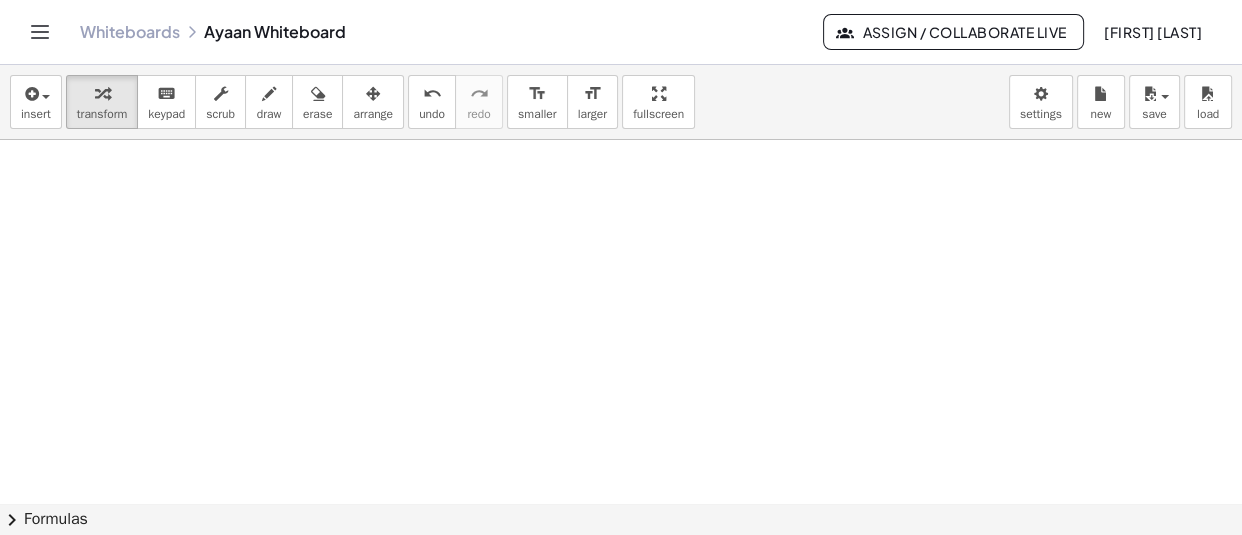 click at bounding box center [628, -11271] 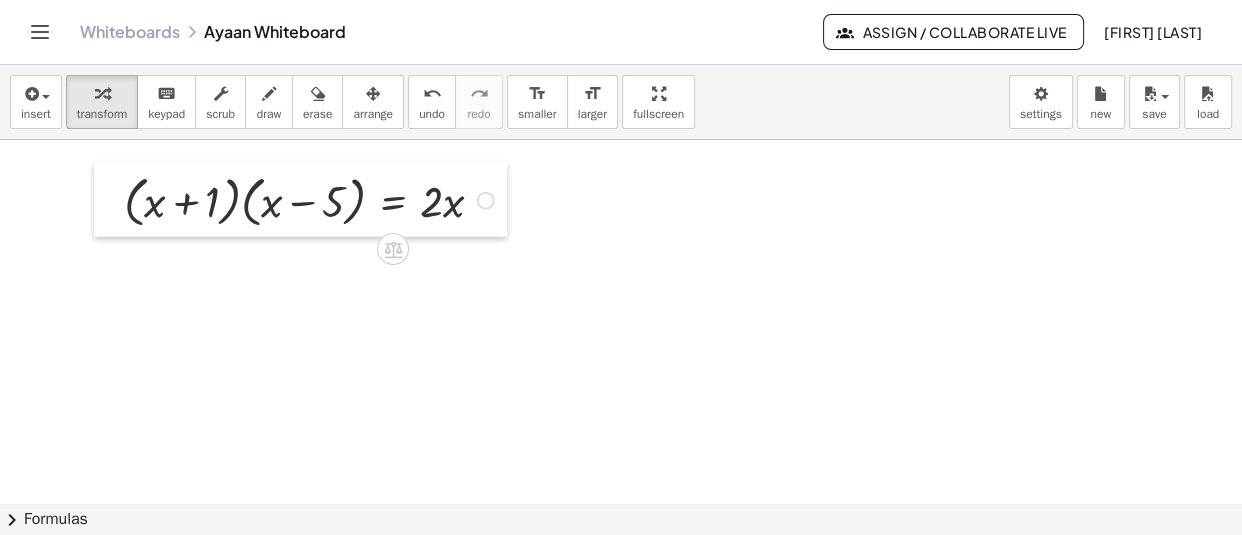 drag, startPoint x: 474, startPoint y: 340, endPoint x: 109, endPoint y: 219, distance: 384.53348 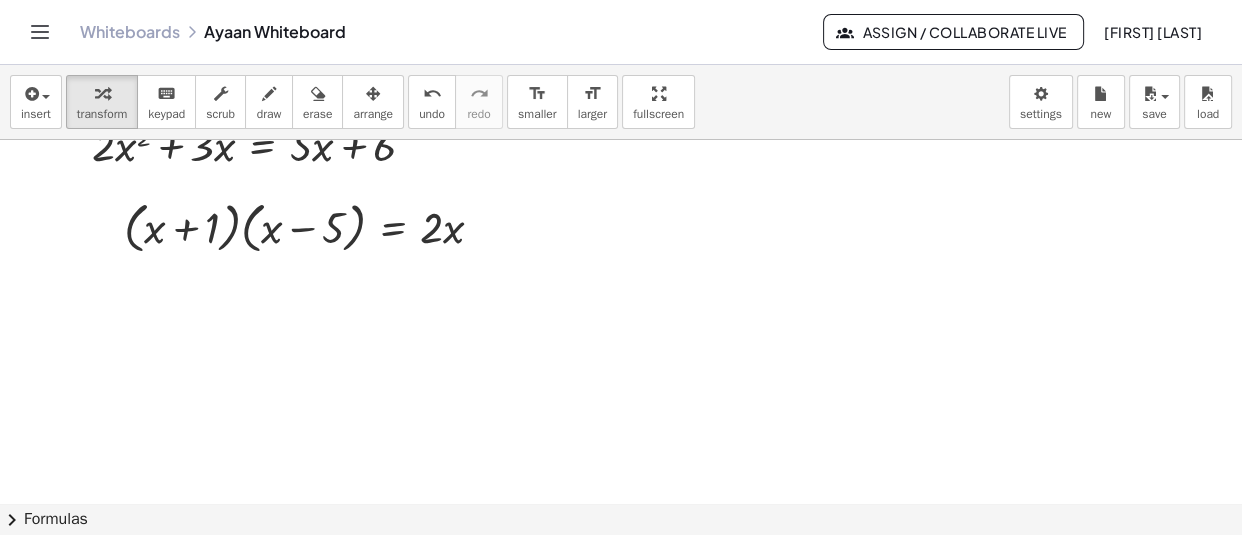 scroll, scrollTop: 23509, scrollLeft: 0, axis: vertical 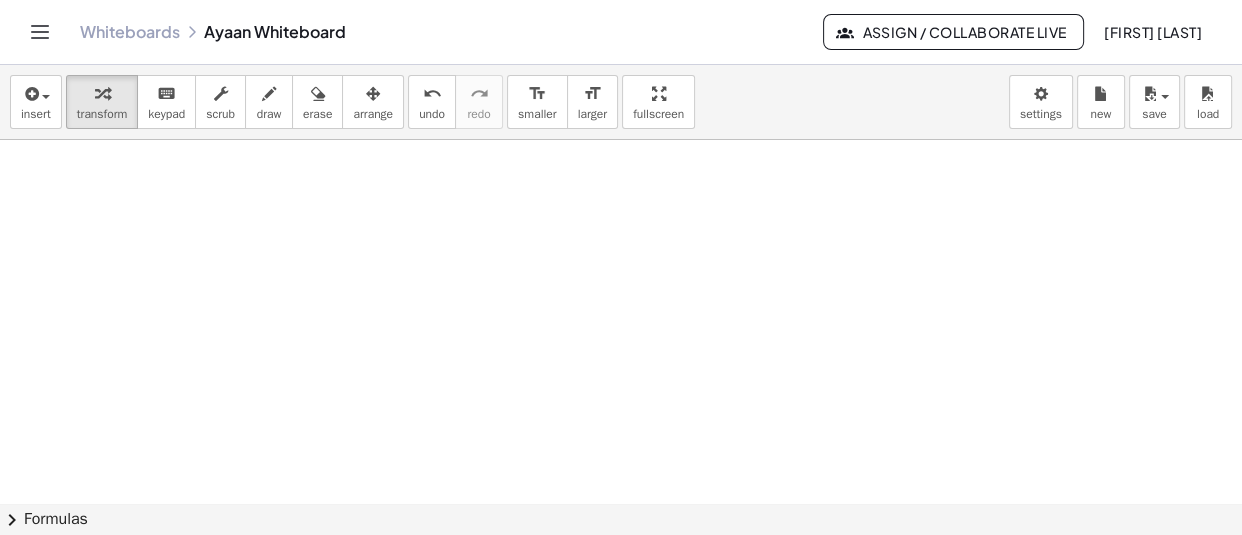 click at bounding box center [628, -11362] 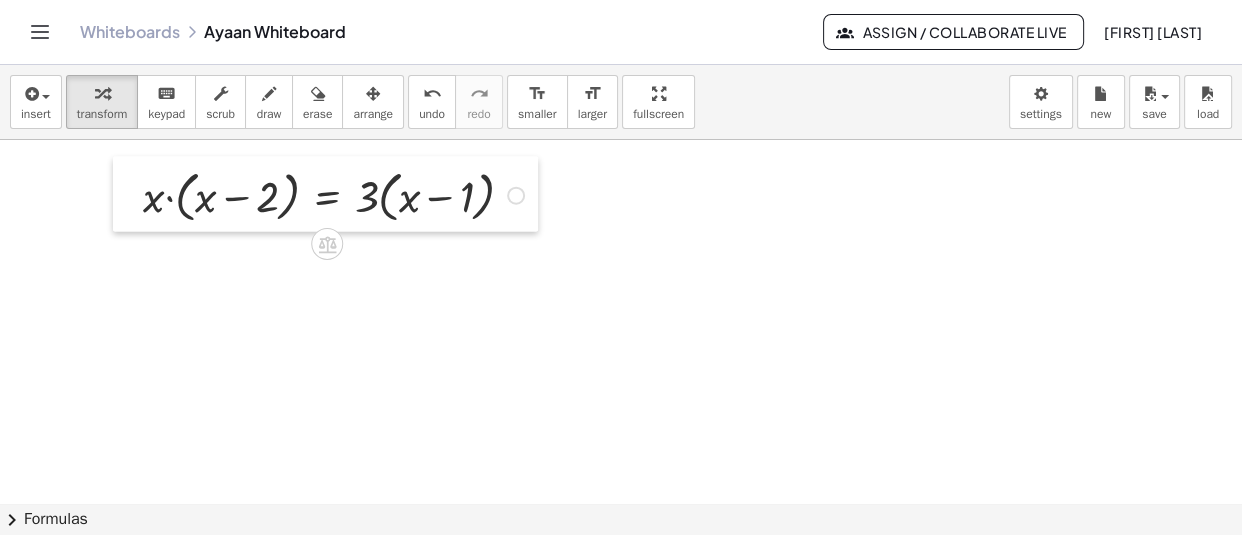 drag, startPoint x: 518, startPoint y: 309, endPoint x: 133, endPoint y: 204, distance: 399.0614 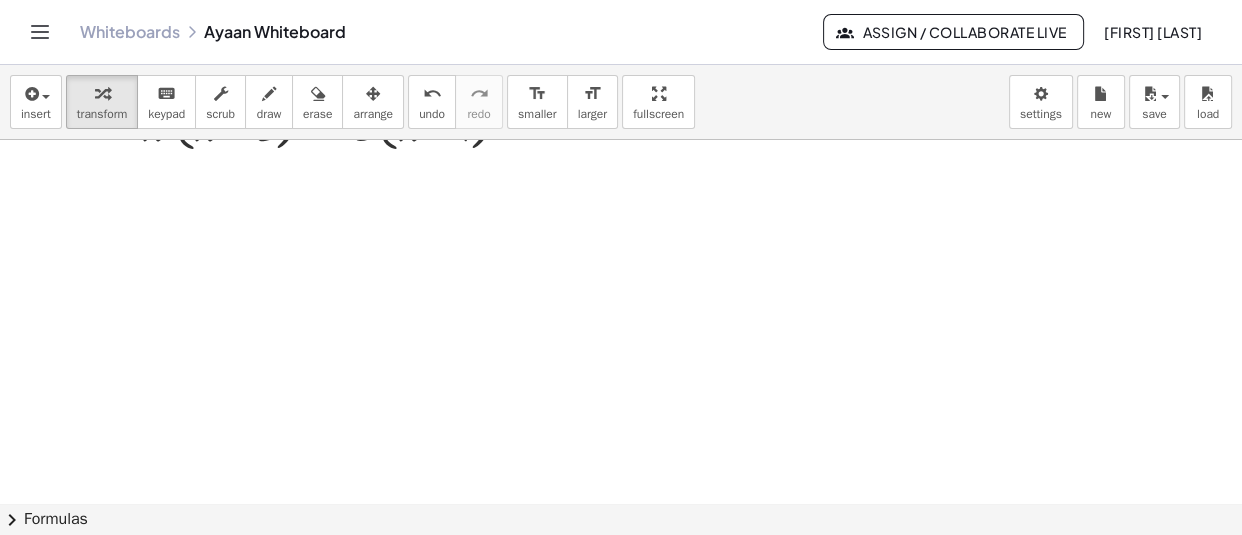 scroll, scrollTop: 23609, scrollLeft: 0, axis: vertical 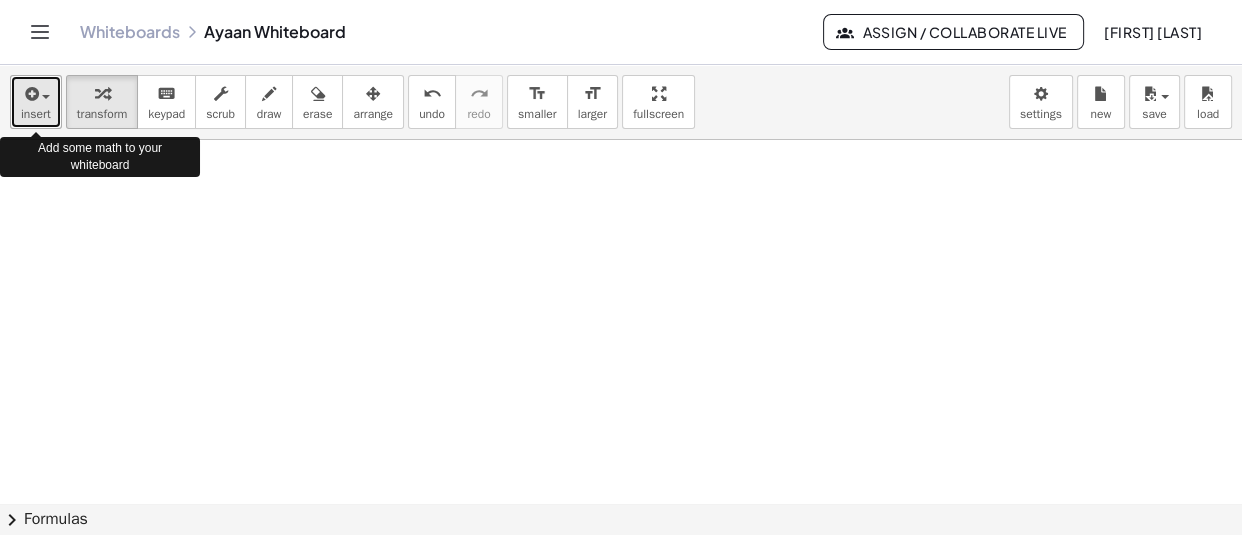 click at bounding box center [30, 94] 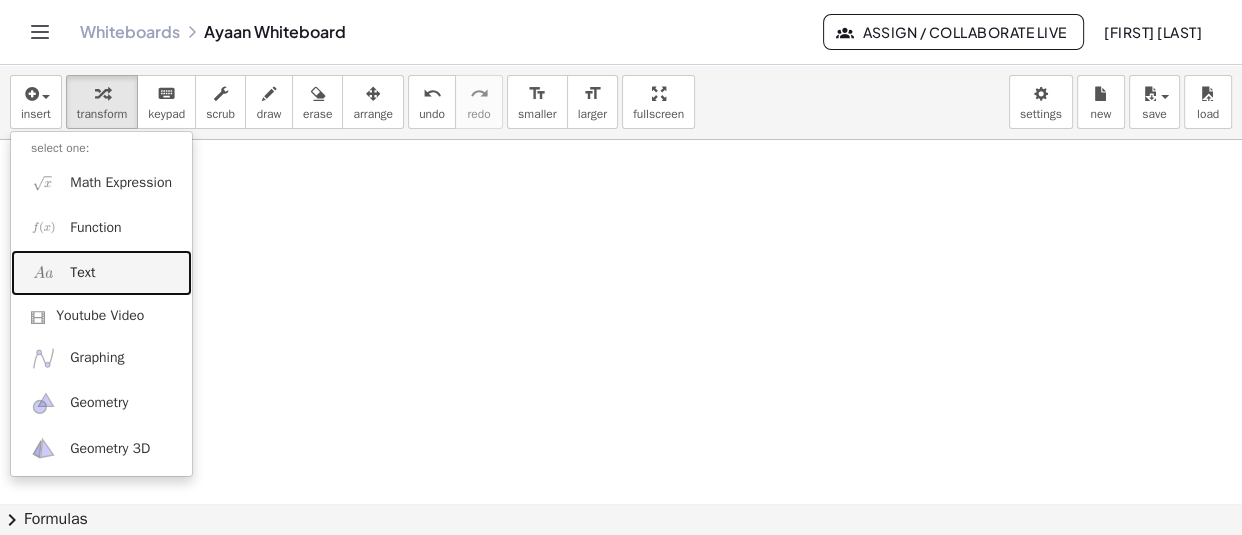 click on "Text" at bounding box center (101, 272) 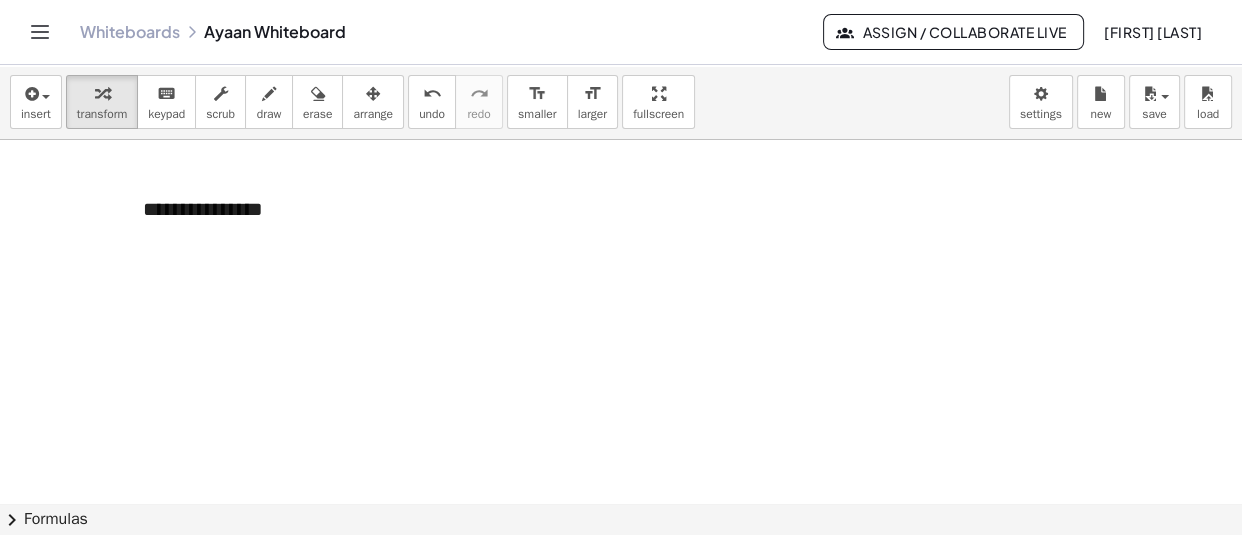 type 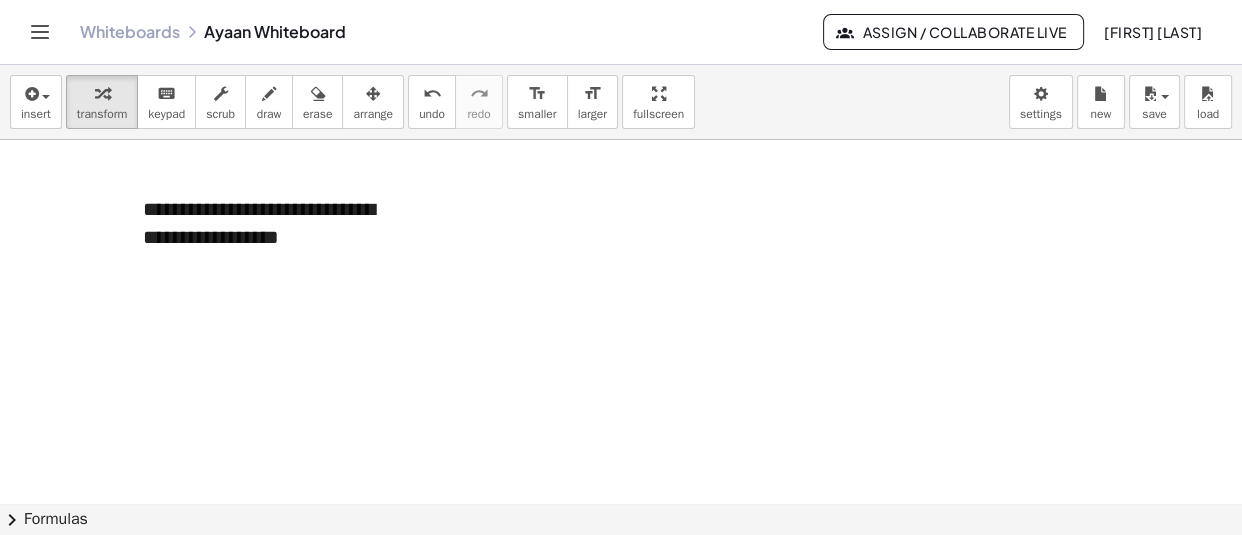 click at bounding box center (628, -11462) 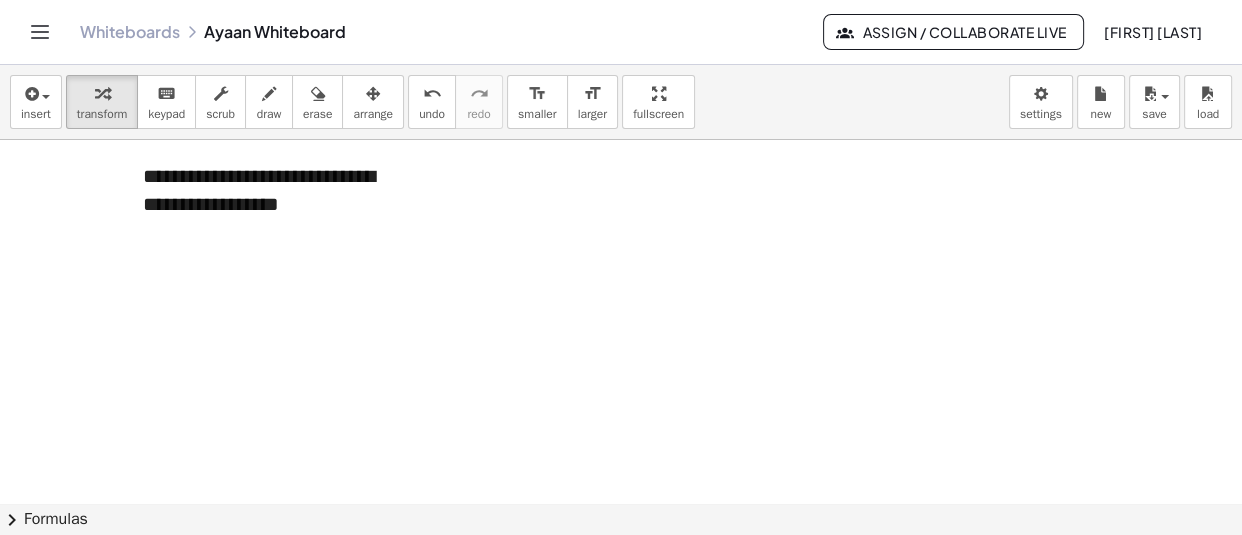 scroll, scrollTop: 23643, scrollLeft: 0, axis: vertical 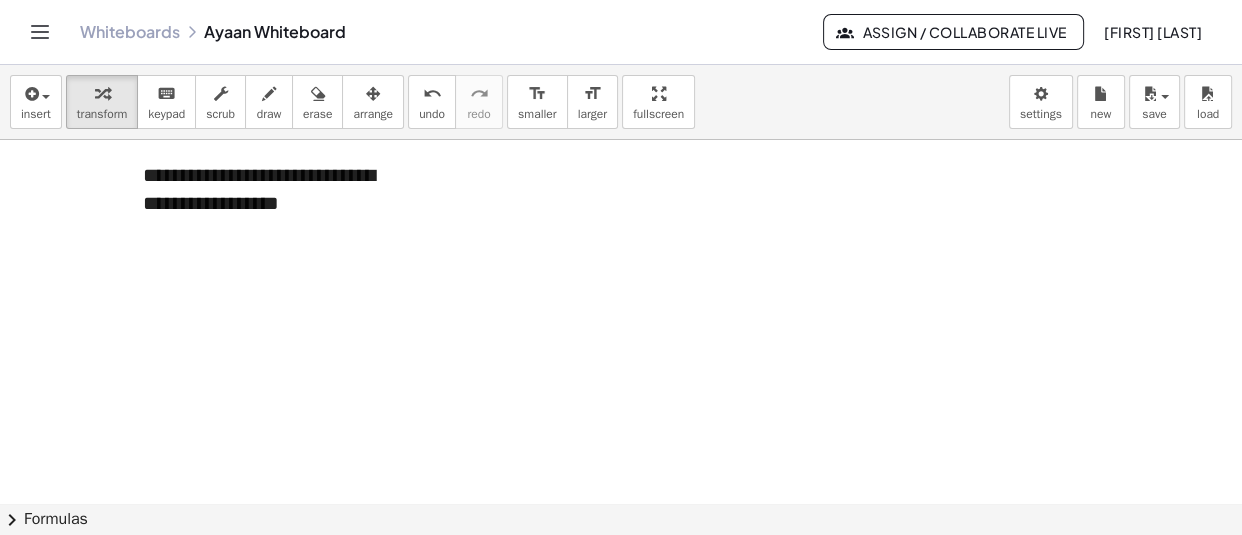 click at bounding box center (628, -11496) 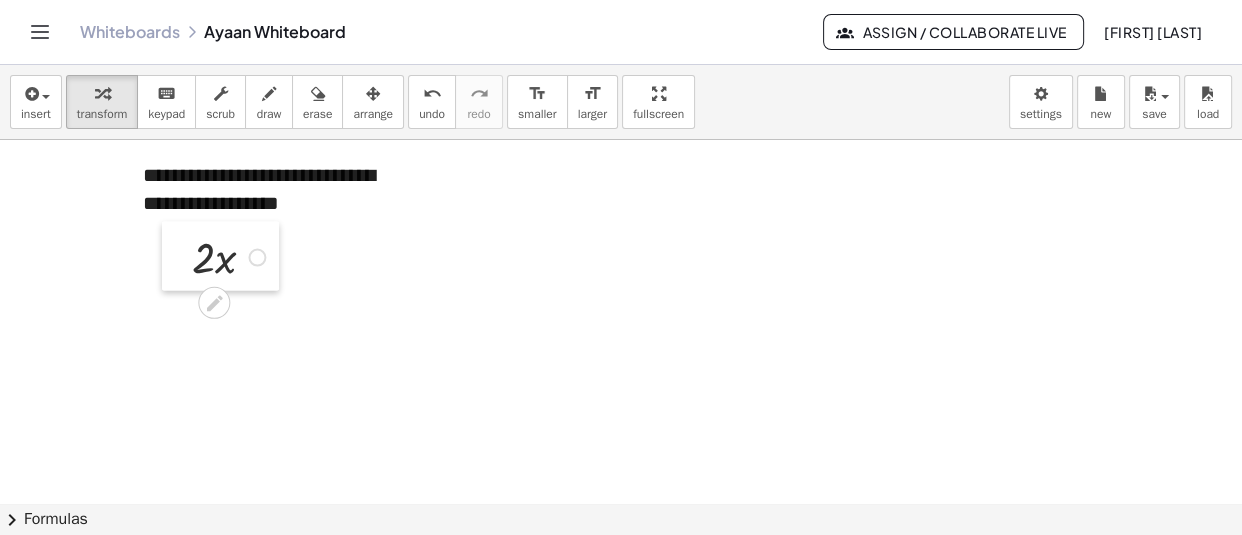 drag, startPoint x: 518, startPoint y: 349, endPoint x: 186, endPoint y: 264, distance: 342.70834 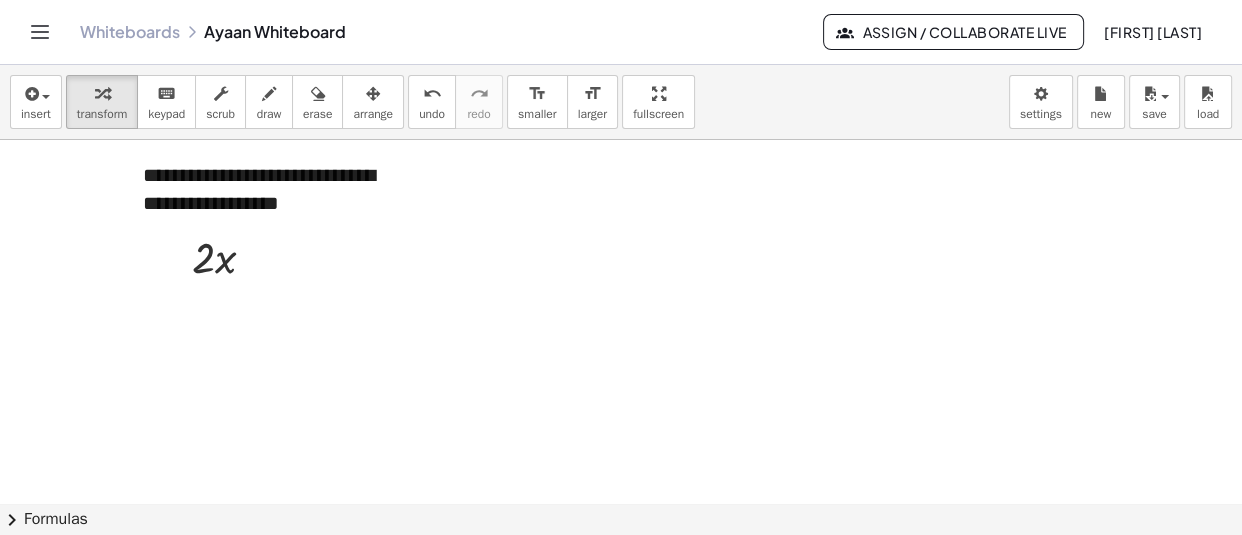 click at bounding box center [628, -11496] 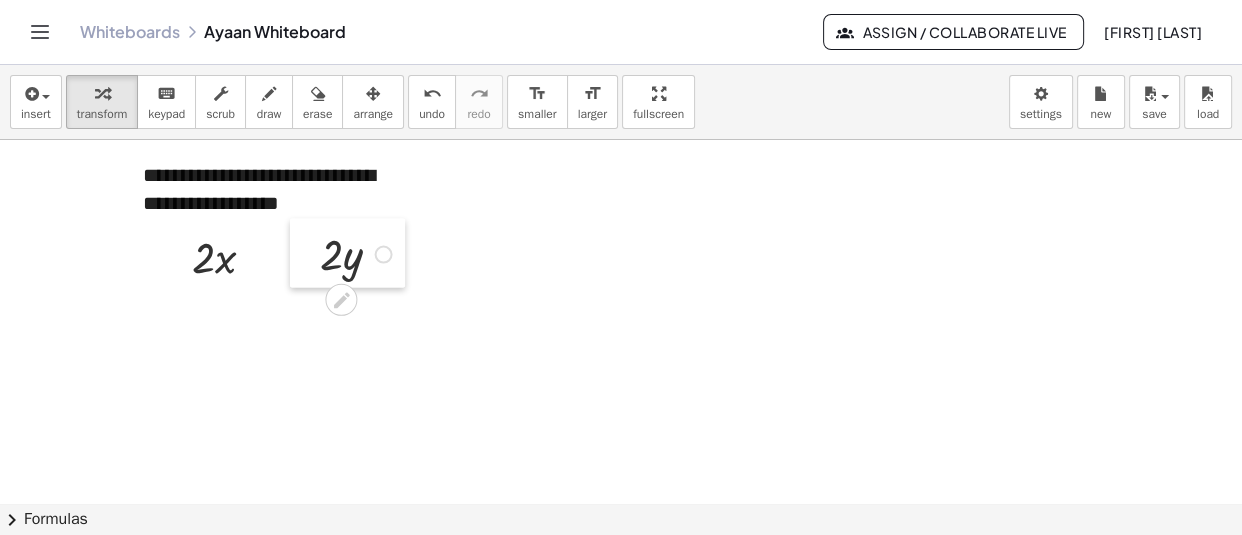 drag, startPoint x: 575, startPoint y: 359, endPoint x: 304, endPoint y: 253, distance: 290.99313 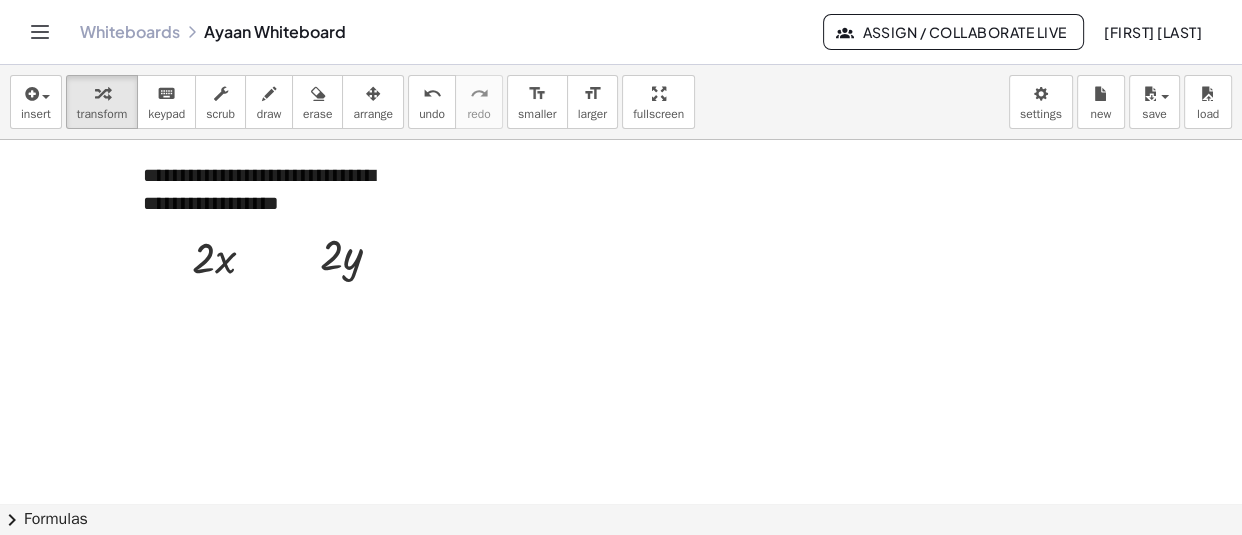 click at bounding box center [628, -11496] 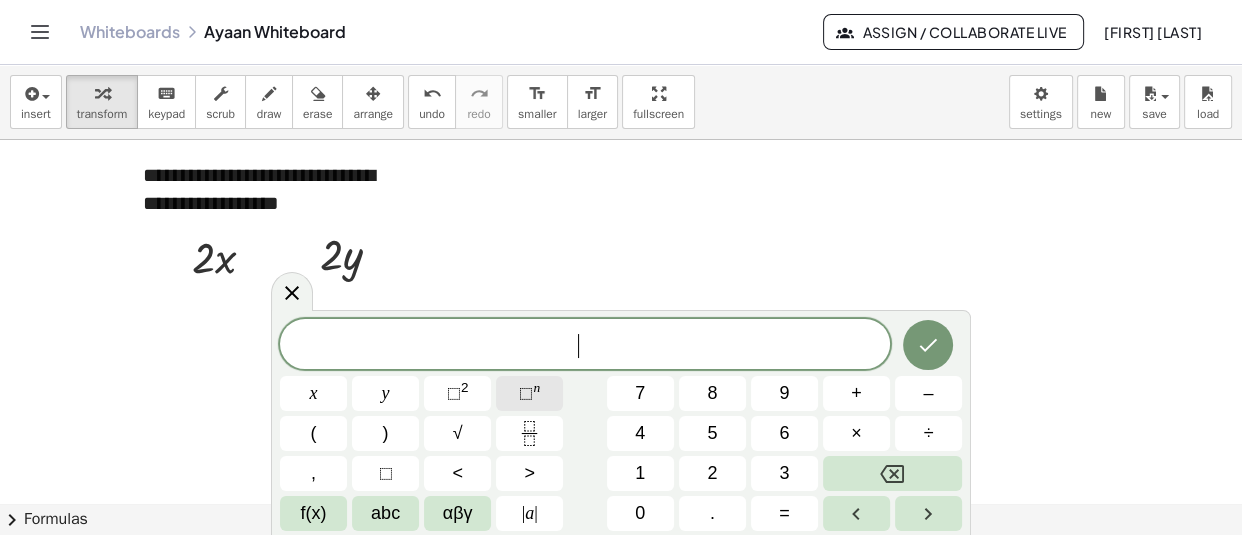click on "⬚ n" 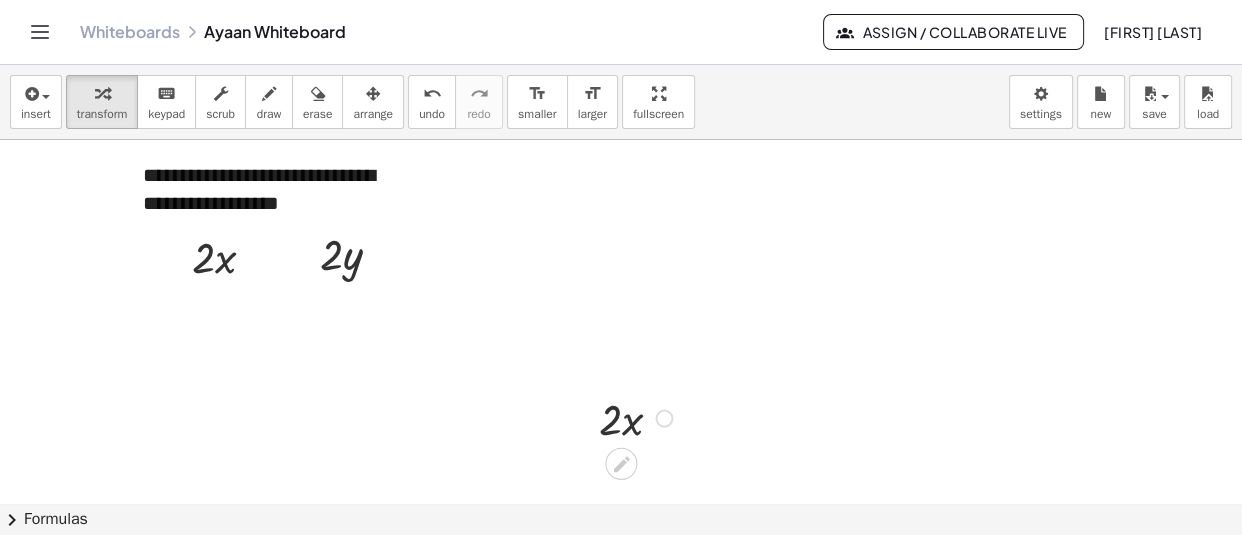 click at bounding box center [664, 418] 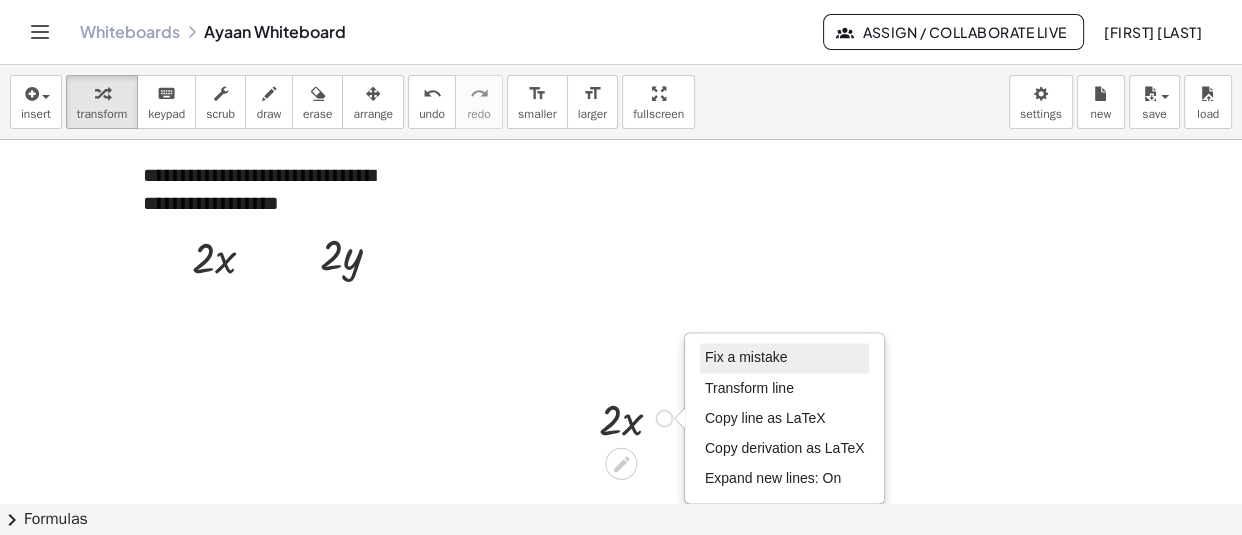 click on "Fix a mistake" at bounding box center (785, 358) 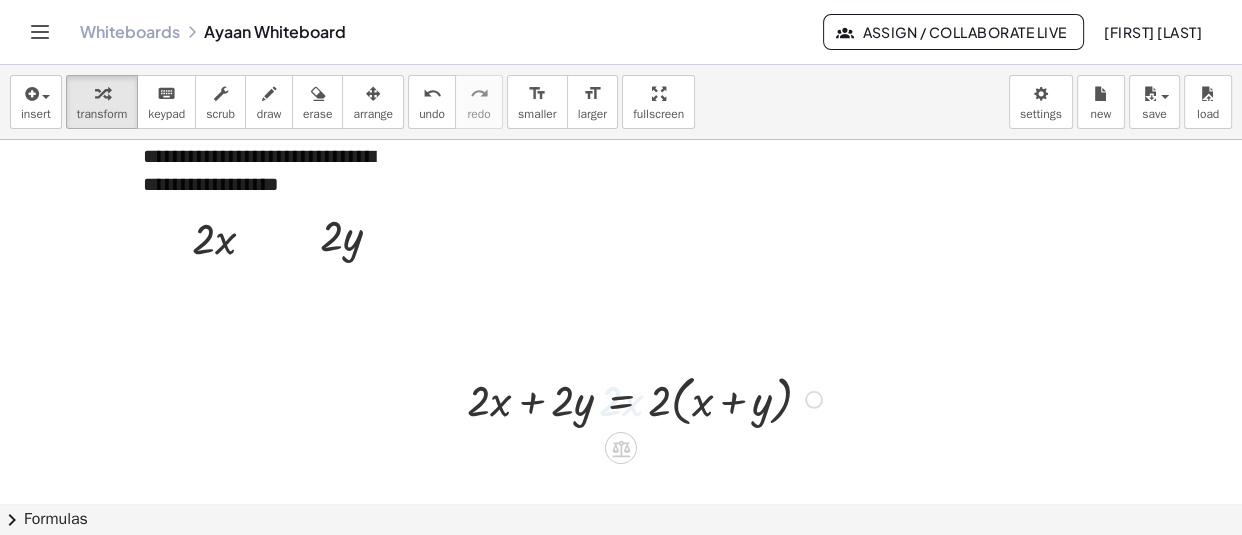 scroll, scrollTop: 23643, scrollLeft: 0, axis: vertical 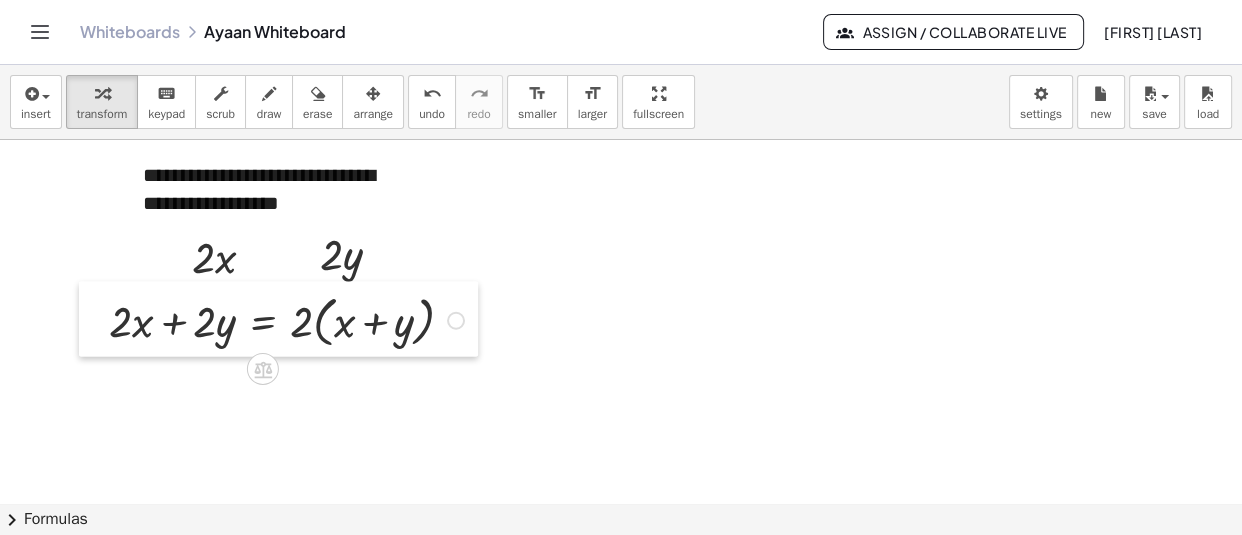drag, startPoint x: 450, startPoint y: 420, endPoint x: 61, endPoint y: 324, distance: 400.6707 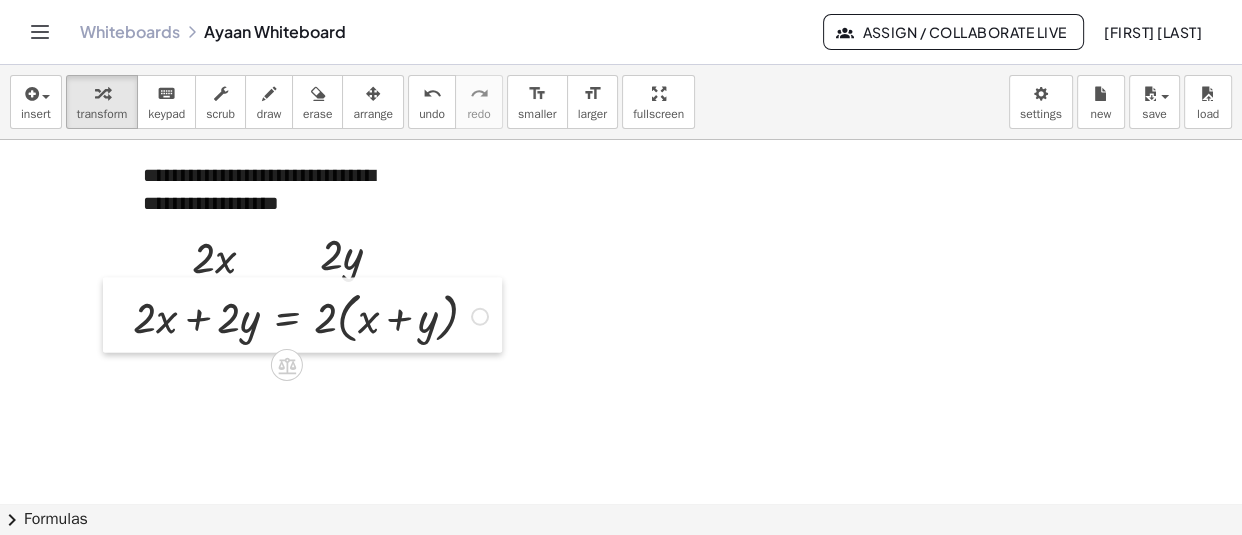drag, startPoint x: 61, startPoint y: 324, endPoint x: 116, endPoint y: 318, distance: 55.326305 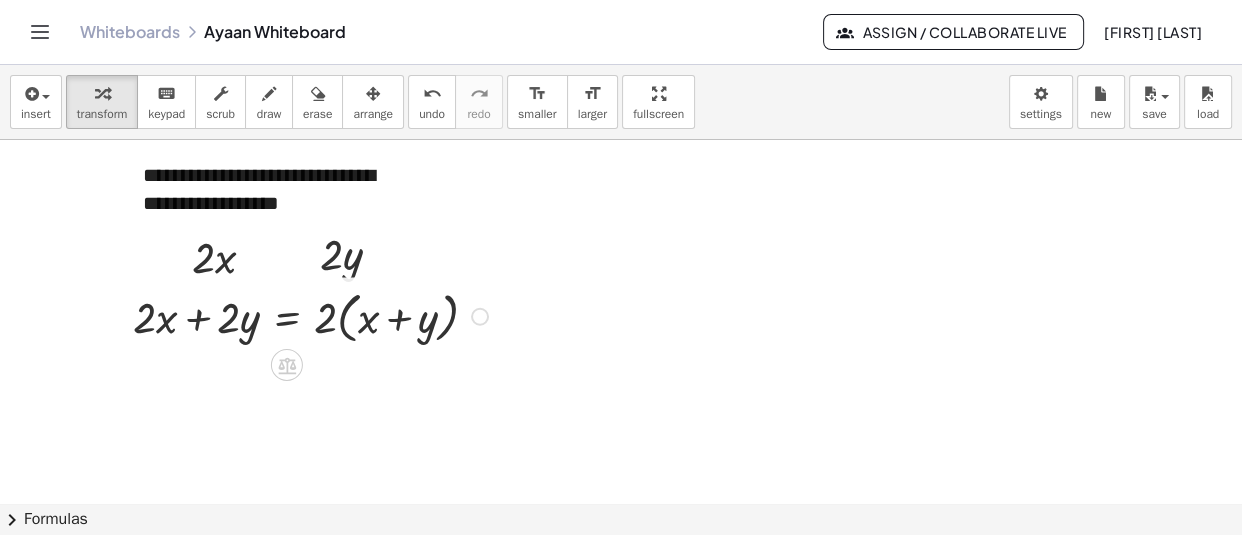 scroll, scrollTop: 23660, scrollLeft: 0, axis: vertical 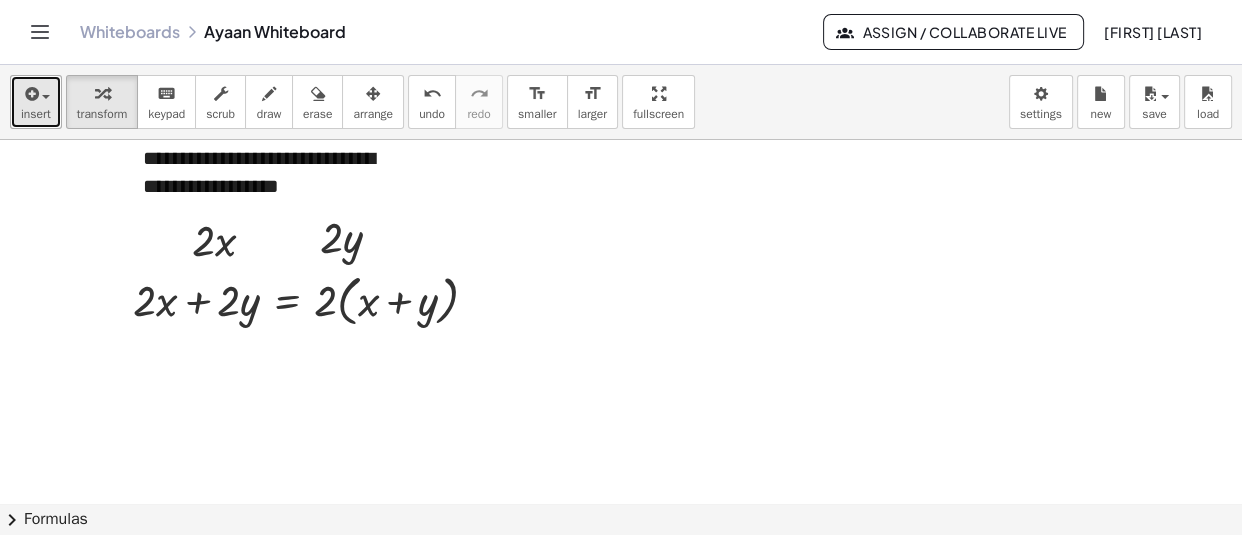 click at bounding box center [30, 94] 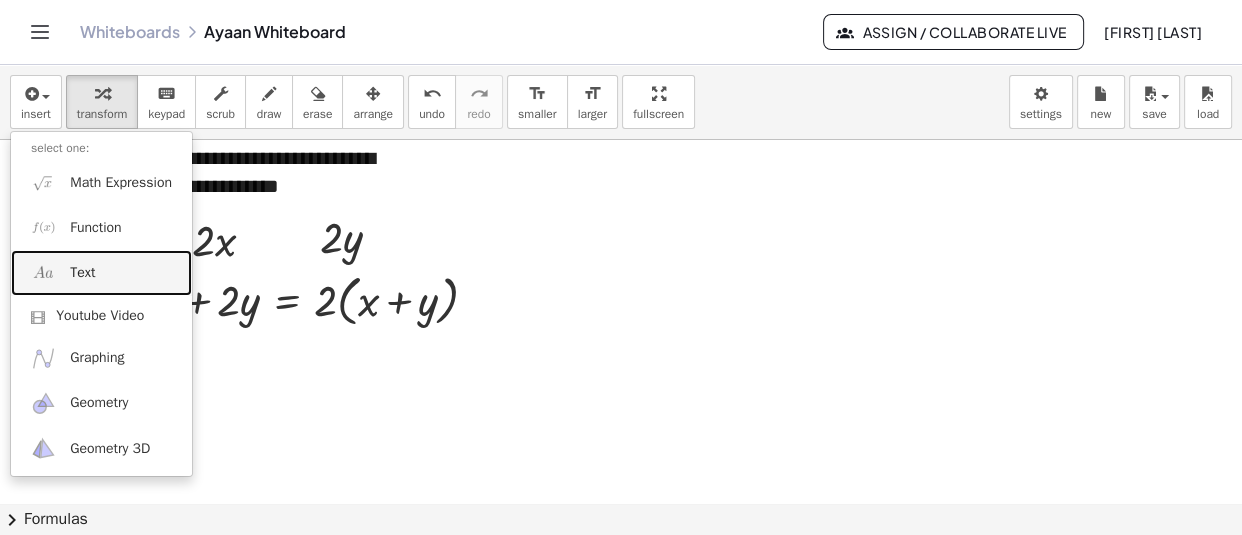 click on "Text" at bounding box center (82, 273) 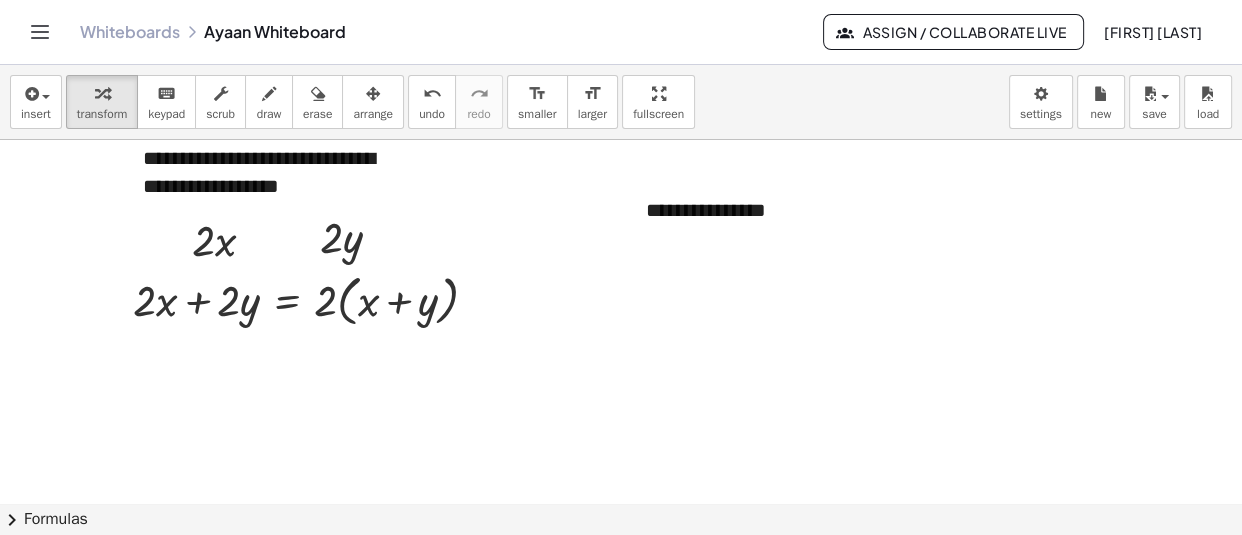 type 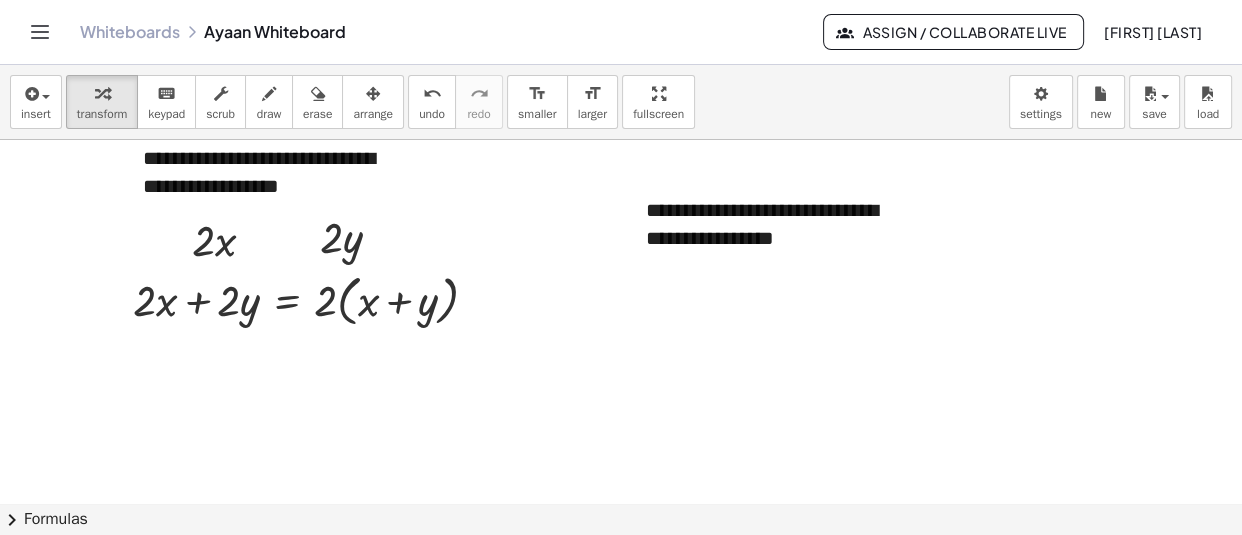 click at bounding box center (628, -11331) 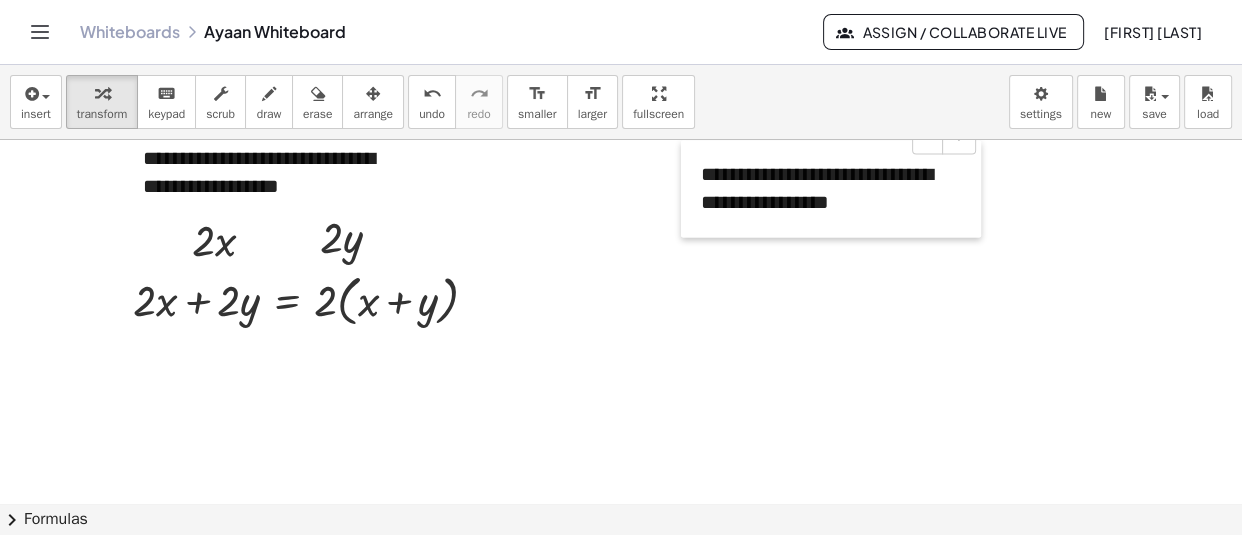 drag, startPoint x: 638, startPoint y: 225, endPoint x: 693, endPoint y: 189, distance: 65.734314 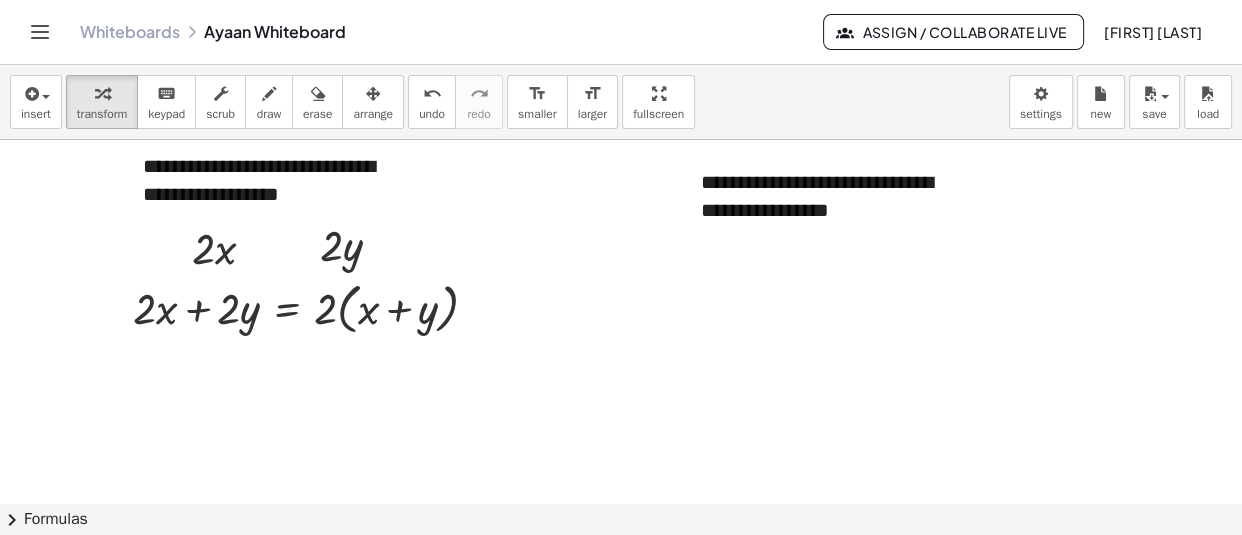 scroll, scrollTop: 23651, scrollLeft: 0, axis: vertical 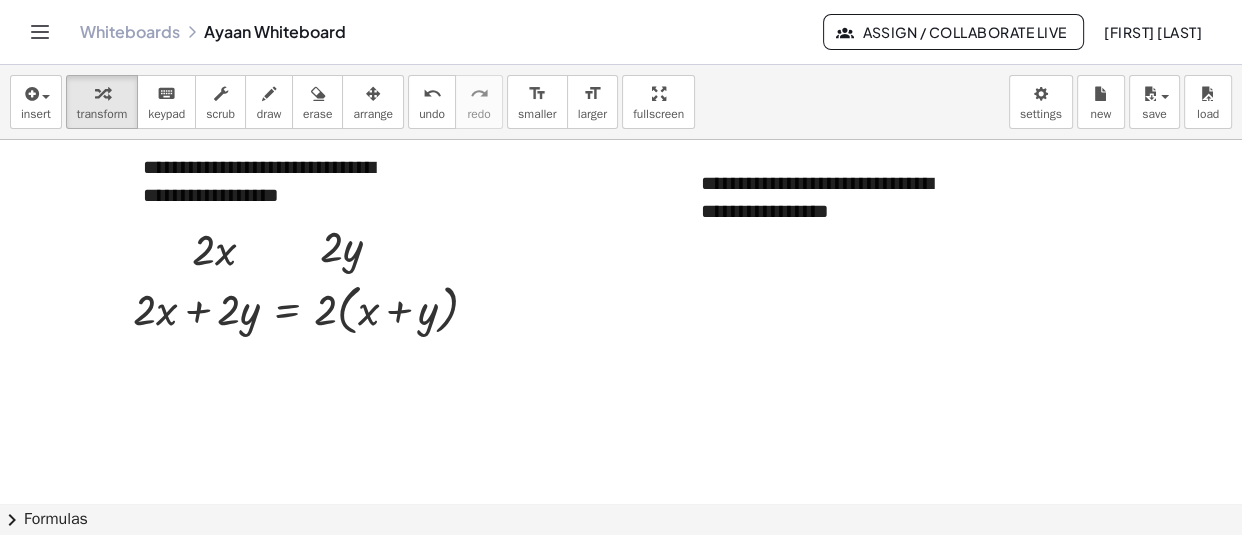 click at bounding box center (628, -11322) 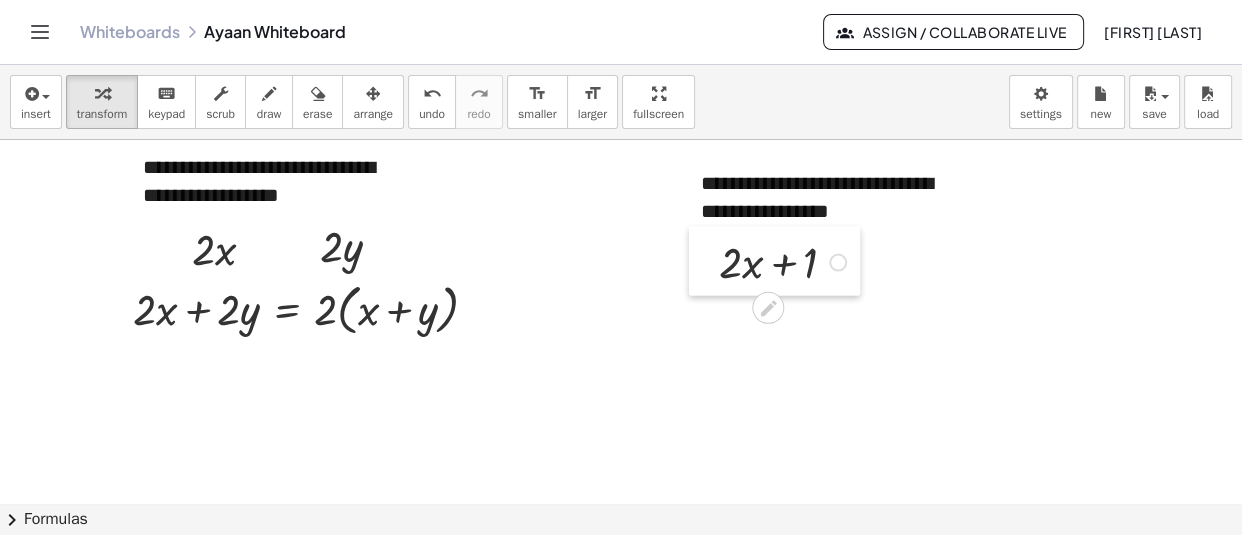 drag, startPoint x: 786, startPoint y: 360, endPoint x: 712, endPoint y: 257, distance: 126.82665 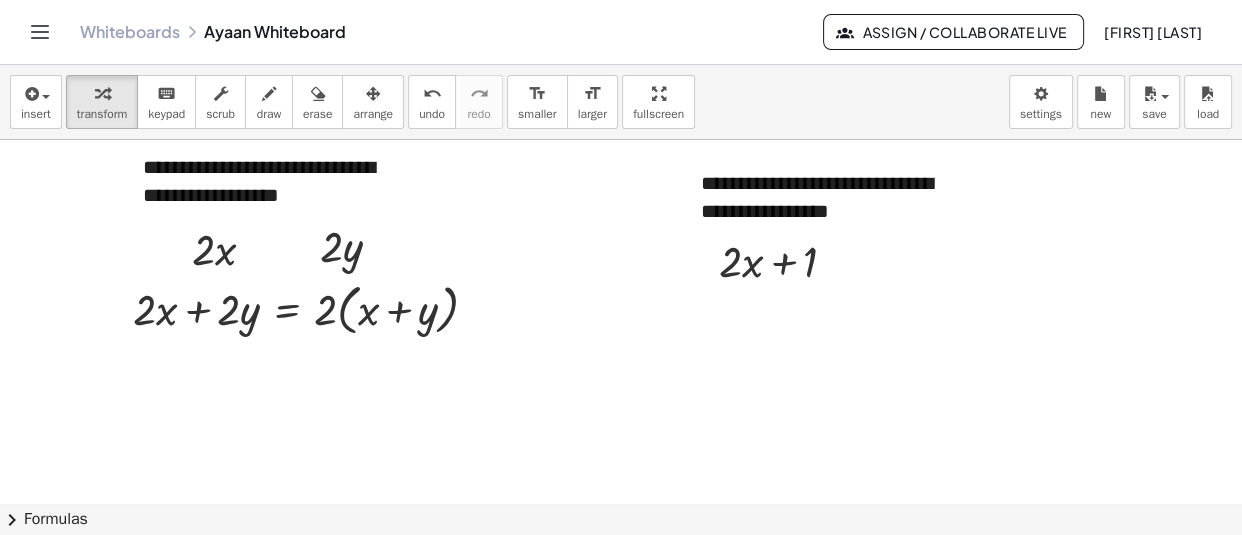 click at bounding box center (628, -11322) 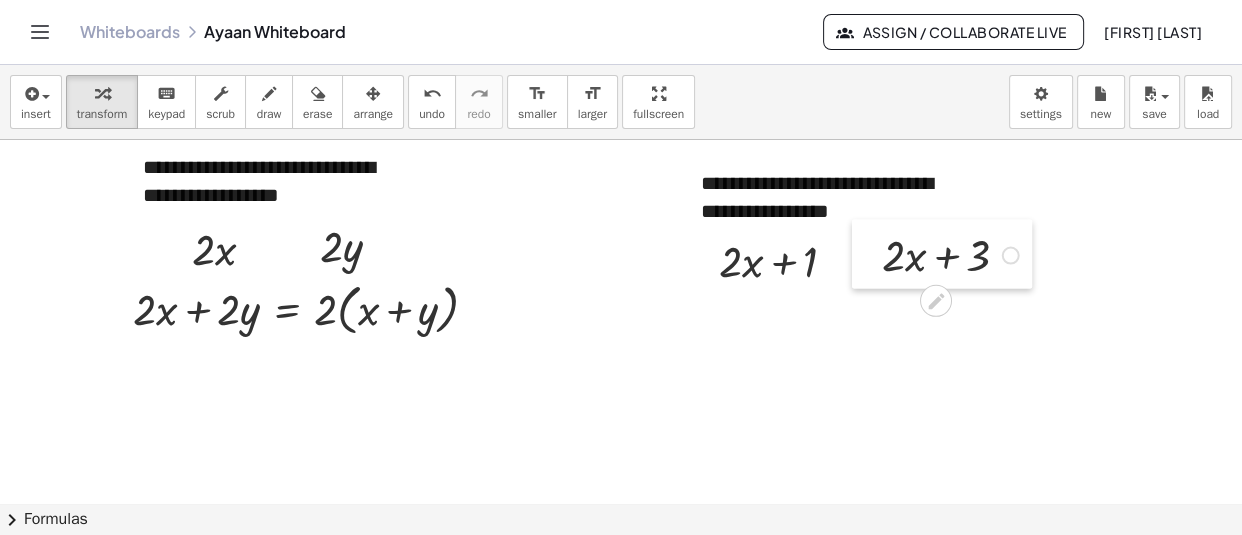drag, startPoint x: 785, startPoint y: 404, endPoint x: 875, endPoint y: 267, distance: 163.91766 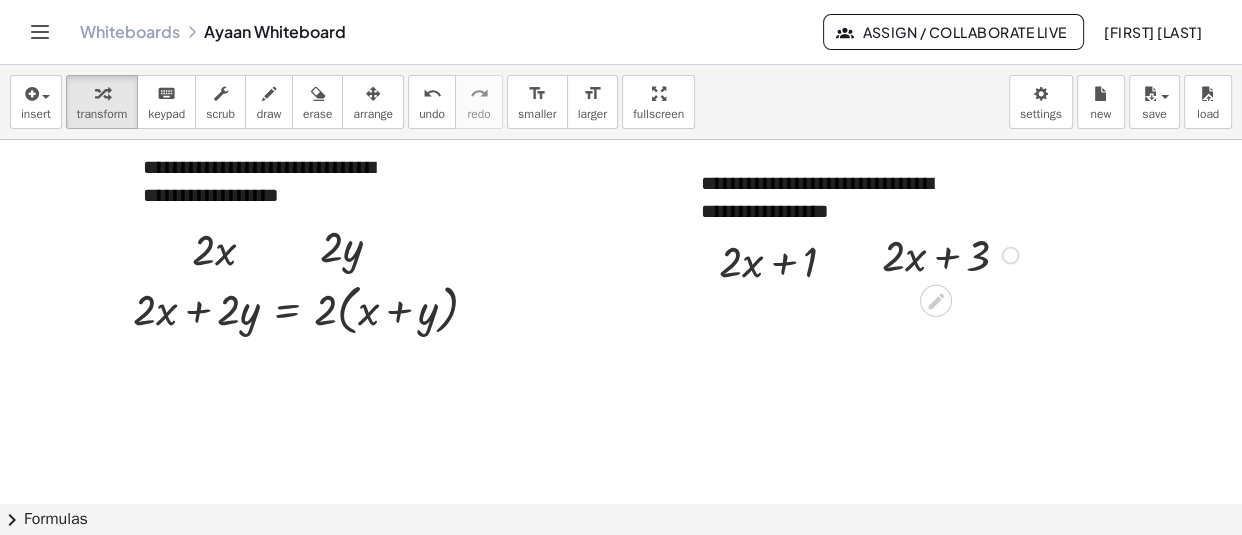 click at bounding box center (867, 253) 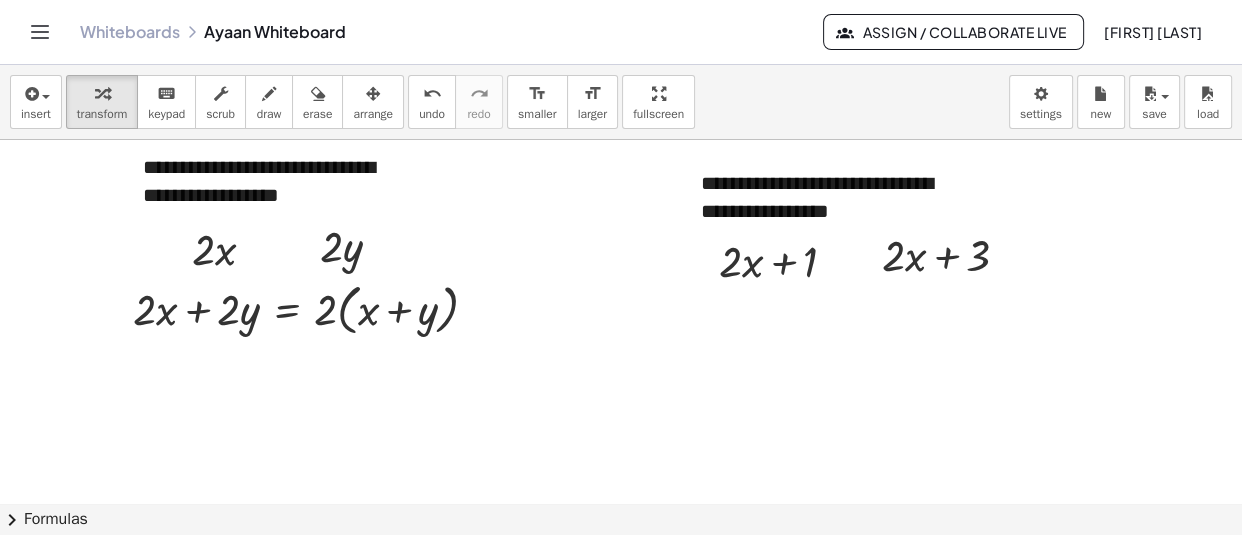 click at bounding box center (628, -11322) 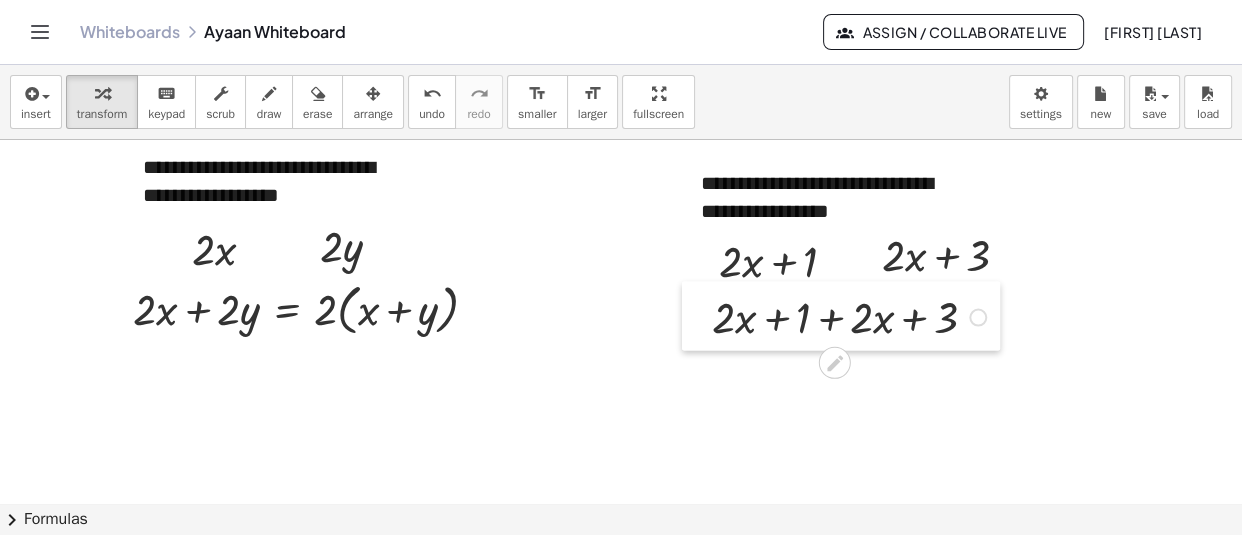 drag, startPoint x: 717, startPoint y: 449, endPoint x: 698, endPoint y: 316, distance: 134.3503 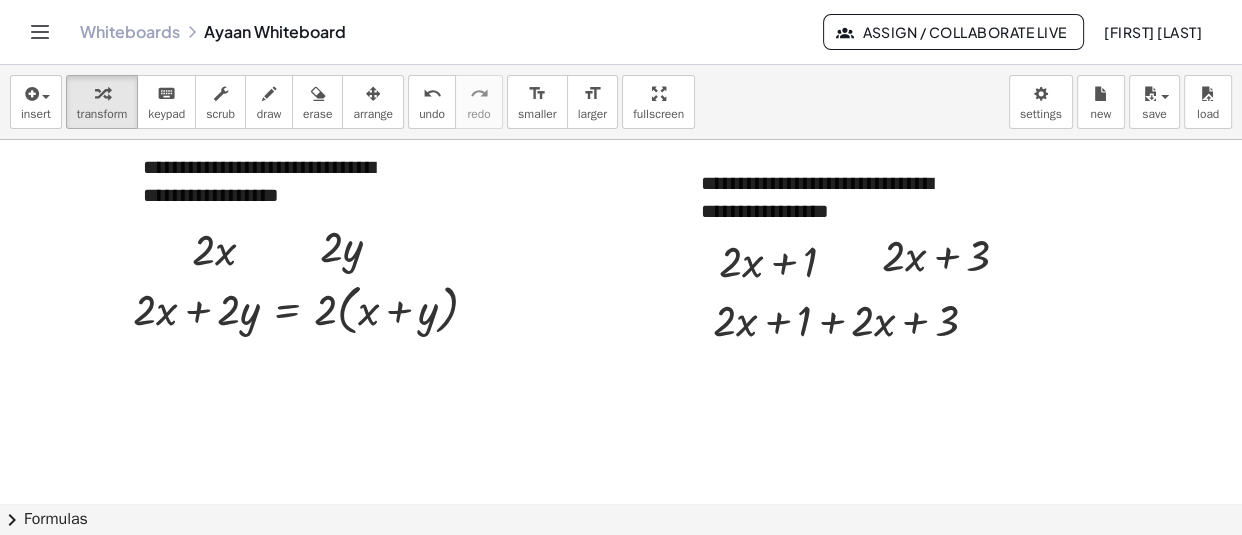 click at bounding box center [628, -11322] 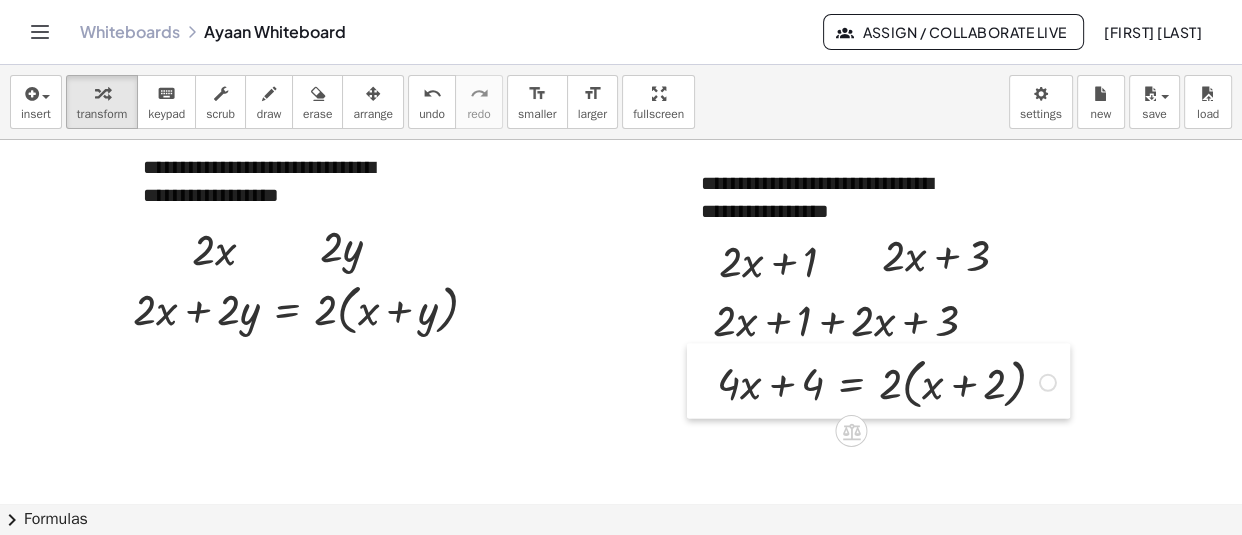 drag, startPoint x: 712, startPoint y: 446, endPoint x: 713, endPoint y: 385, distance: 61.008198 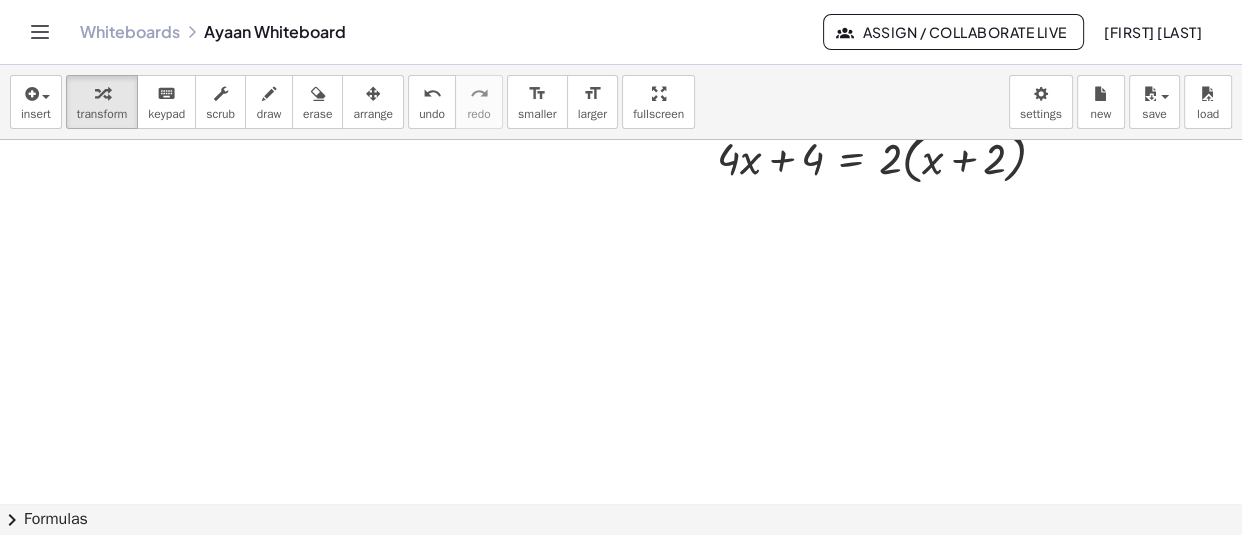 scroll, scrollTop: 23877, scrollLeft: 0, axis: vertical 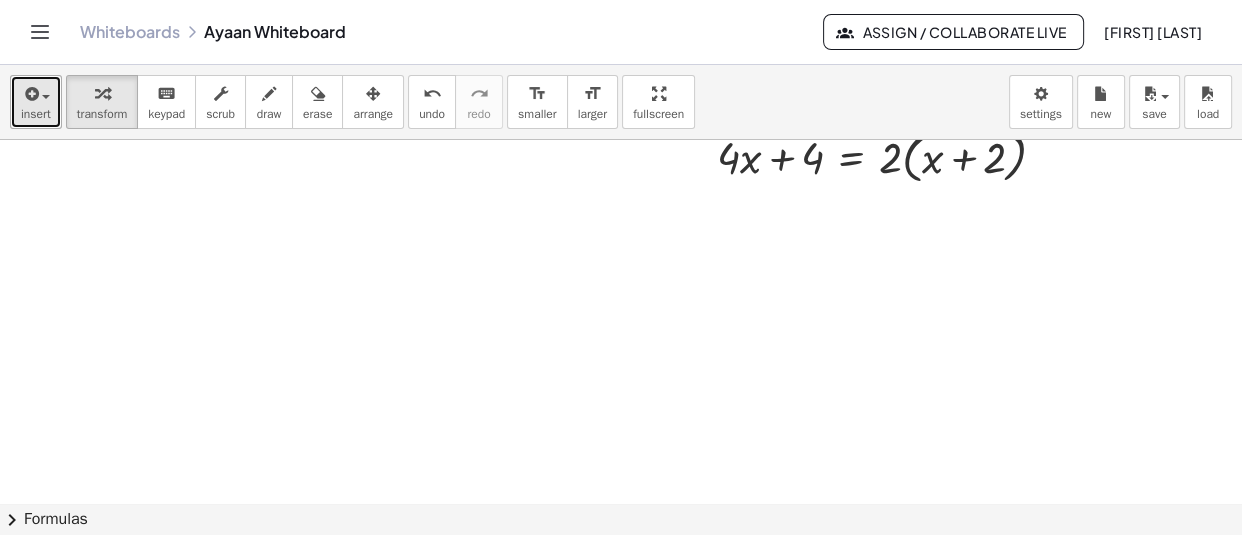 click on "insert" at bounding box center [36, 114] 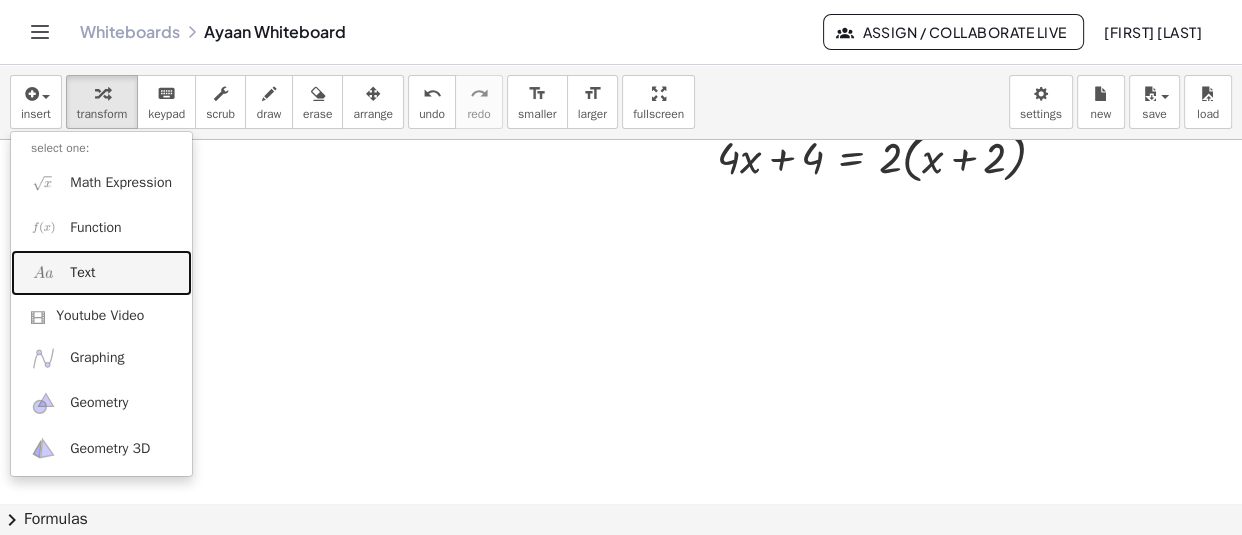 click on "Text" at bounding box center (101, 272) 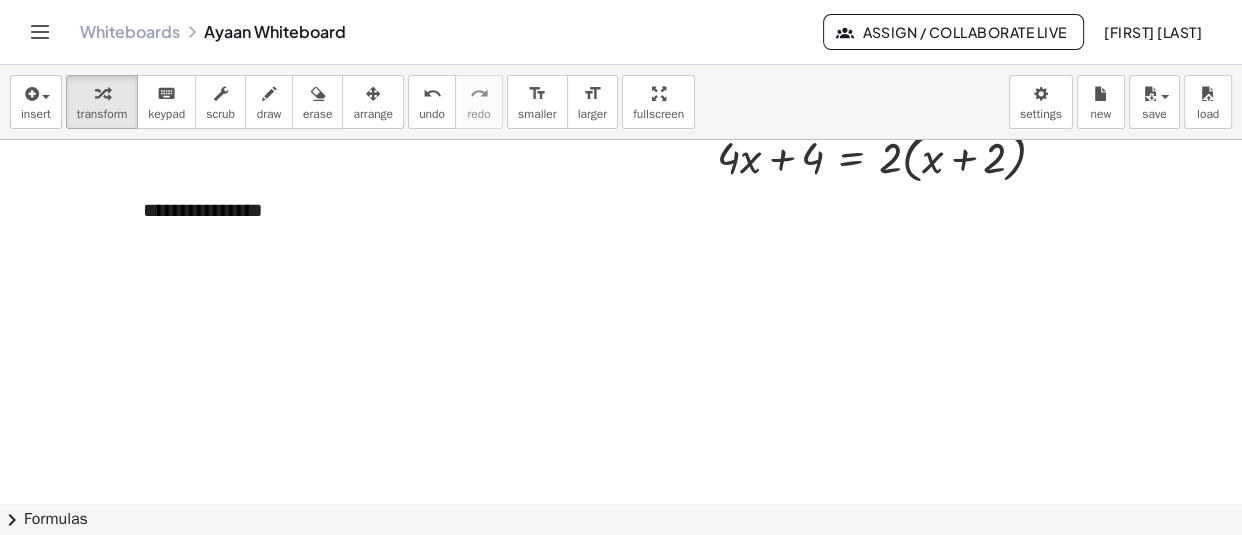type 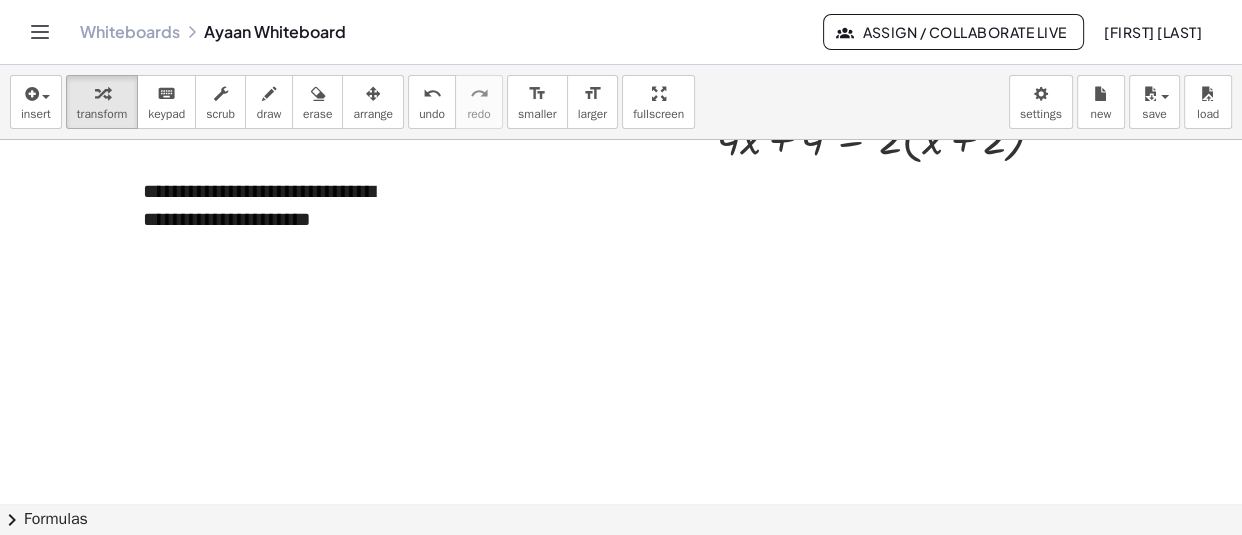 scroll, scrollTop: 23897, scrollLeft: 0, axis: vertical 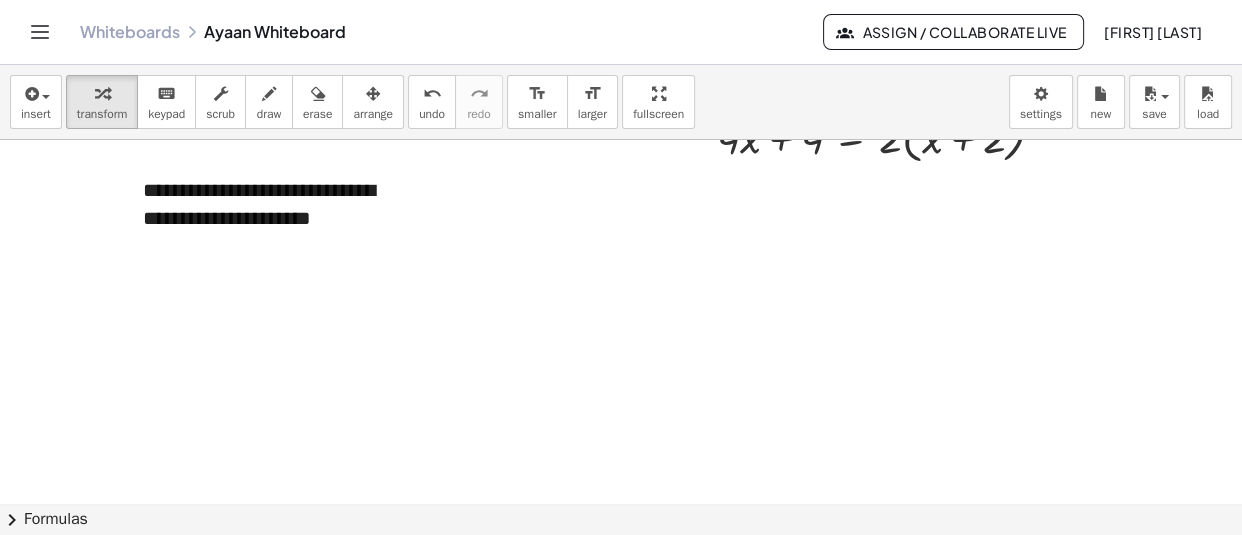 click at bounding box center [628, -11568] 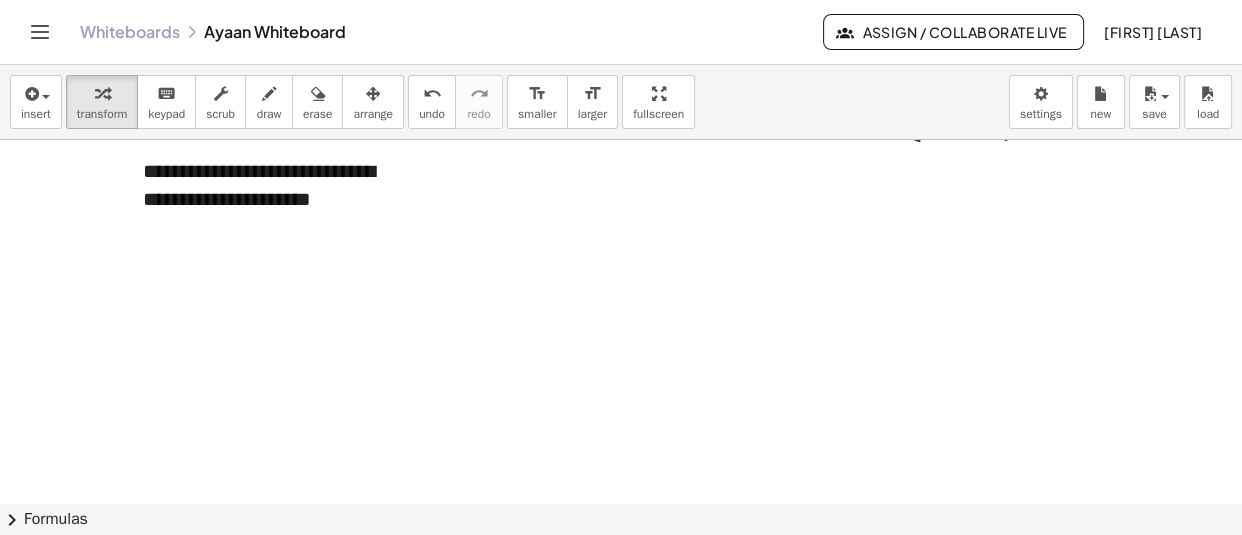 scroll, scrollTop: 23917, scrollLeft: 0, axis: vertical 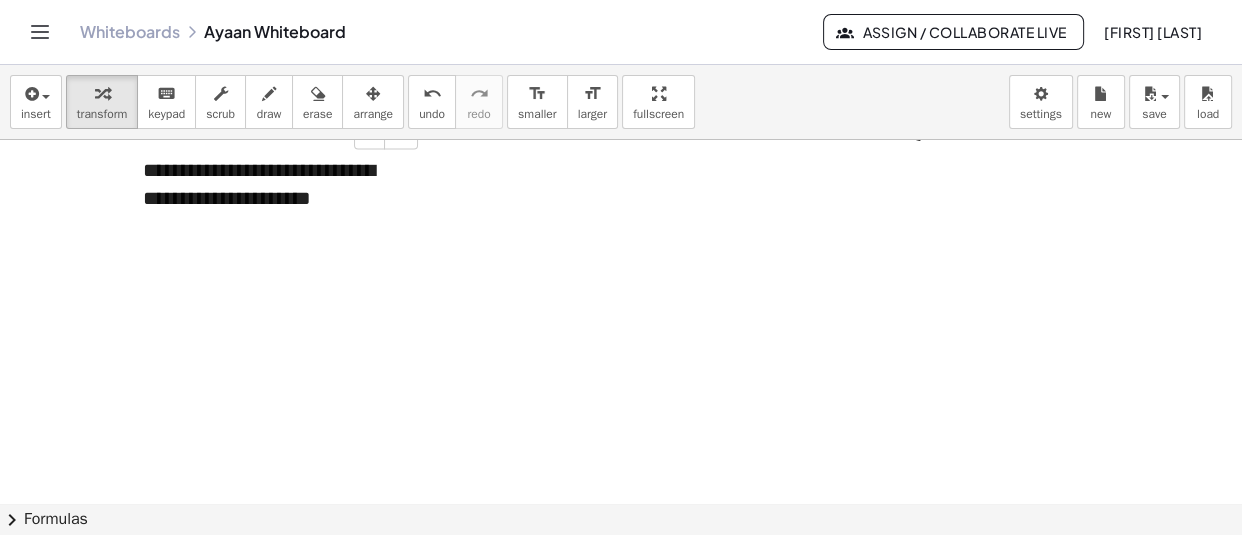 click on "**********" at bounding box center [273, 183] 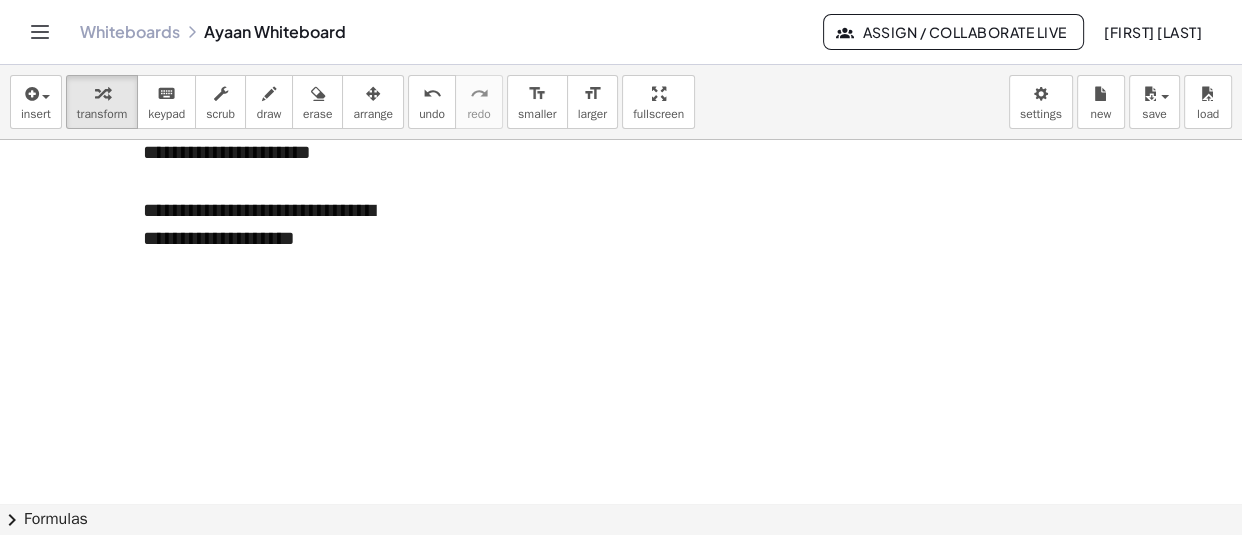 scroll, scrollTop: 23971, scrollLeft: 0, axis: vertical 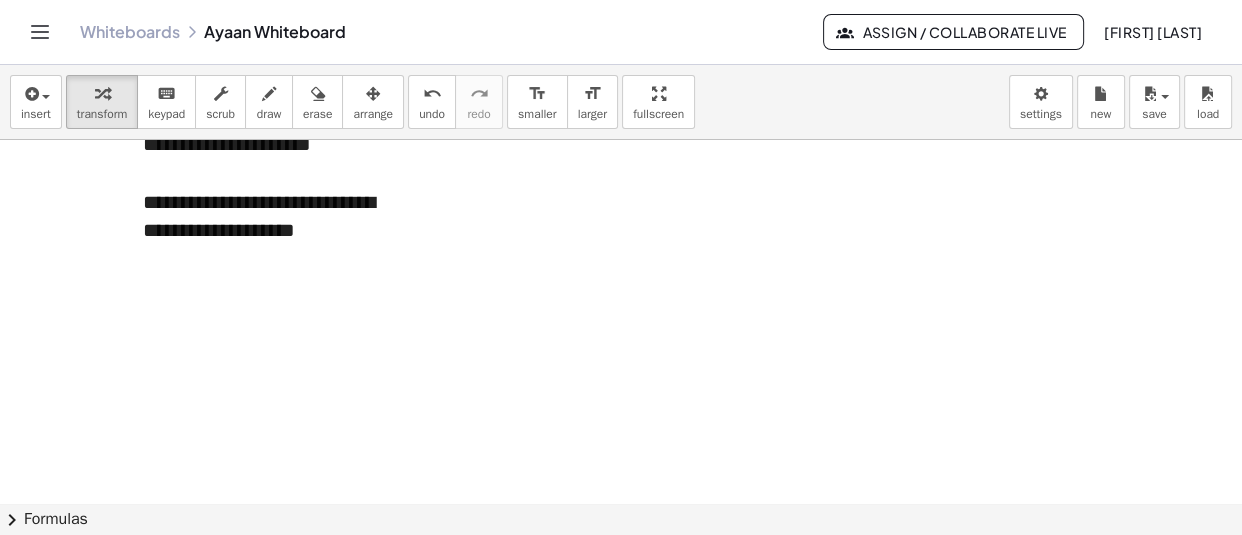 click at bounding box center (628, -11642) 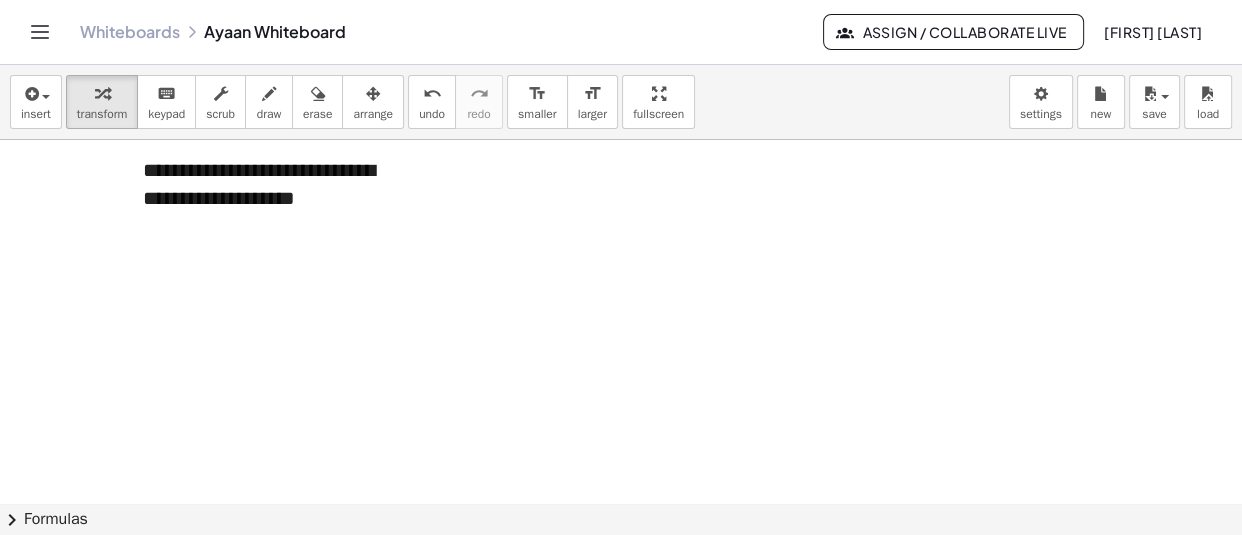 scroll, scrollTop: 24004, scrollLeft: 0, axis: vertical 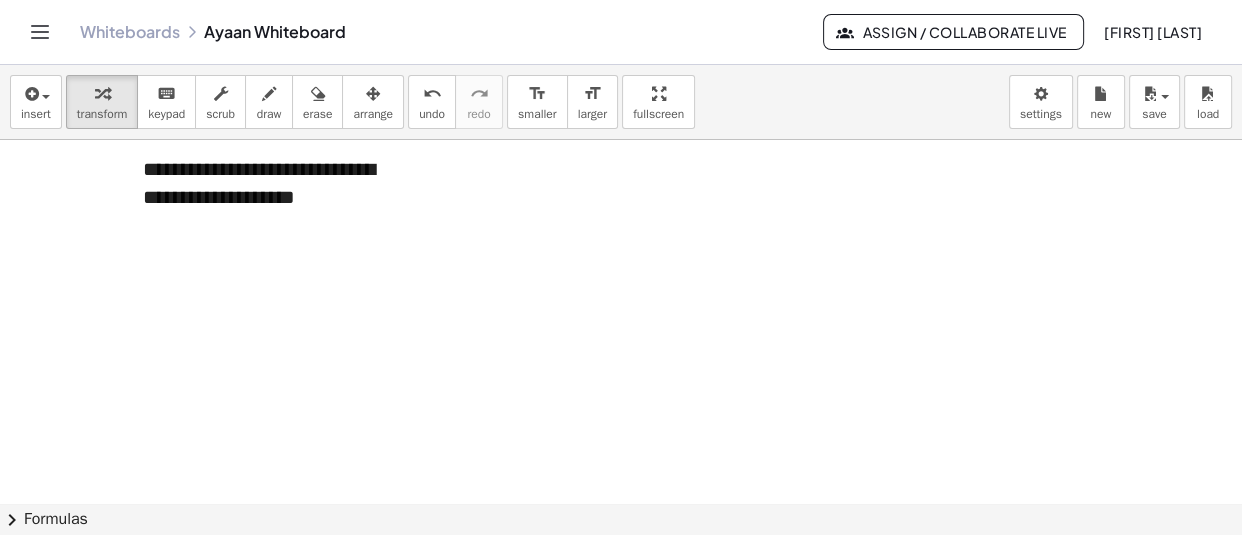 click on "**********" at bounding box center [273, 182] 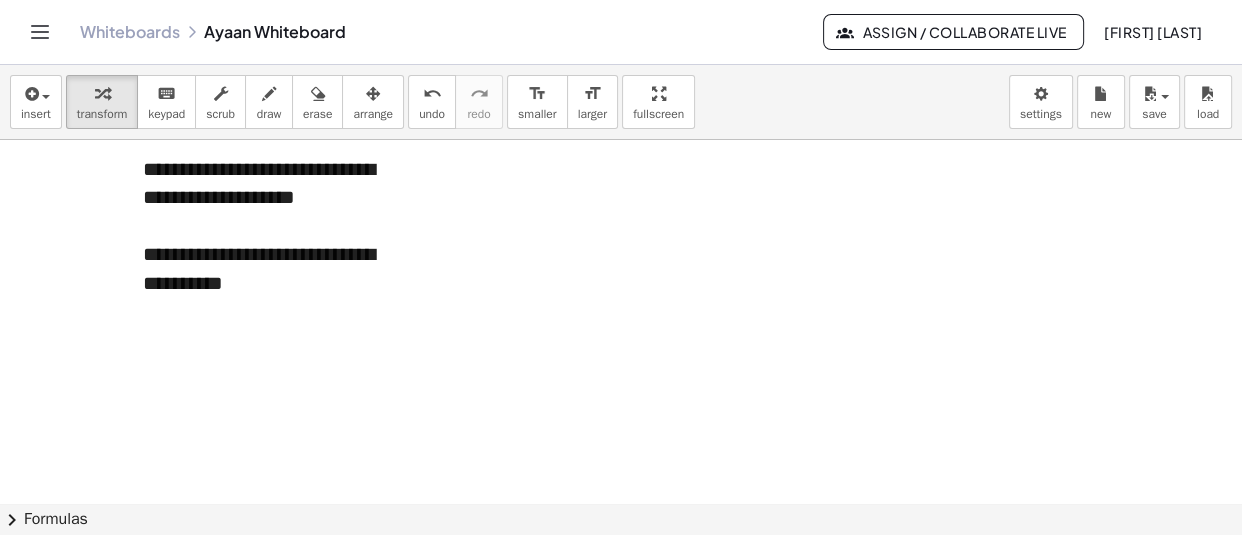 scroll, scrollTop: 24066, scrollLeft: 0, axis: vertical 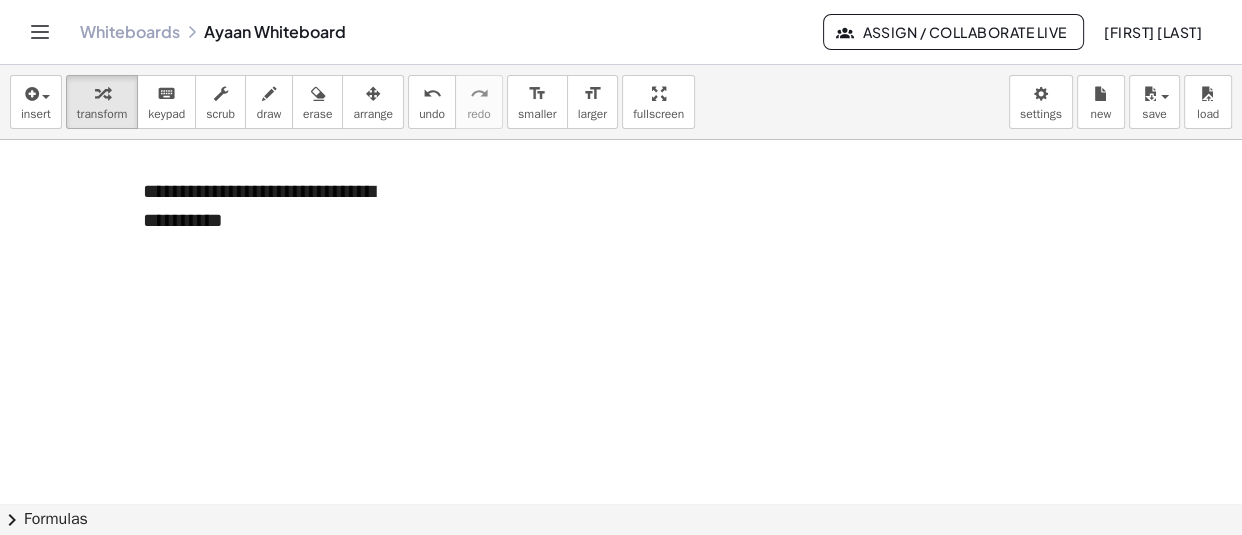 click at bounding box center (628, -11555) 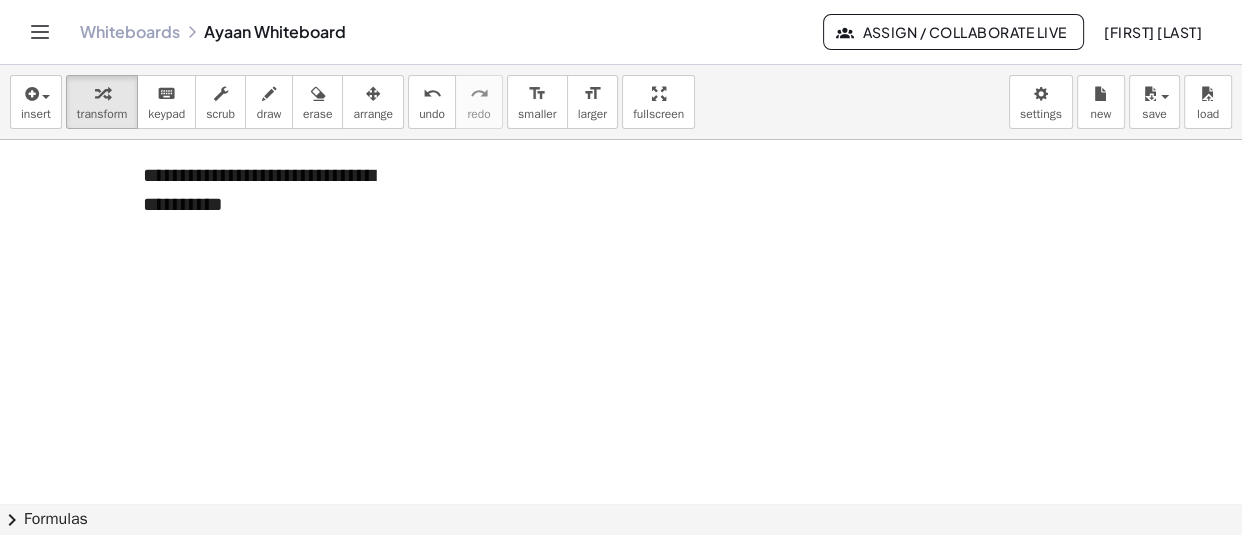 click on "**********" at bounding box center (273, 189) 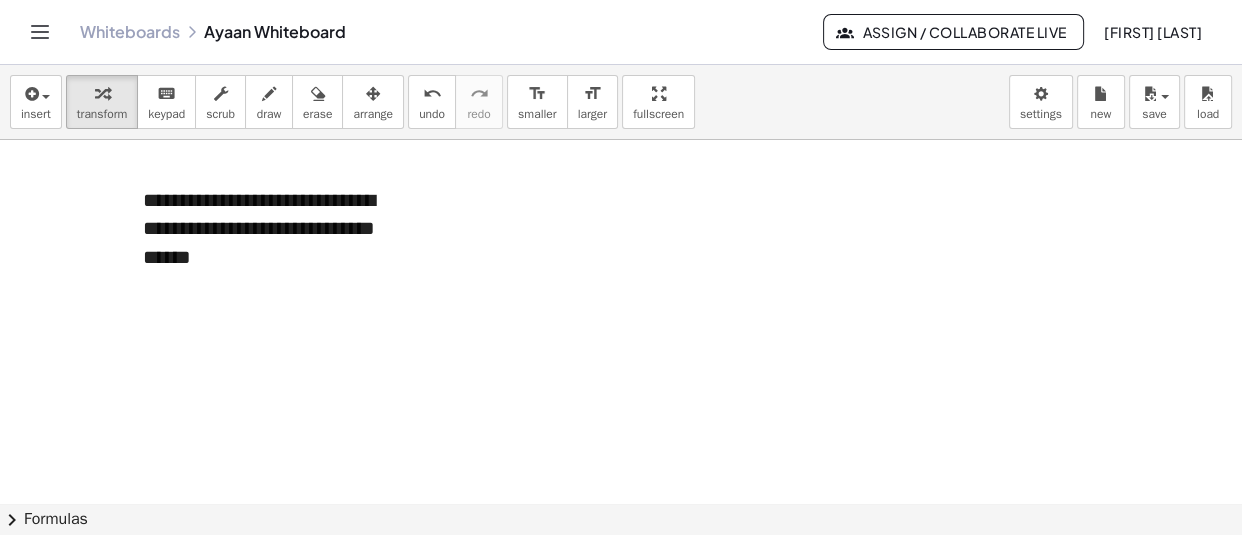 scroll, scrollTop: 24218, scrollLeft: 0, axis: vertical 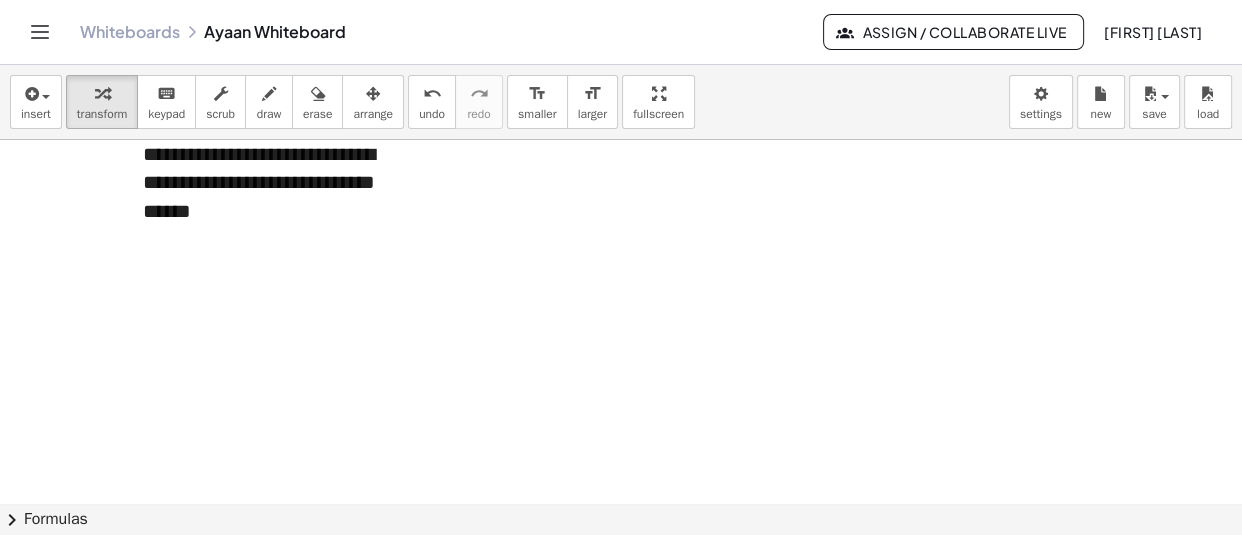 click at bounding box center [628, -11707] 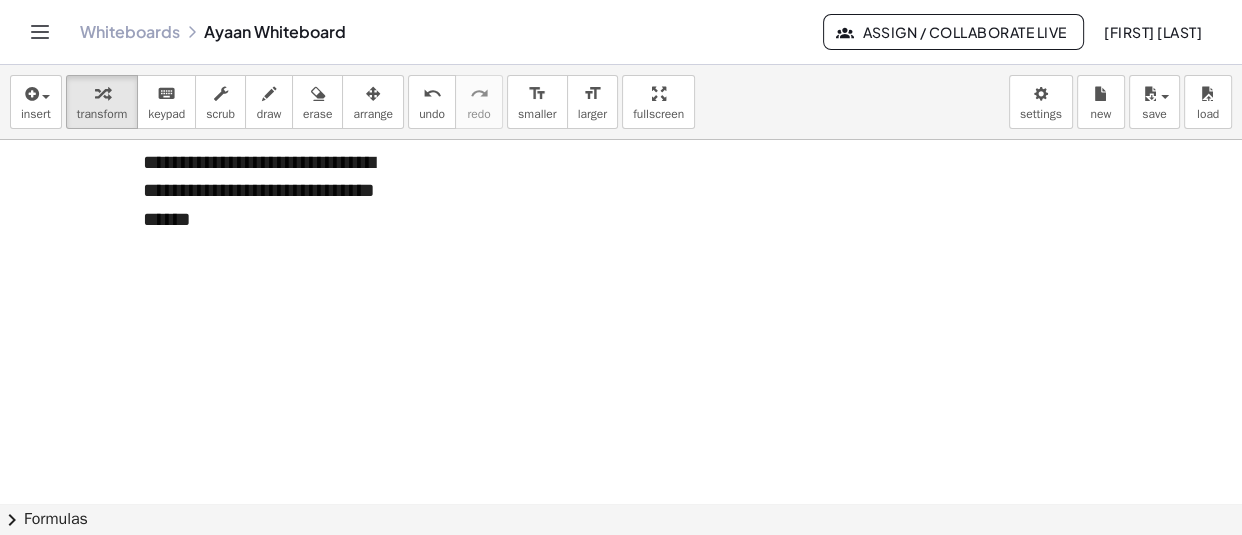 scroll, scrollTop: 24209, scrollLeft: 0, axis: vertical 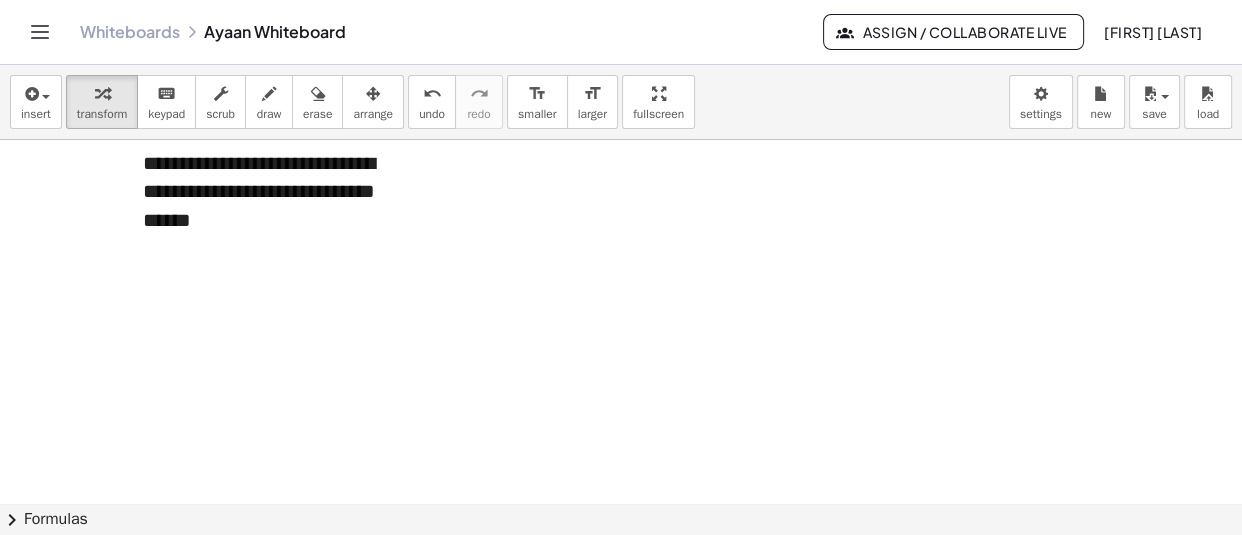 click on "**********" at bounding box center [273, 192] 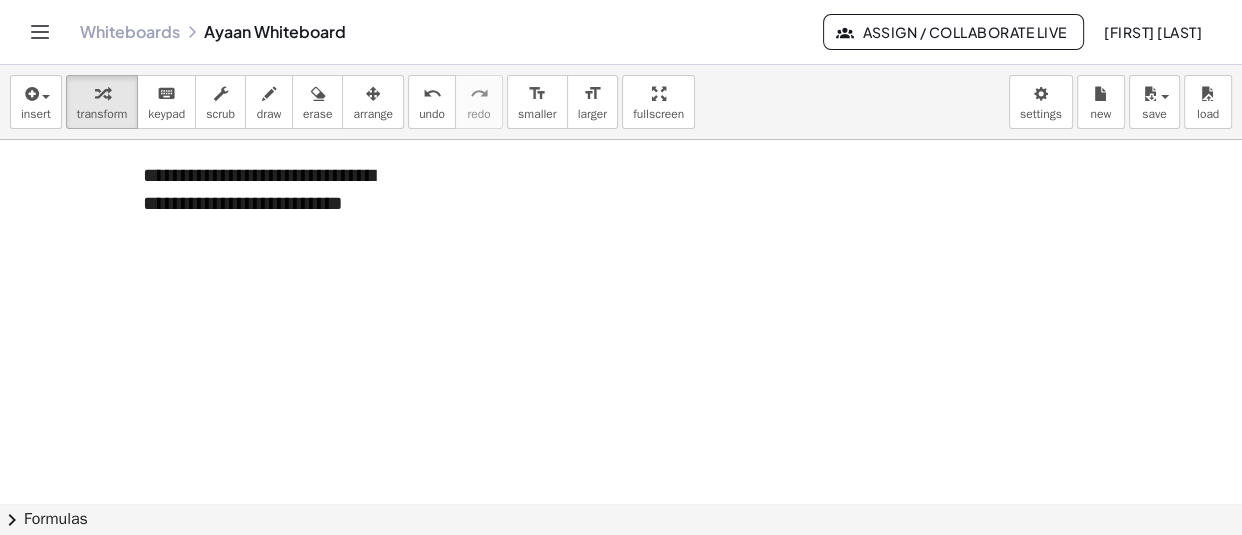 scroll, scrollTop: 24312, scrollLeft: 0, axis: vertical 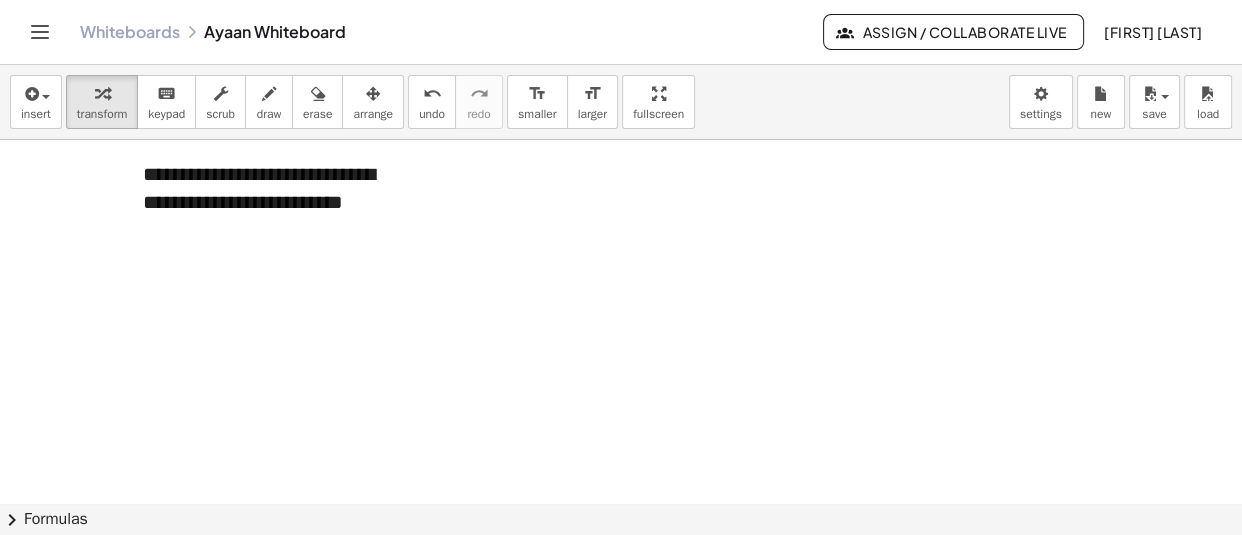 click at bounding box center (628, -11801) 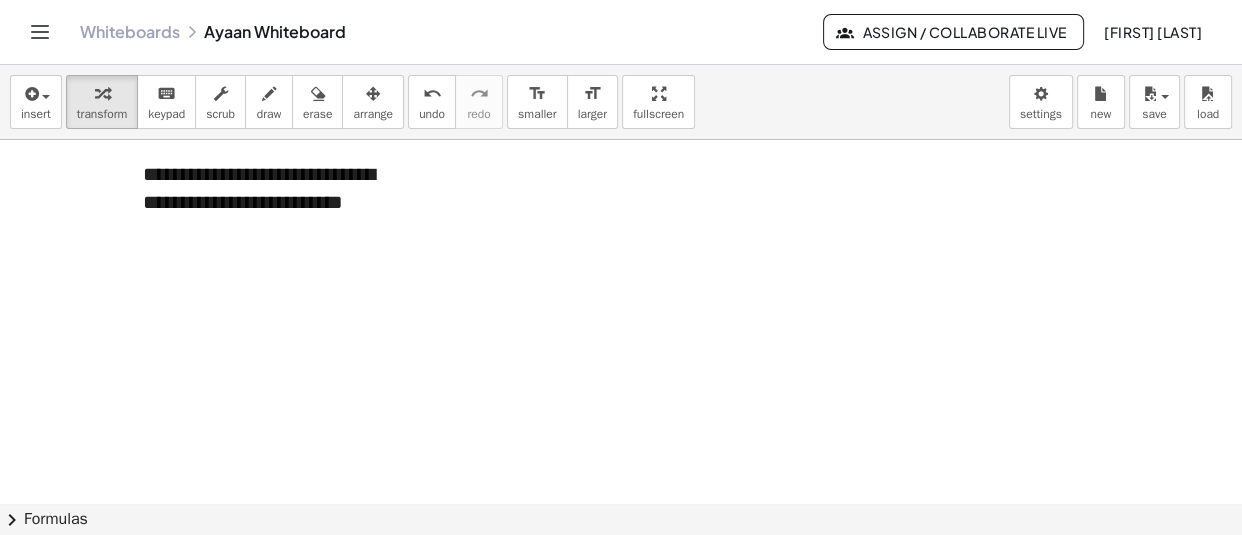 click on "**********" at bounding box center (273, 3) 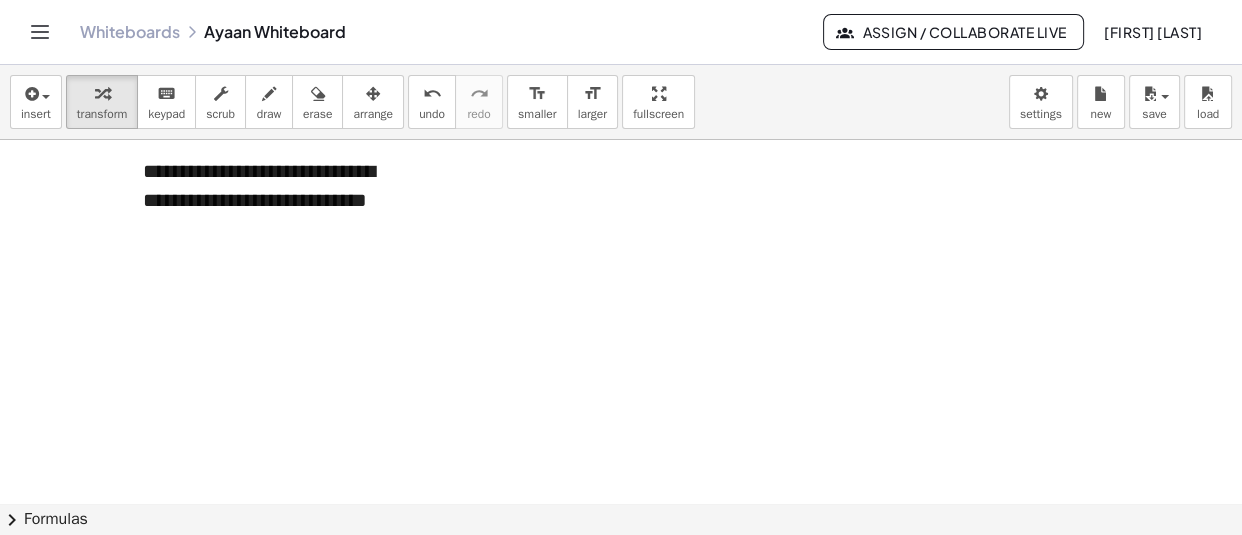 scroll, scrollTop: 24430, scrollLeft: 0, axis: vertical 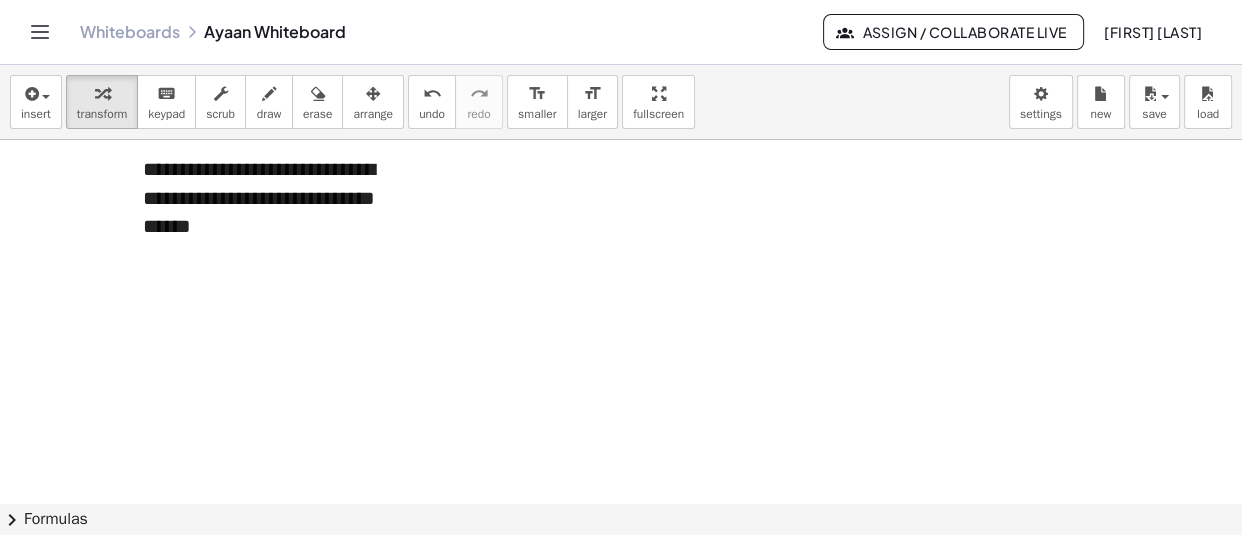 click at bounding box center [628, -11852] 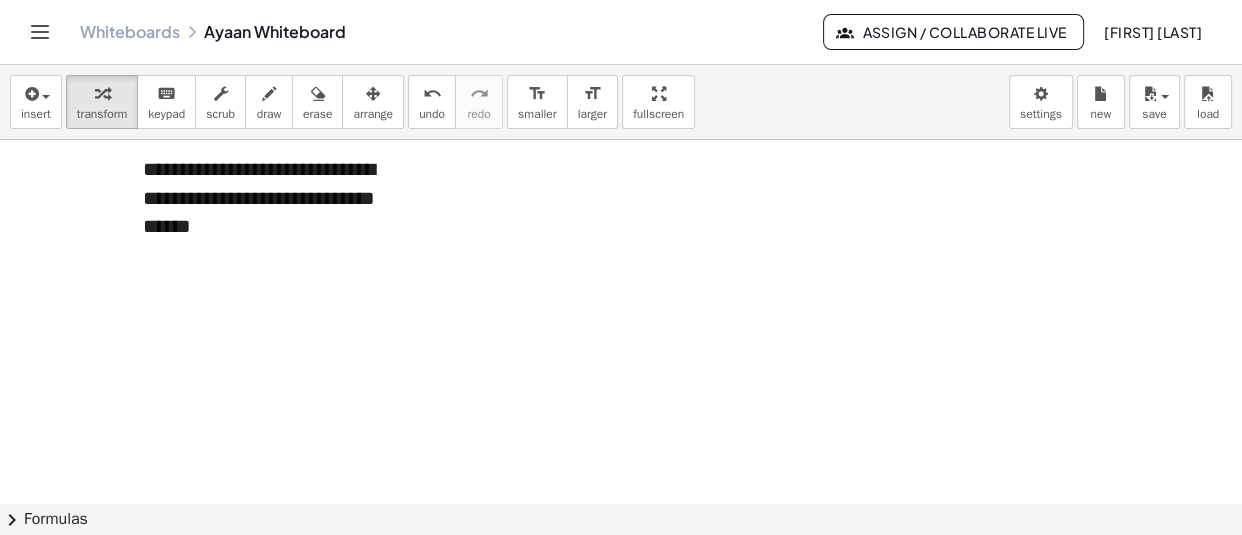 click on "**********" at bounding box center [273, 198] 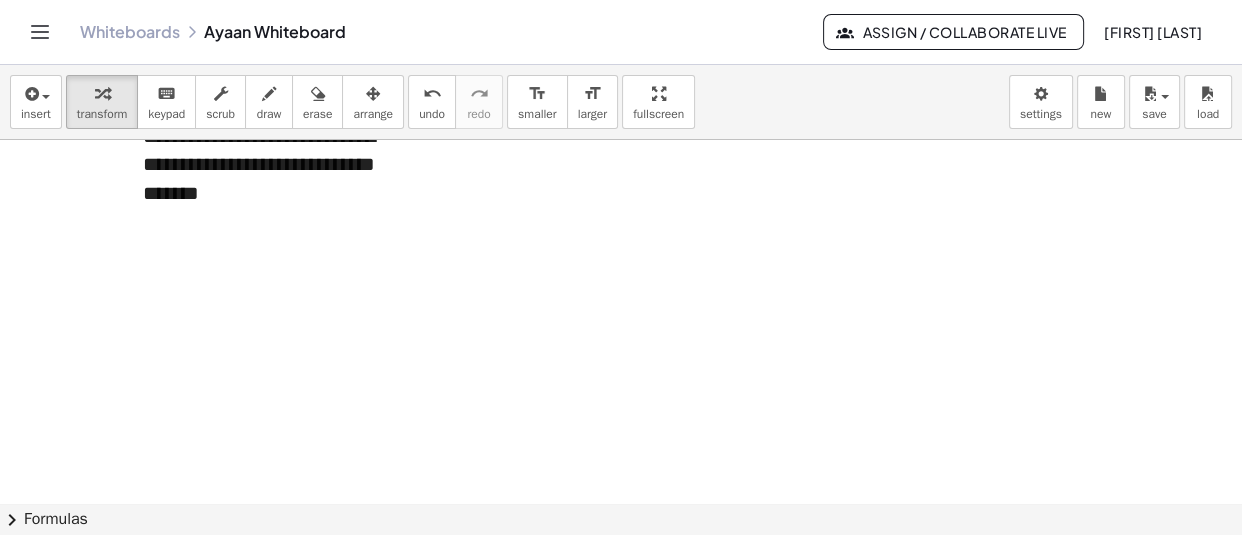 scroll, scrollTop: 24644, scrollLeft: 0, axis: vertical 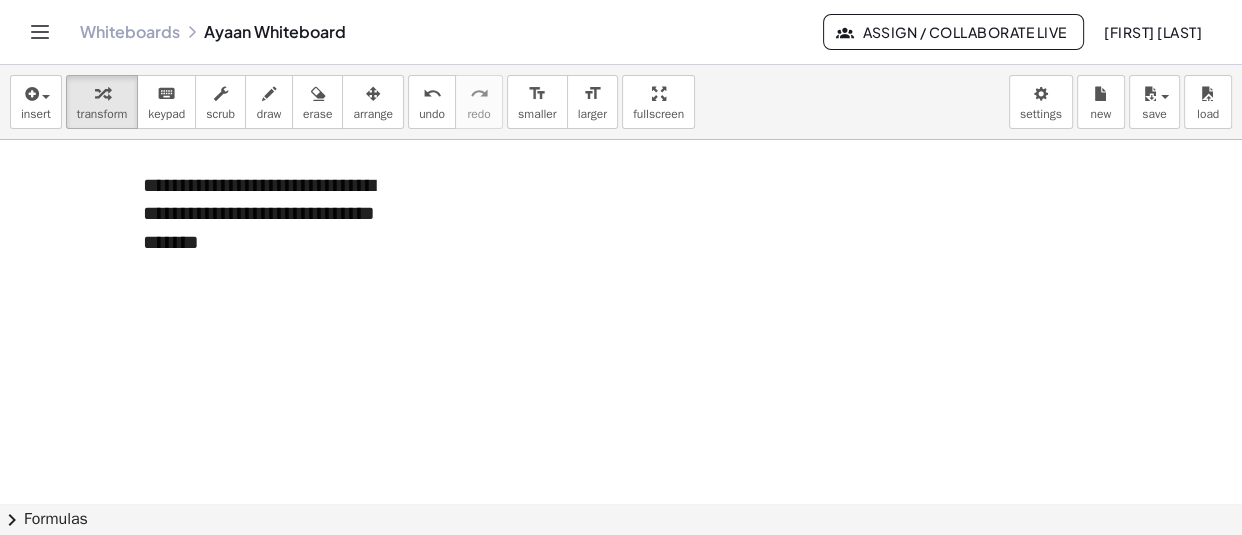 click at bounding box center [628, -11951] 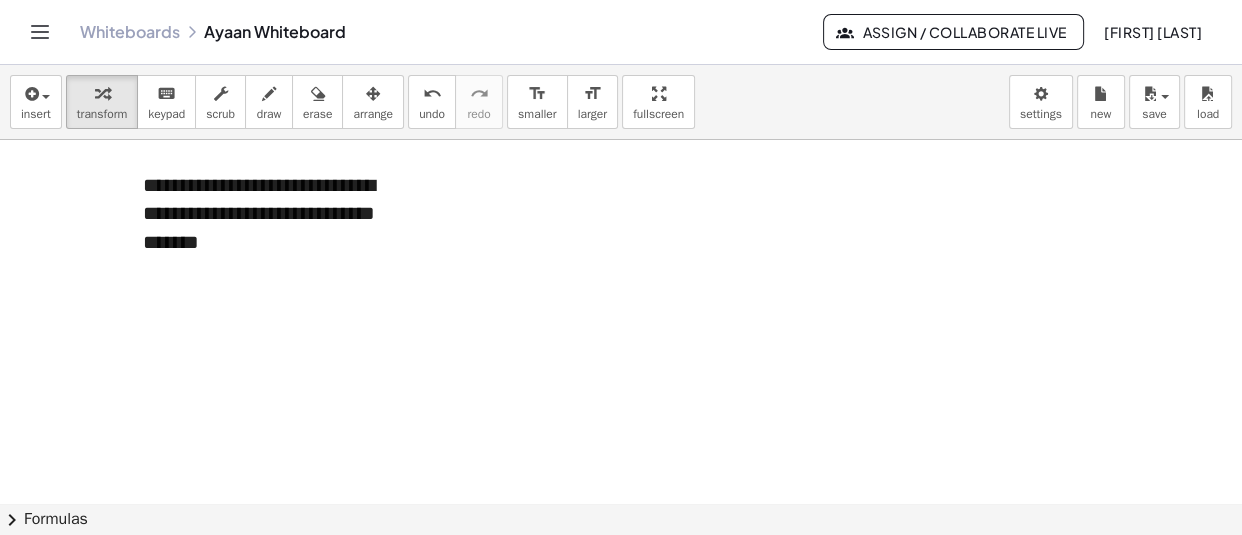 click on "**********" at bounding box center [273, -158] 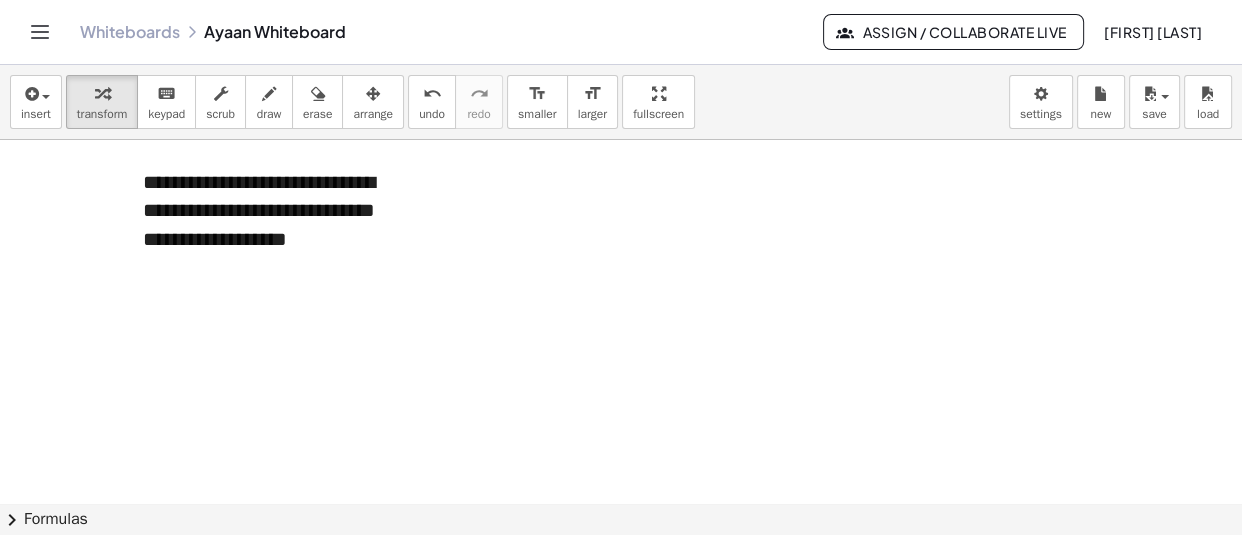 scroll, scrollTop: 24763, scrollLeft: 0, axis: vertical 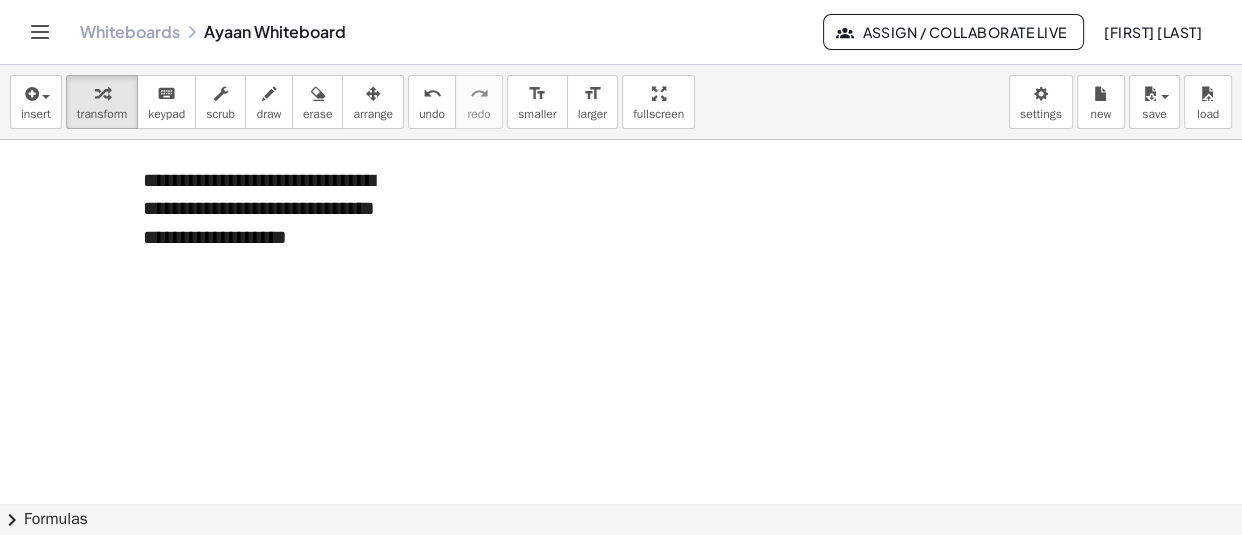 click at bounding box center (628, -11888) 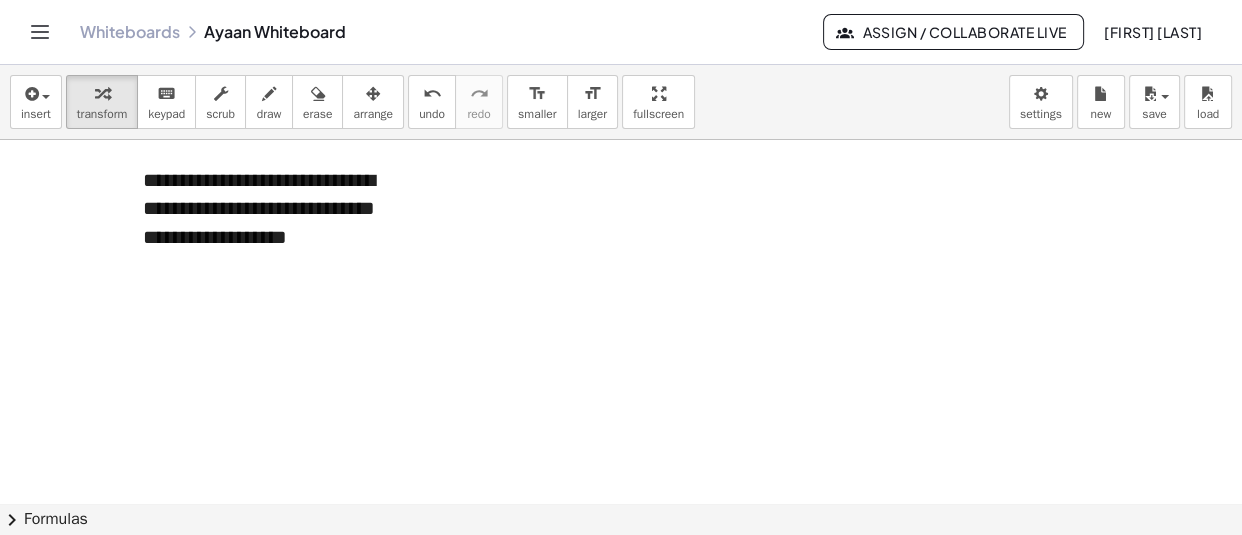click on "**********" at bounding box center [273, 209] 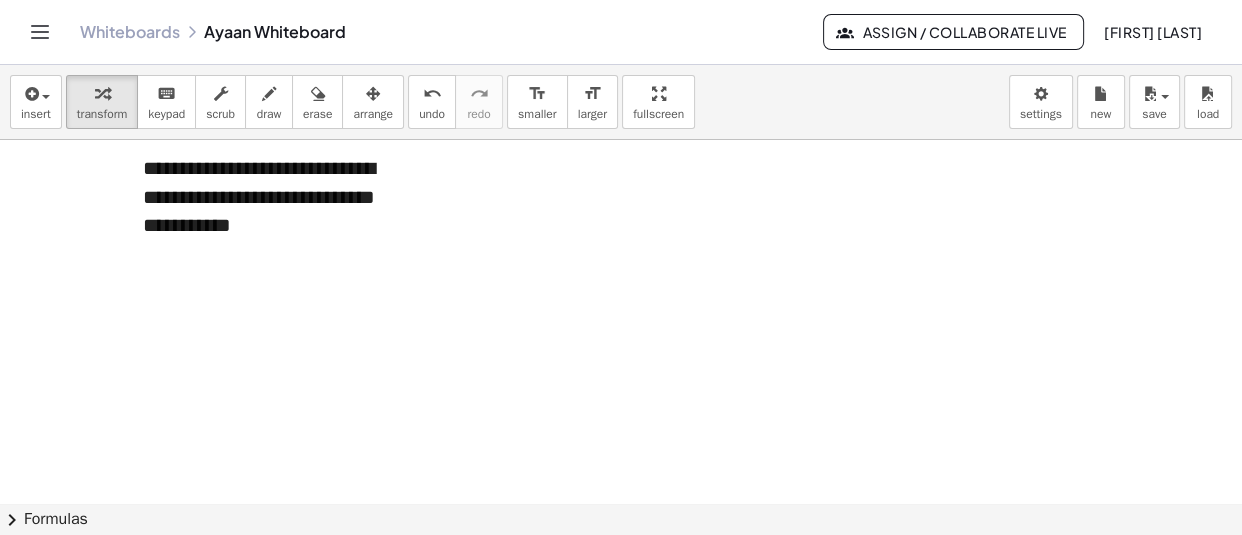 scroll, scrollTop: 24902, scrollLeft: 0, axis: vertical 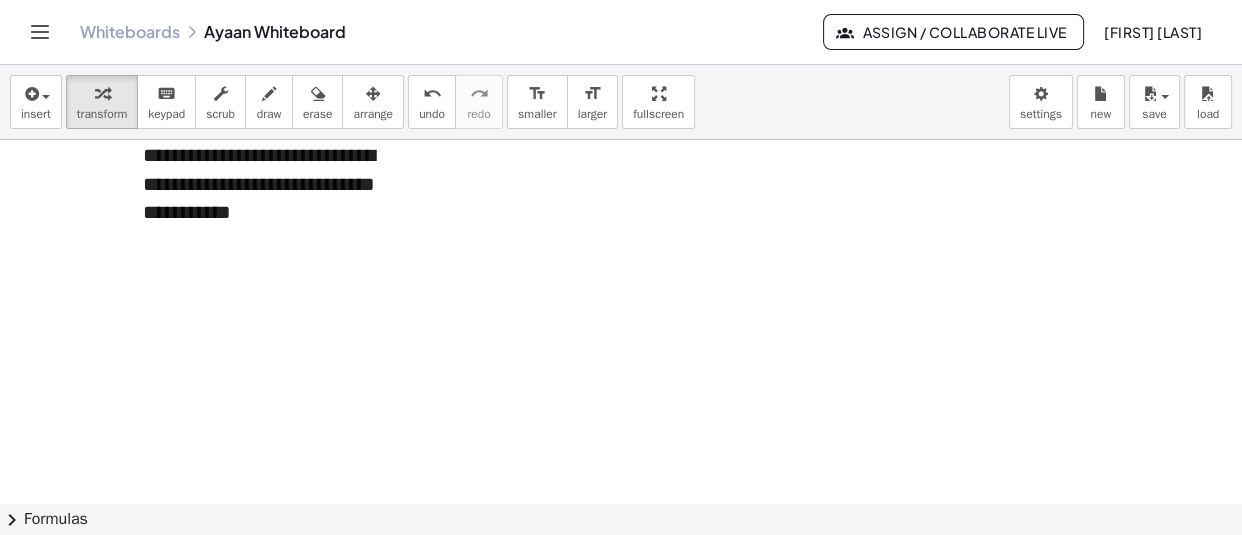 click at bounding box center [628, -12027] 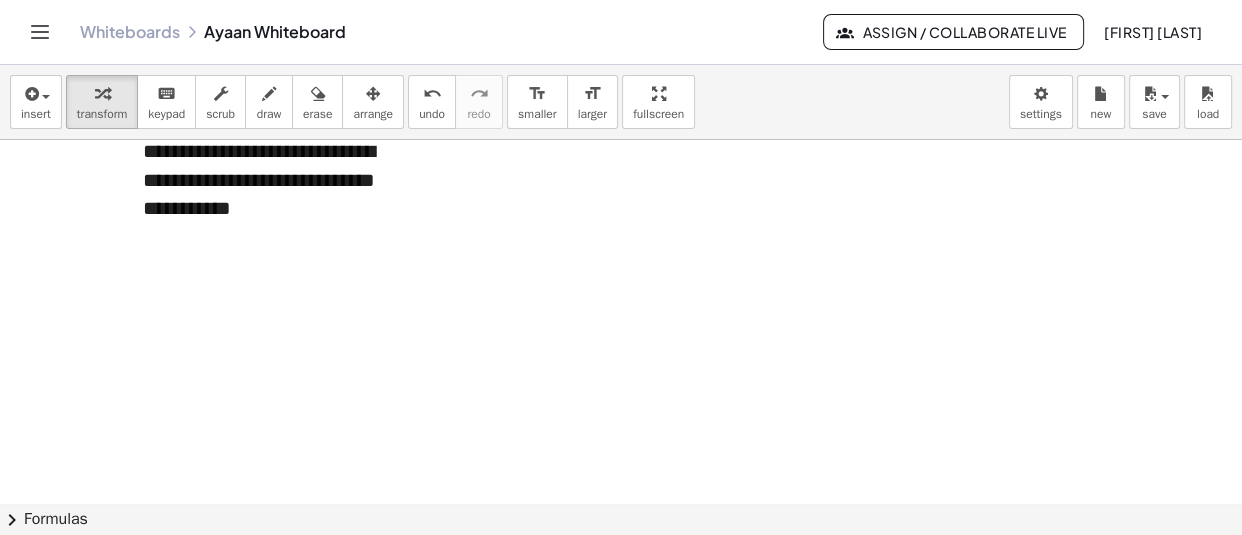 scroll, scrollTop: 24892, scrollLeft: 0, axis: vertical 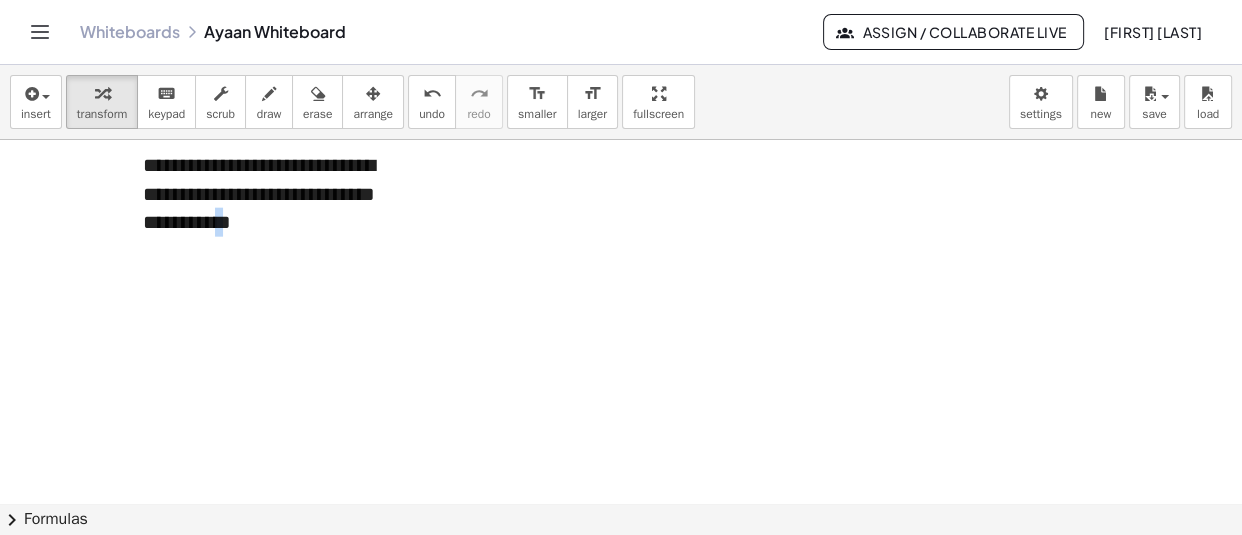 click on "**********" at bounding box center (273, 194) 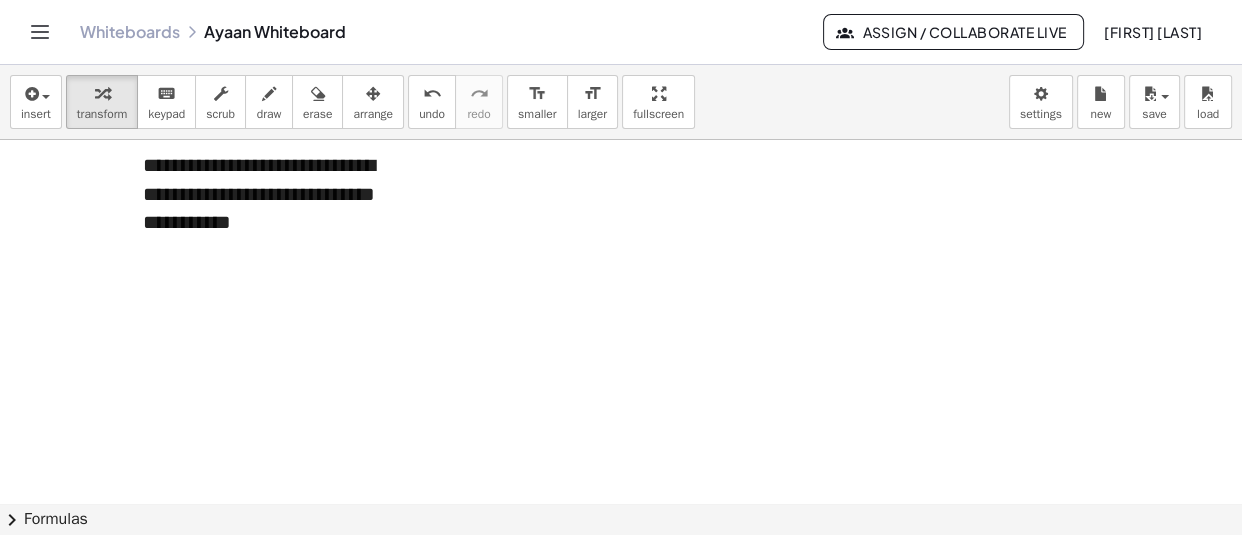 click on "**********" at bounding box center [273, -292] 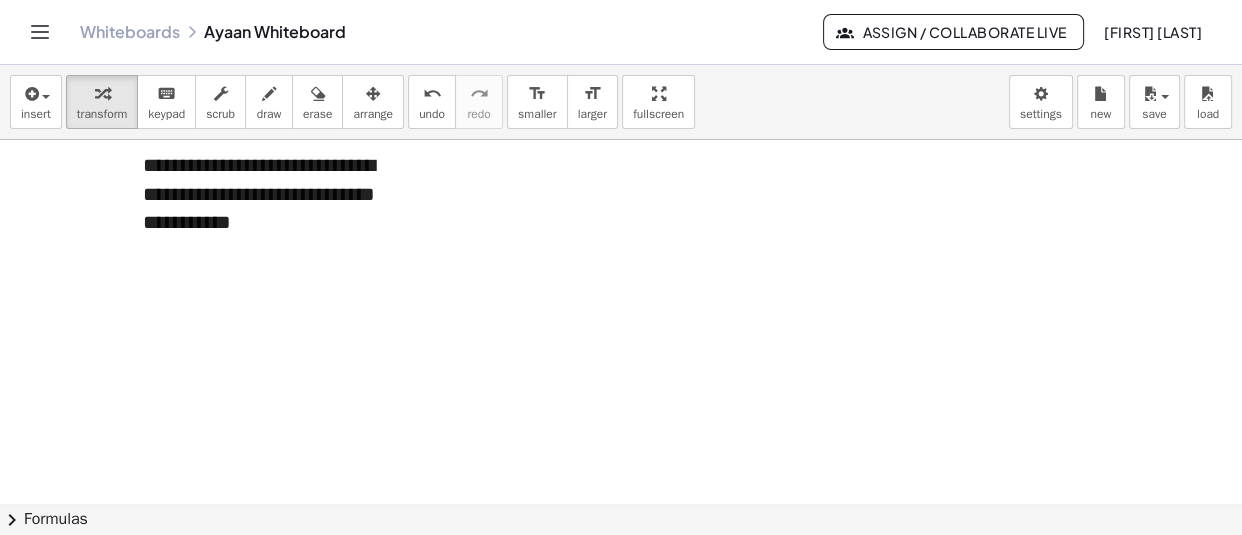 click at bounding box center [628, -12017] 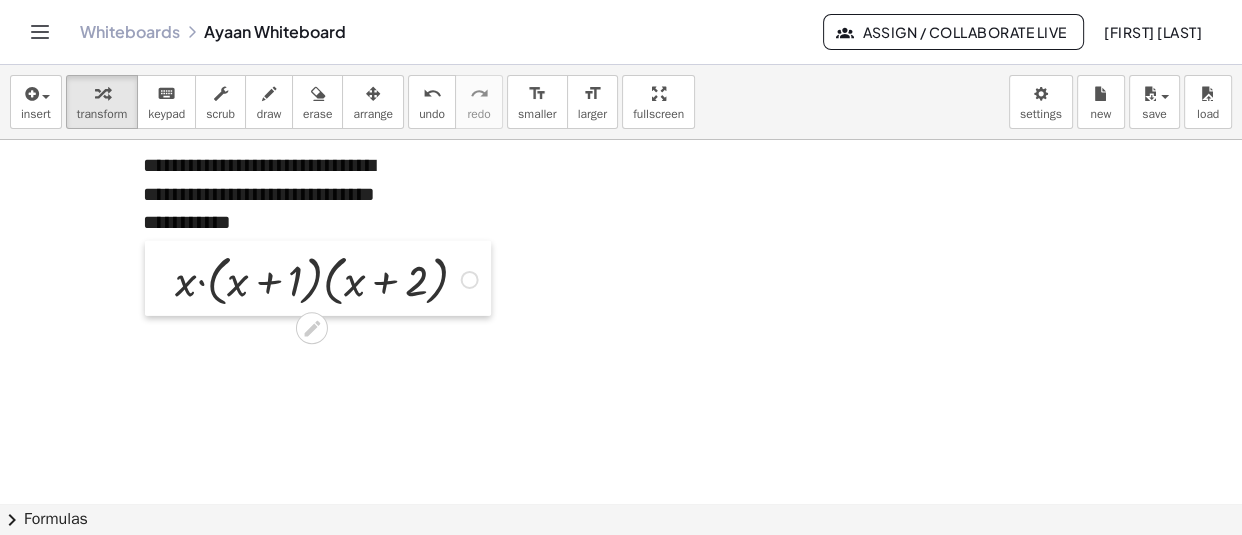 drag, startPoint x: 638, startPoint y: 433, endPoint x: 621, endPoint y: 402, distance: 35.35534 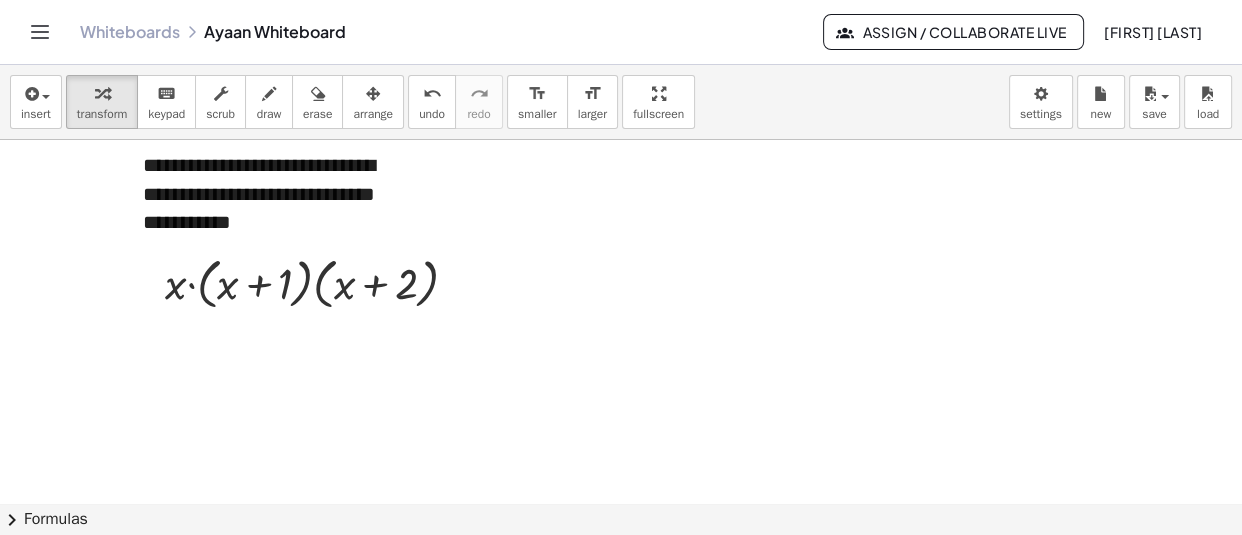 scroll, scrollTop: 24930, scrollLeft: 0, axis: vertical 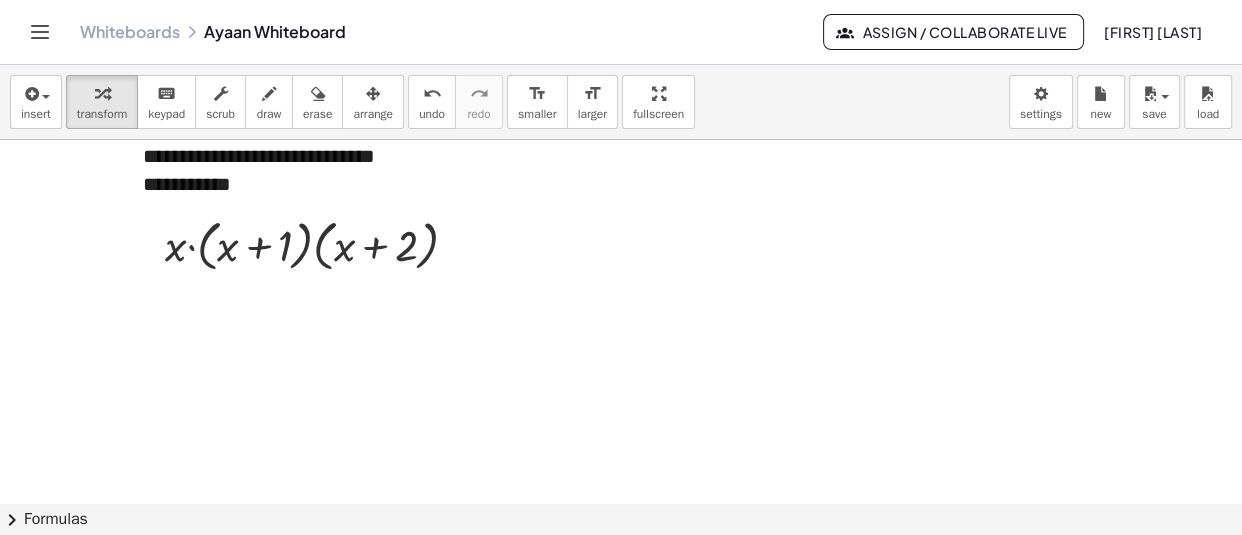 click at bounding box center [628, -12055] 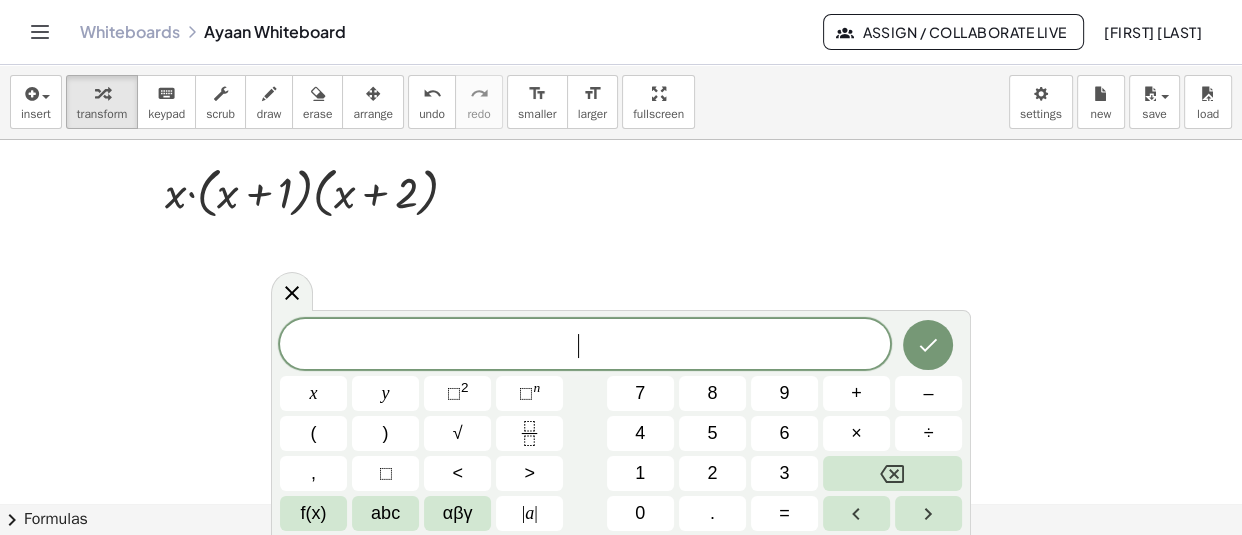 scroll, scrollTop: 24984, scrollLeft: 0, axis: vertical 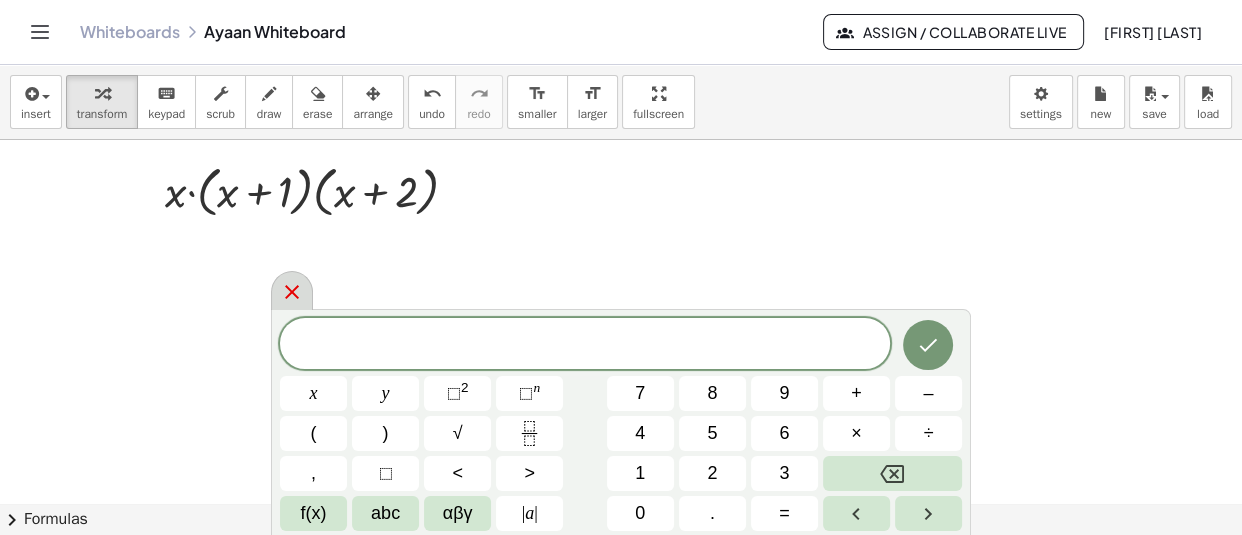 click 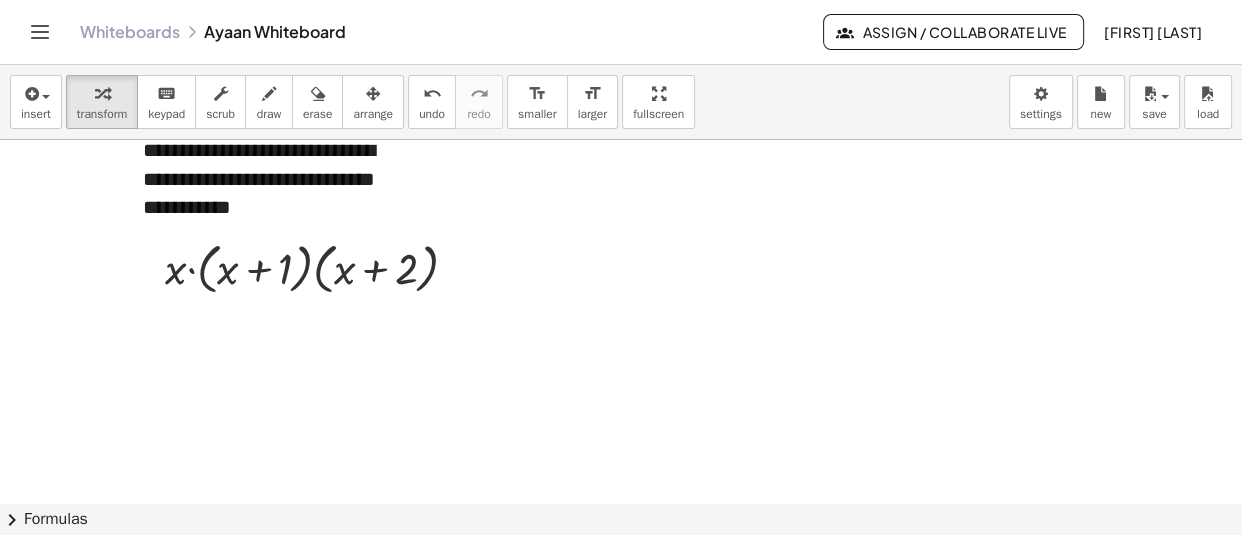 scroll, scrollTop: 24908, scrollLeft: 0, axis: vertical 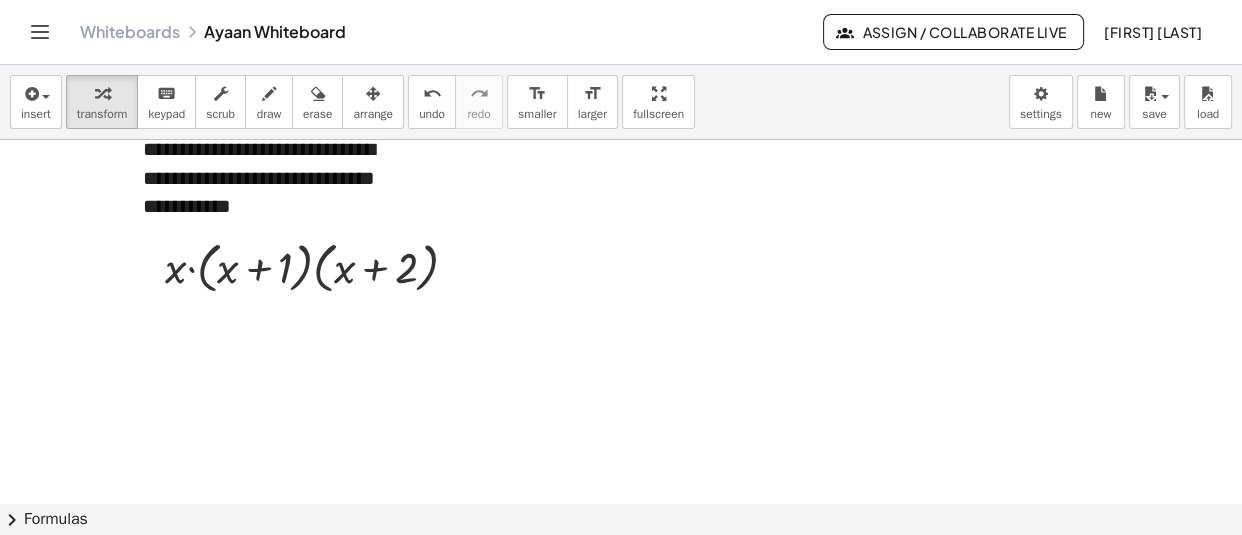 click at bounding box center [628, -12033] 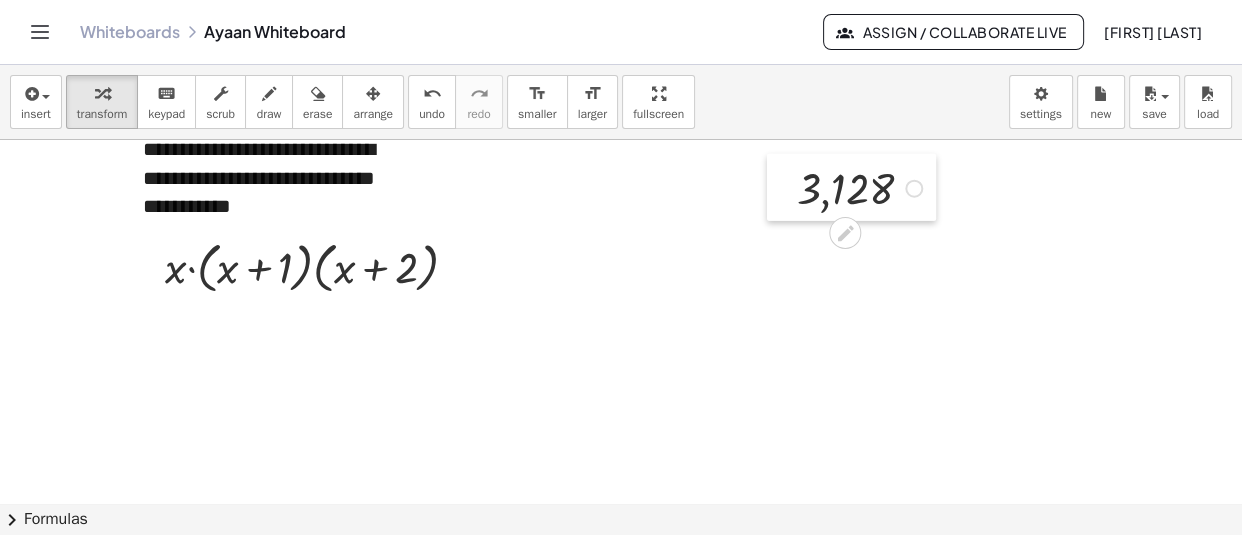 drag, startPoint x: 667, startPoint y: 401, endPoint x: 779, endPoint y: 189, distance: 239.76656 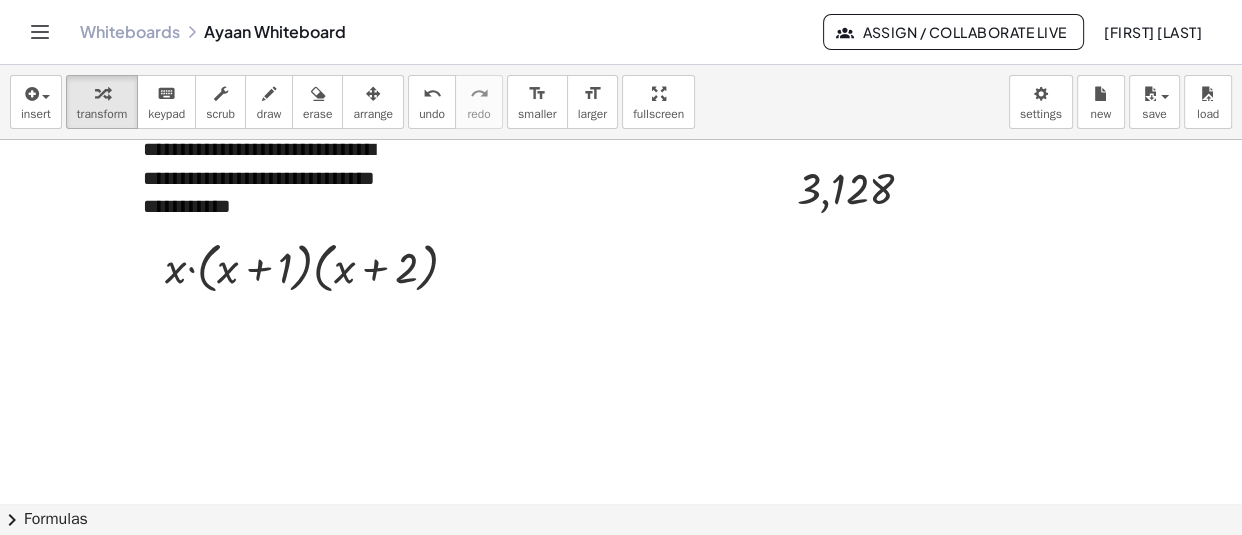 click at bounding box center [628, -12033] 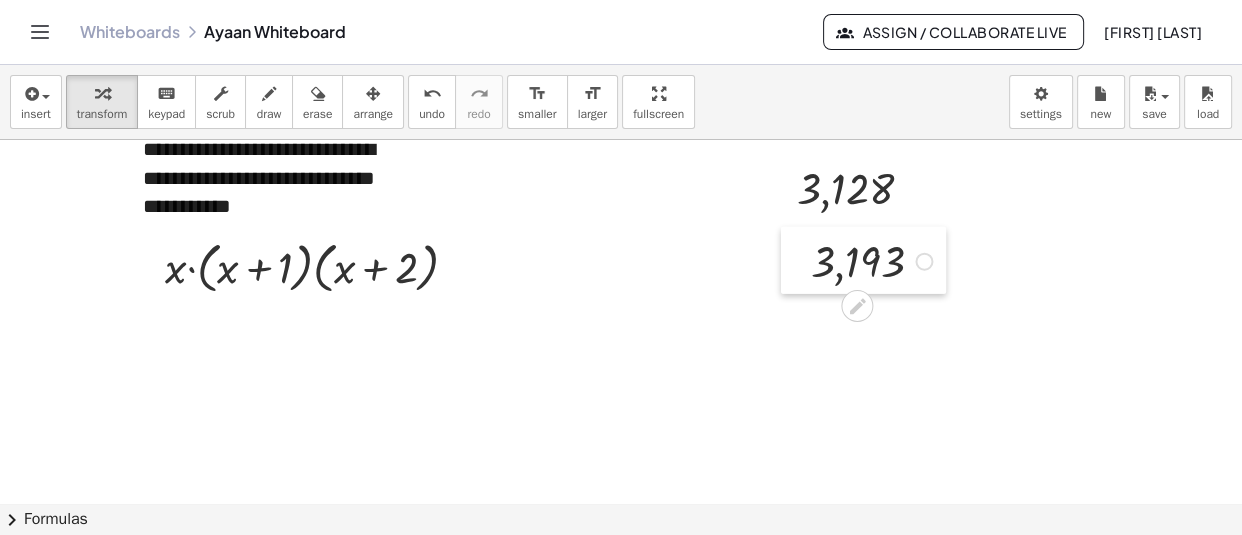 drag, startPoint x: 828, startPoint y: 393, endPoint x: 792, endPoint y: 258, distance: 139.71758 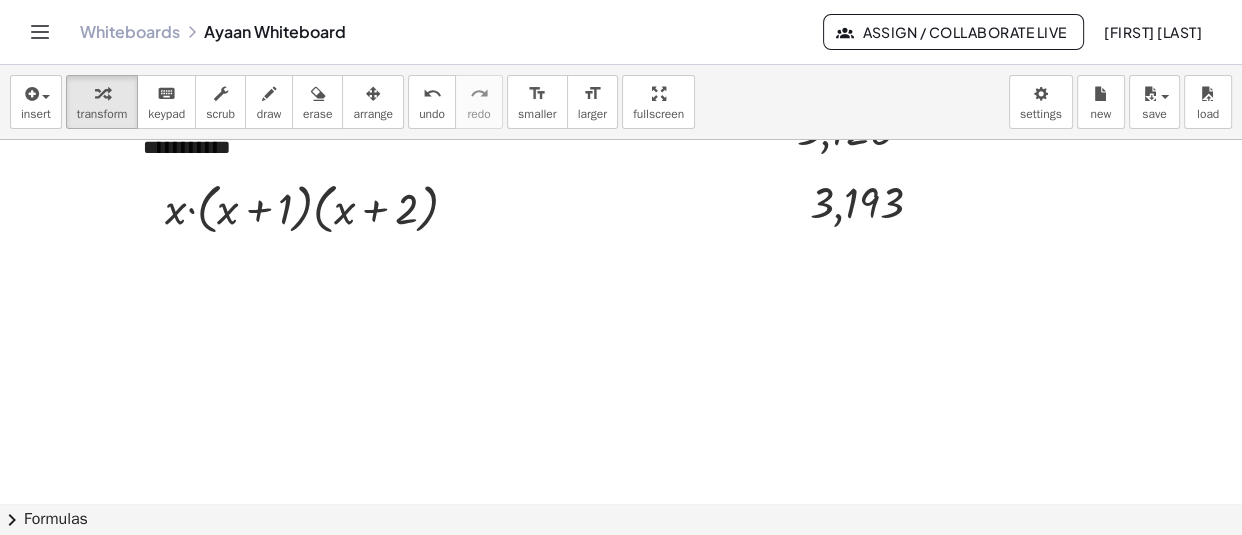 scroll, scrollTop: 25005, scrollLeft: 0, axis: vertical 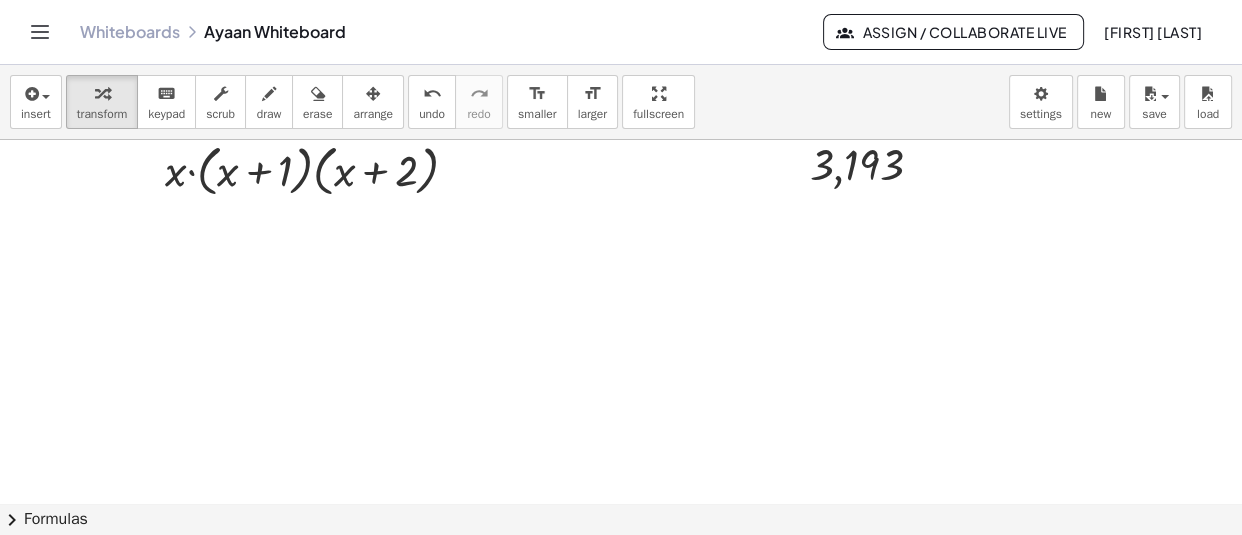 click at bounding box center (628, -12130) 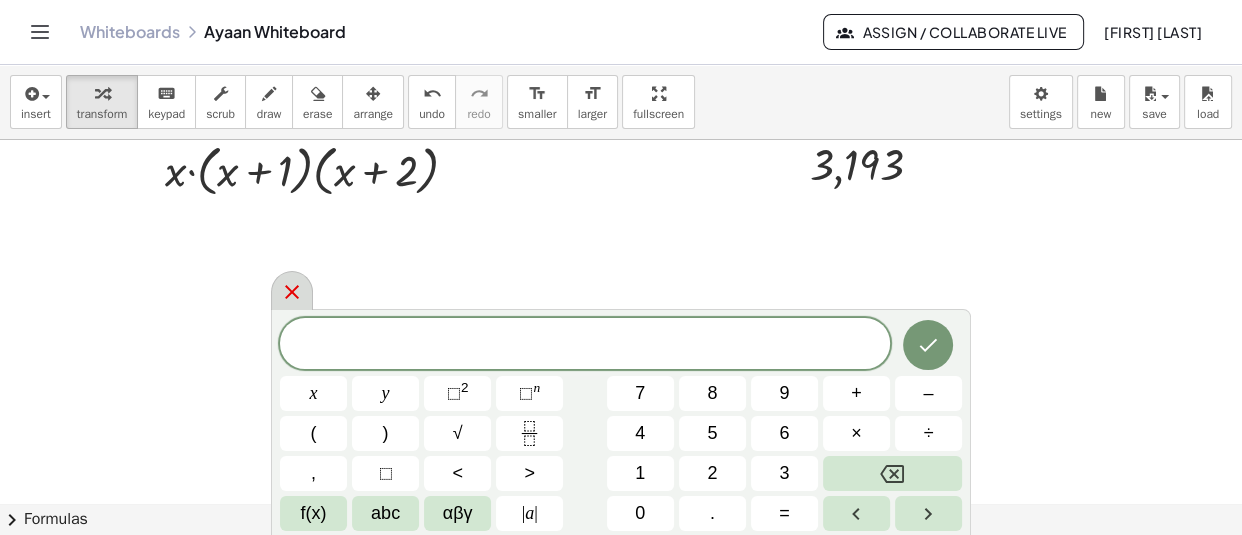 click 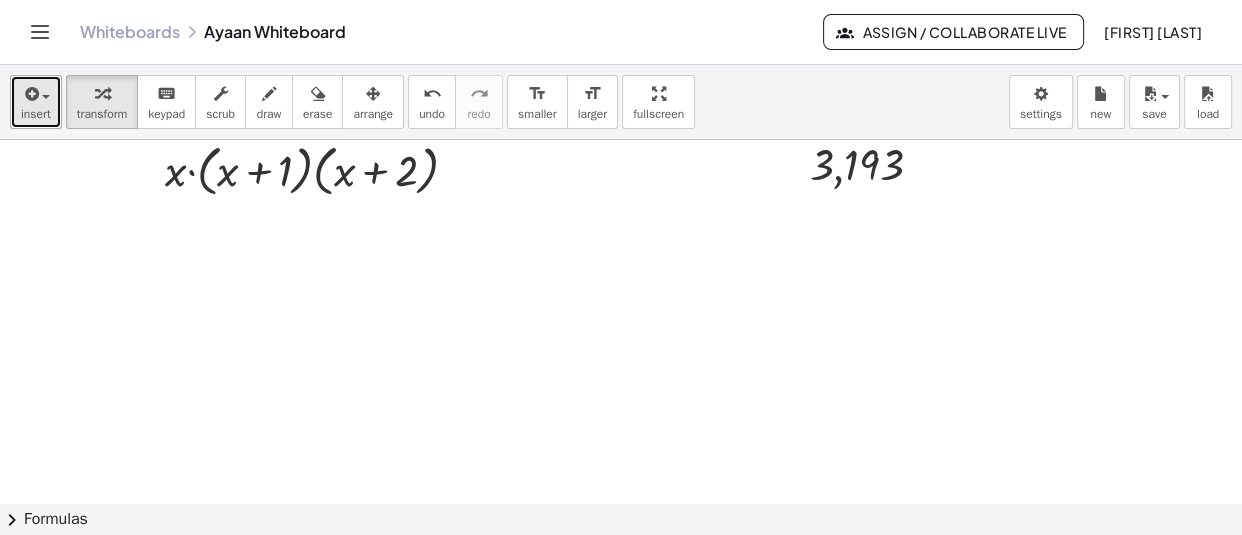 click at bounding box center [30, 94] 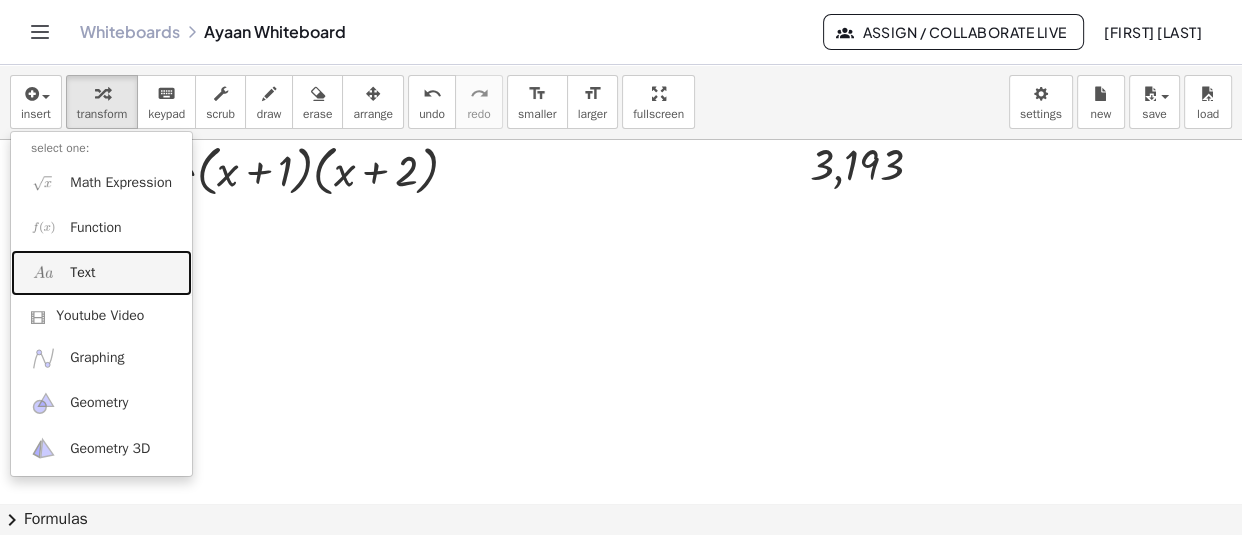 click on "Text" at bounding box center (82, 273) 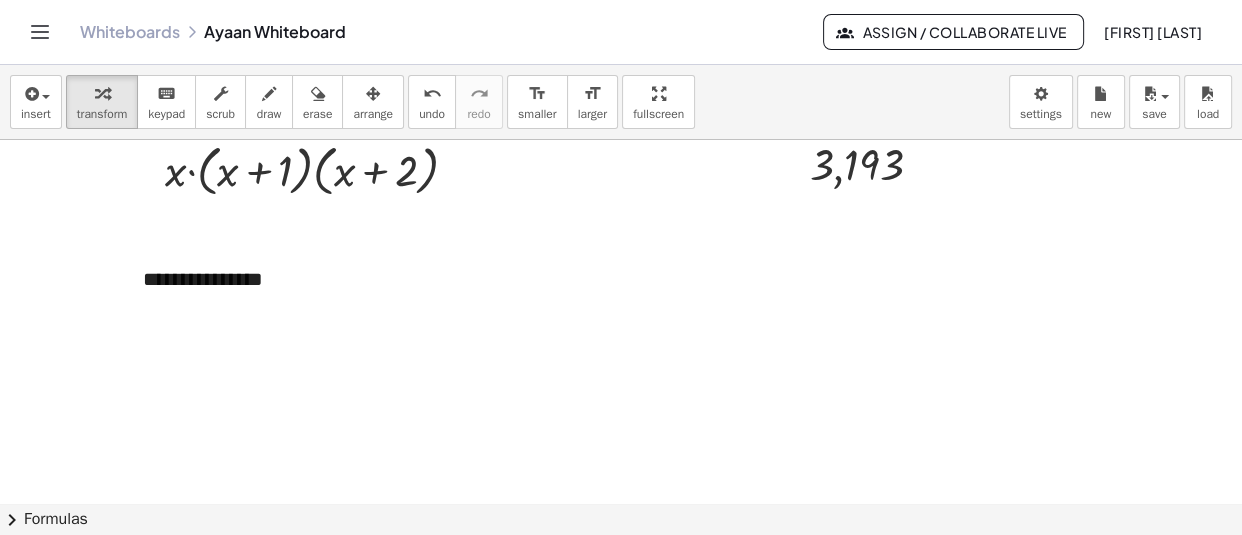type 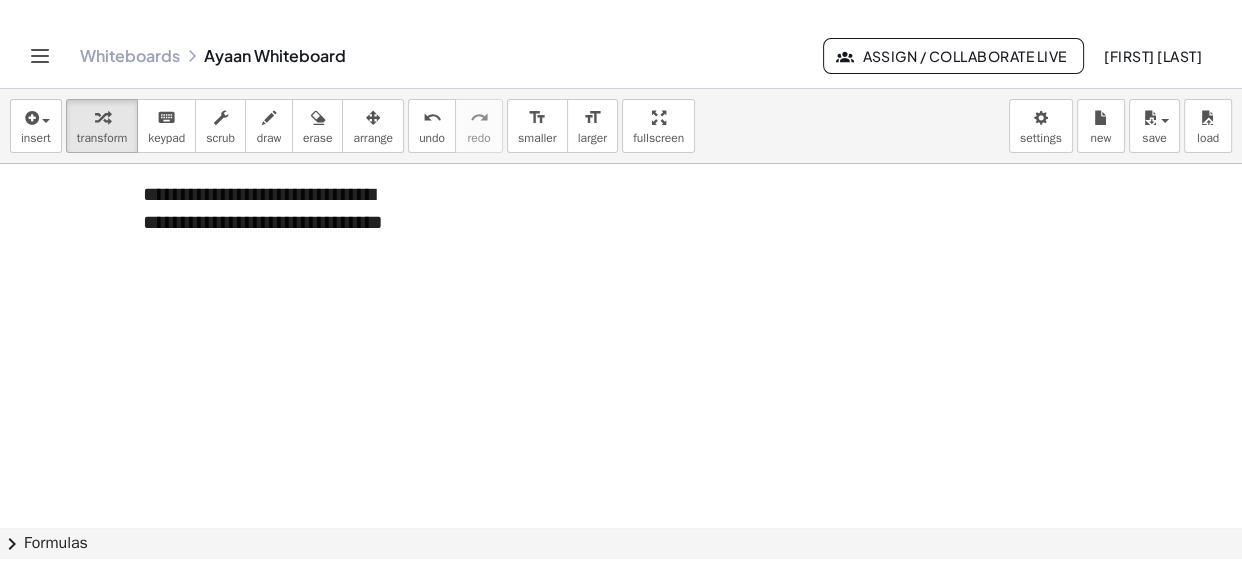 scroll, scrollTop: 25115, scrollLeft: 0, axis: vertical 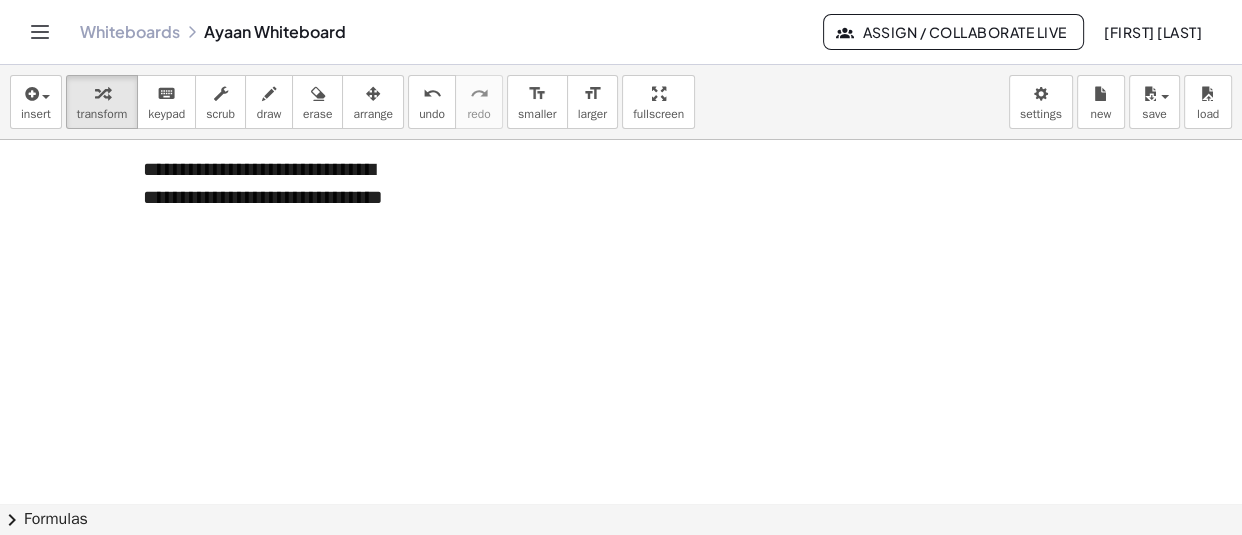click at bounding box center (628, -12058) 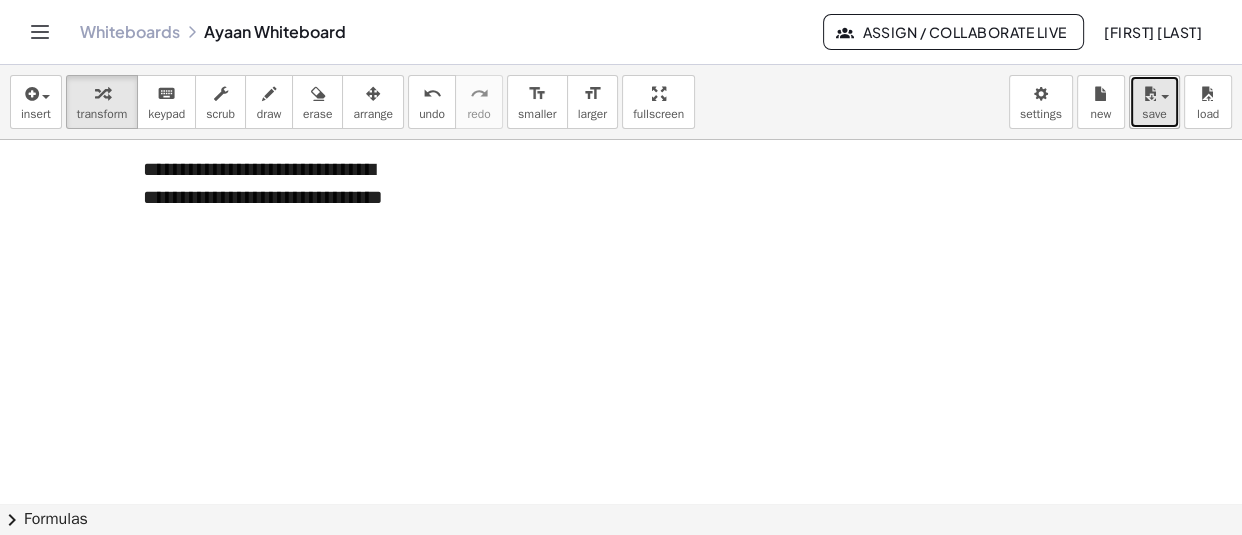 click on "save" at bounding box center (1154, 102) 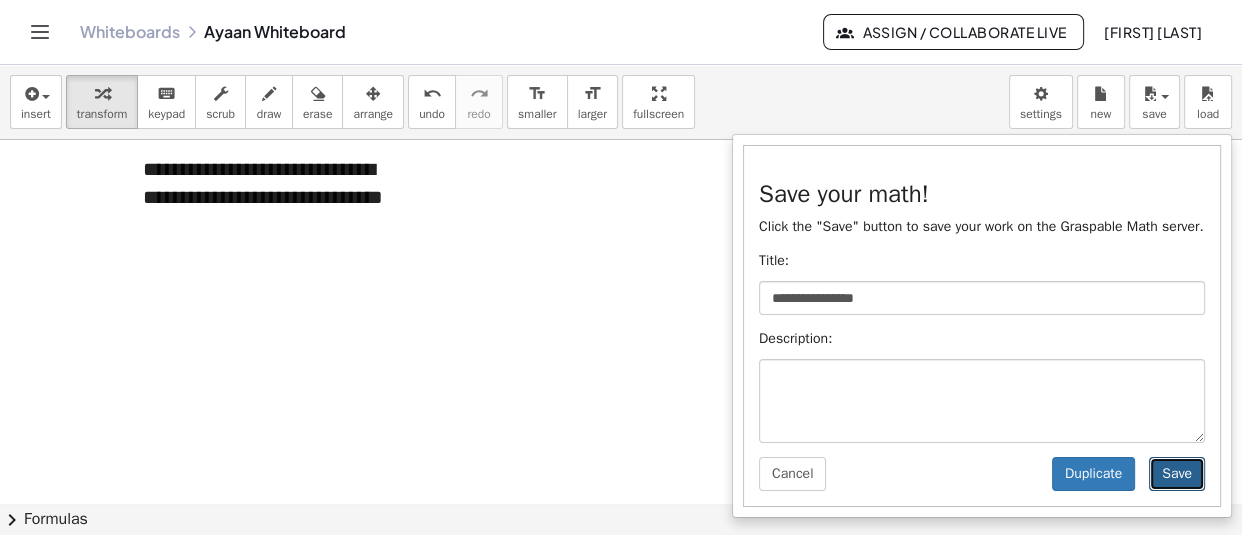 click on "Save" at bounding box center (1177, 474) 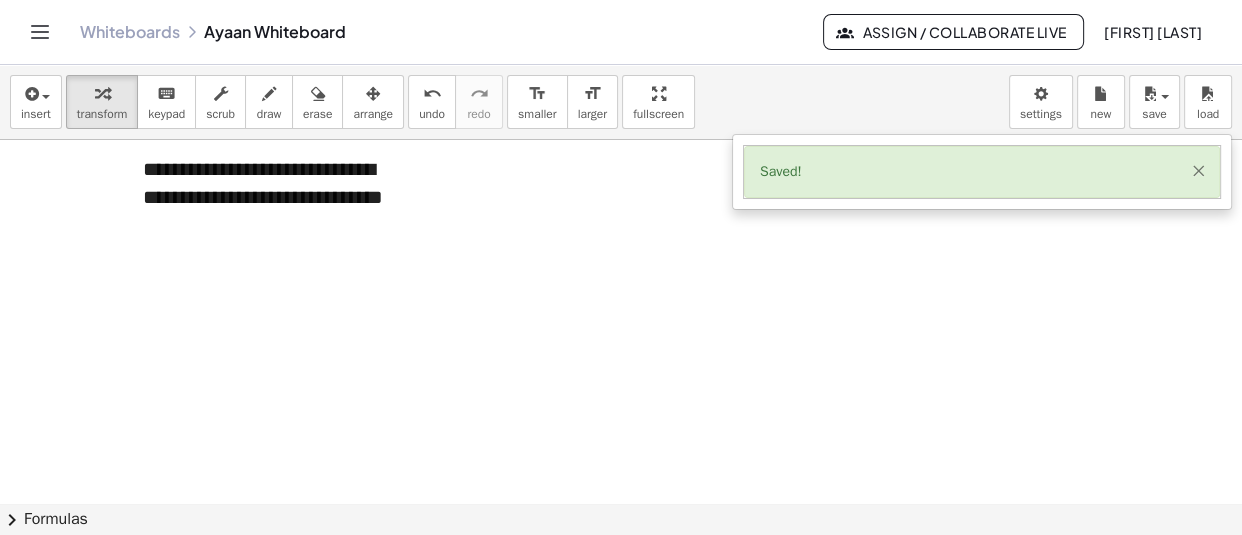 click on "×" at bounding box center [1198, 170] 